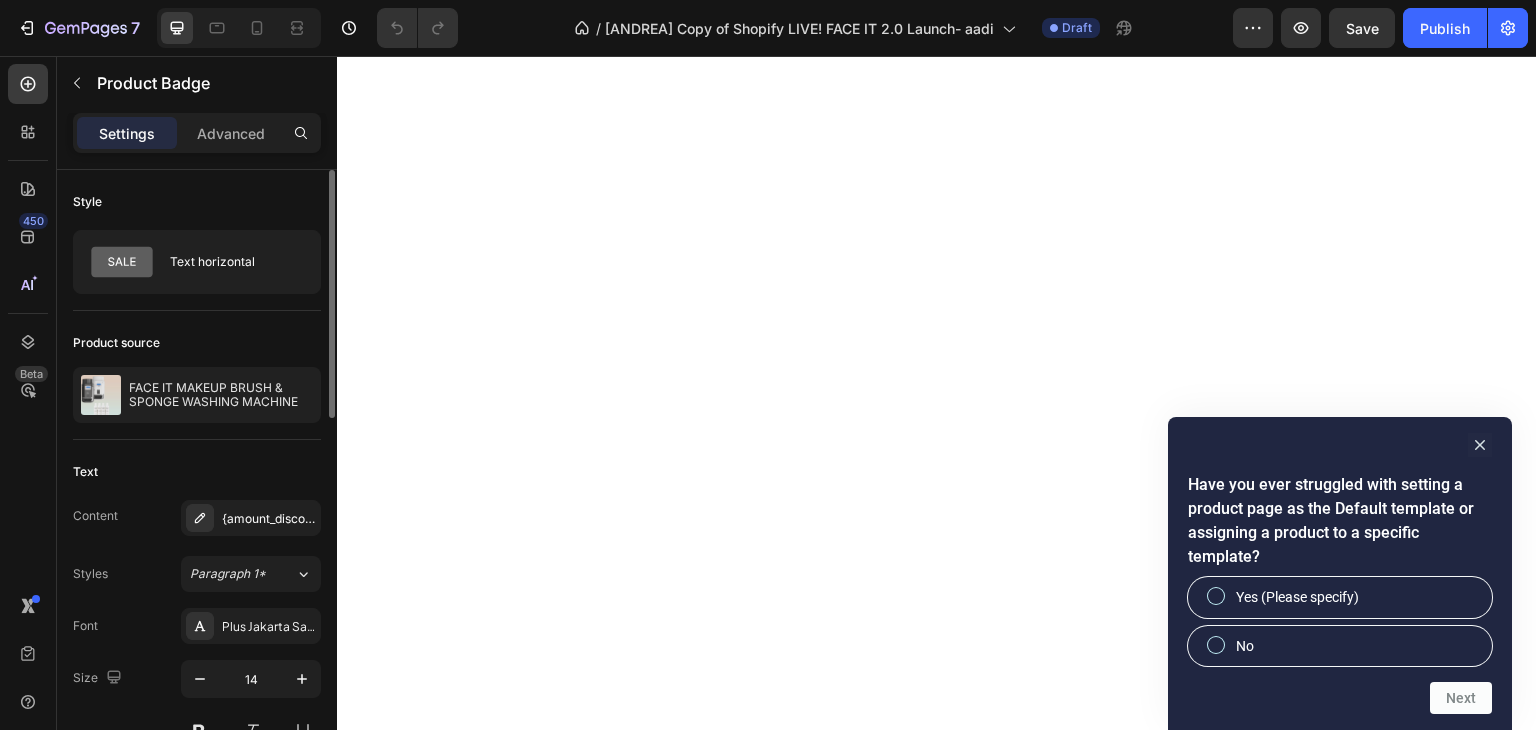 scroll, scrollTop: 0, scrollLeft: 0, axis: both 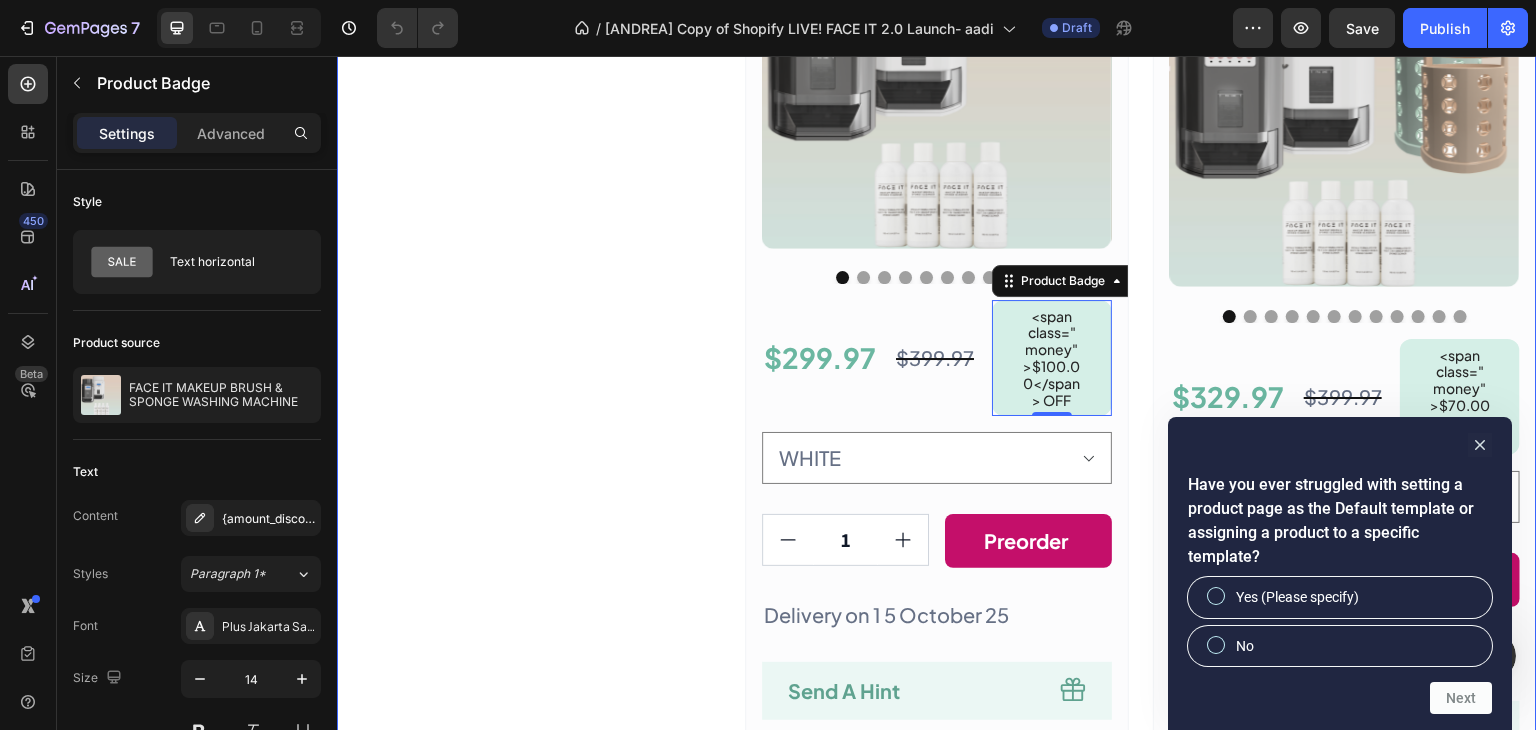 click on "save a maximum 40%on rrp when you reserve face it today at our special prelaunch price. this special discount will drop to 30% when we launch. stock is limited and running. out. so, secure your maximum 40% discount today by reserving yours  Text Block Row" at bounding box center (529, 499) 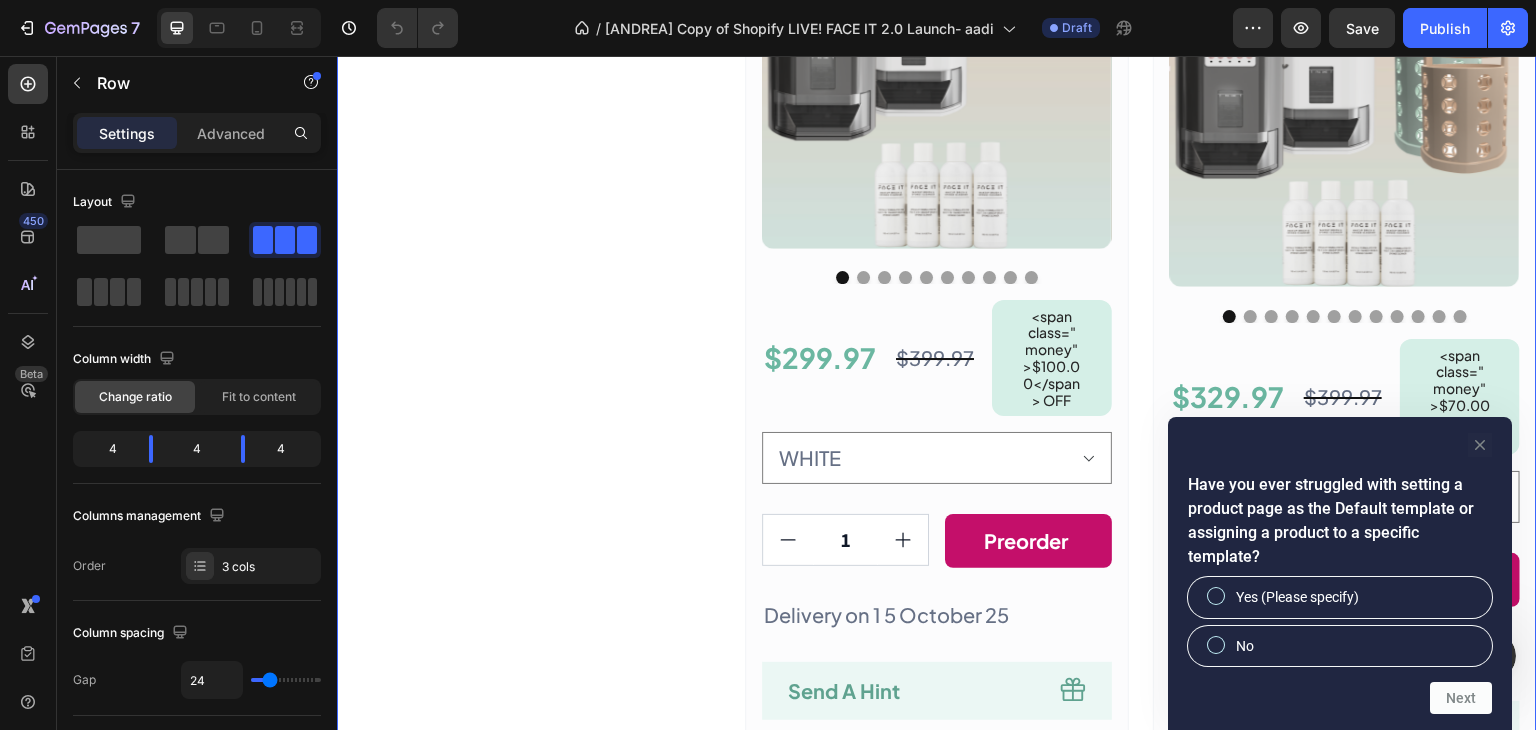 click 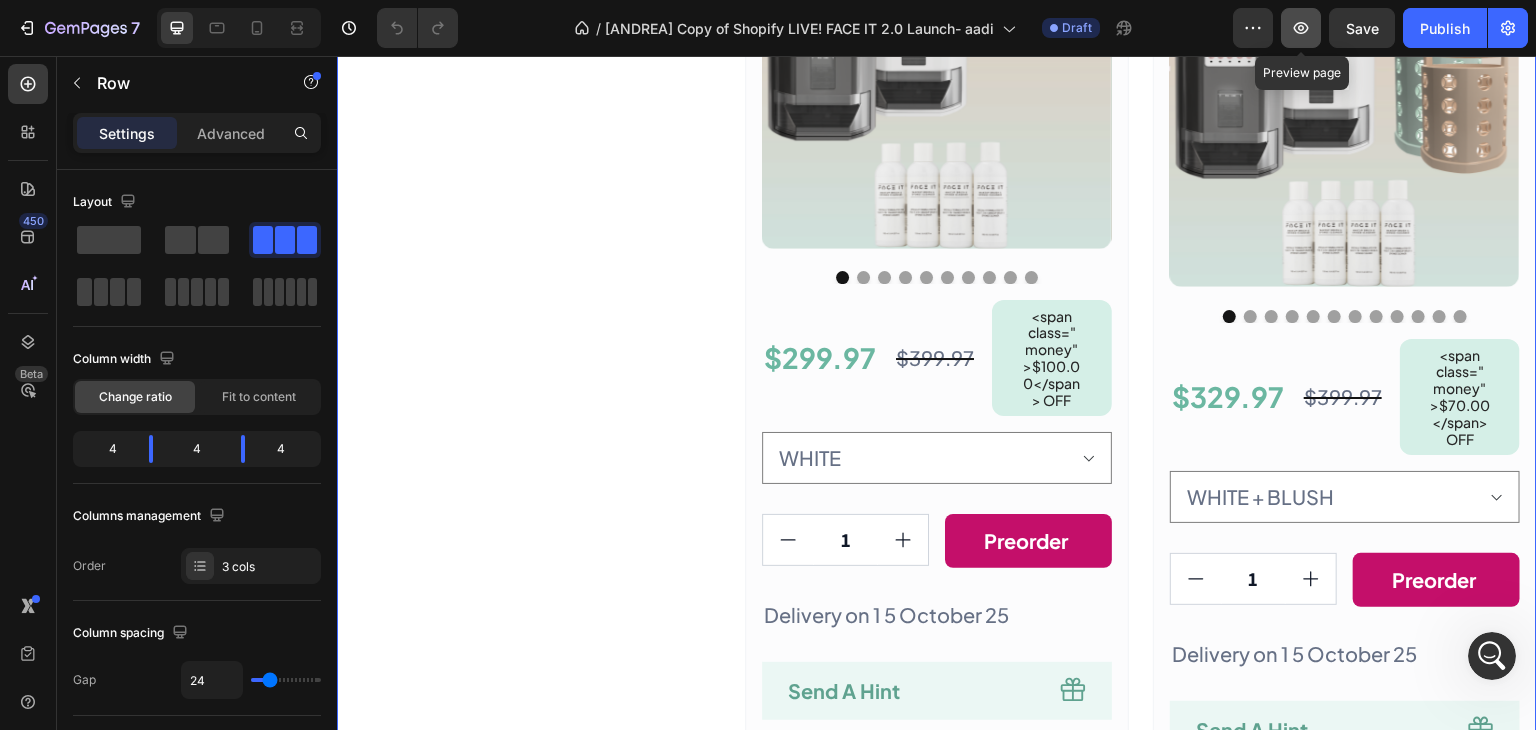 click 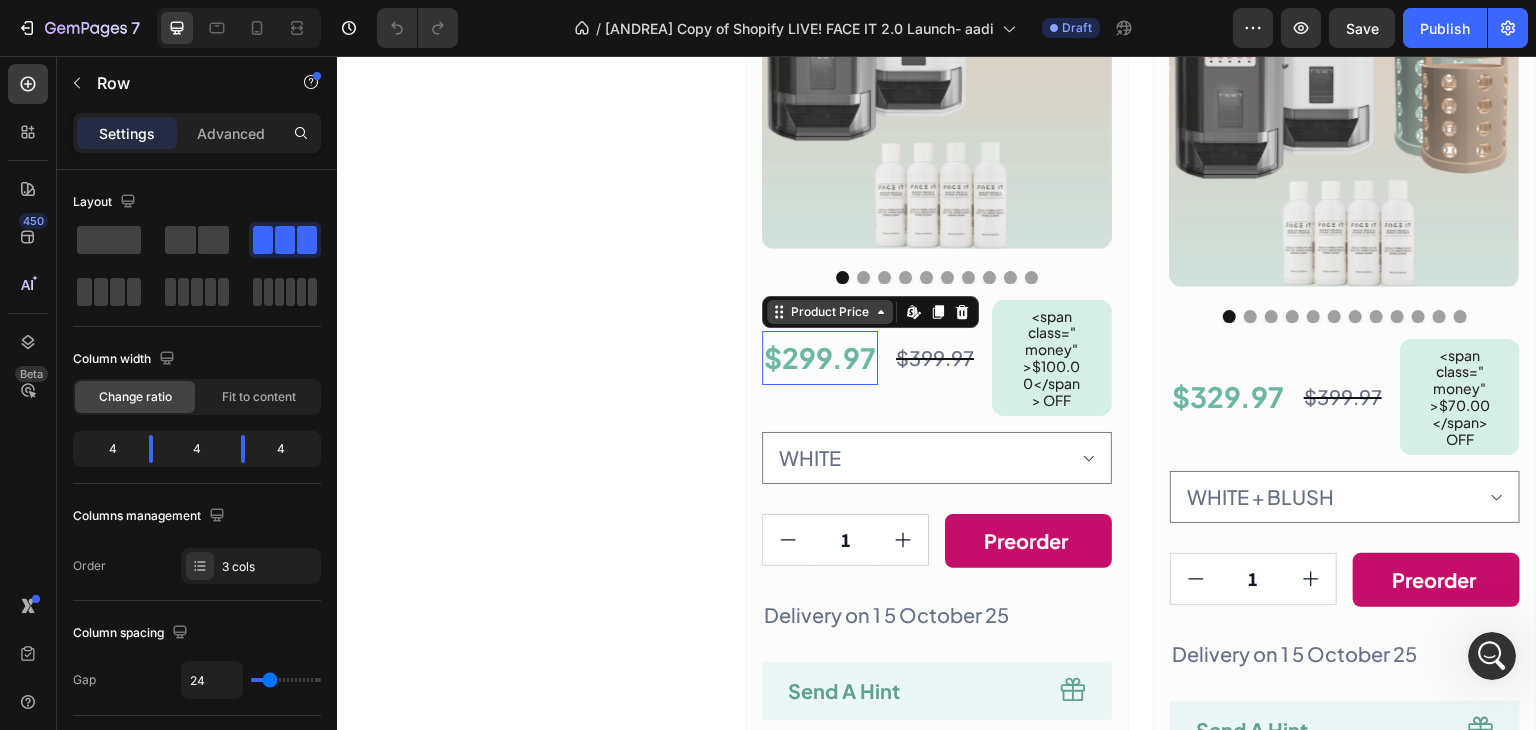 click on "Product Price" at bounding box center (830, 312) 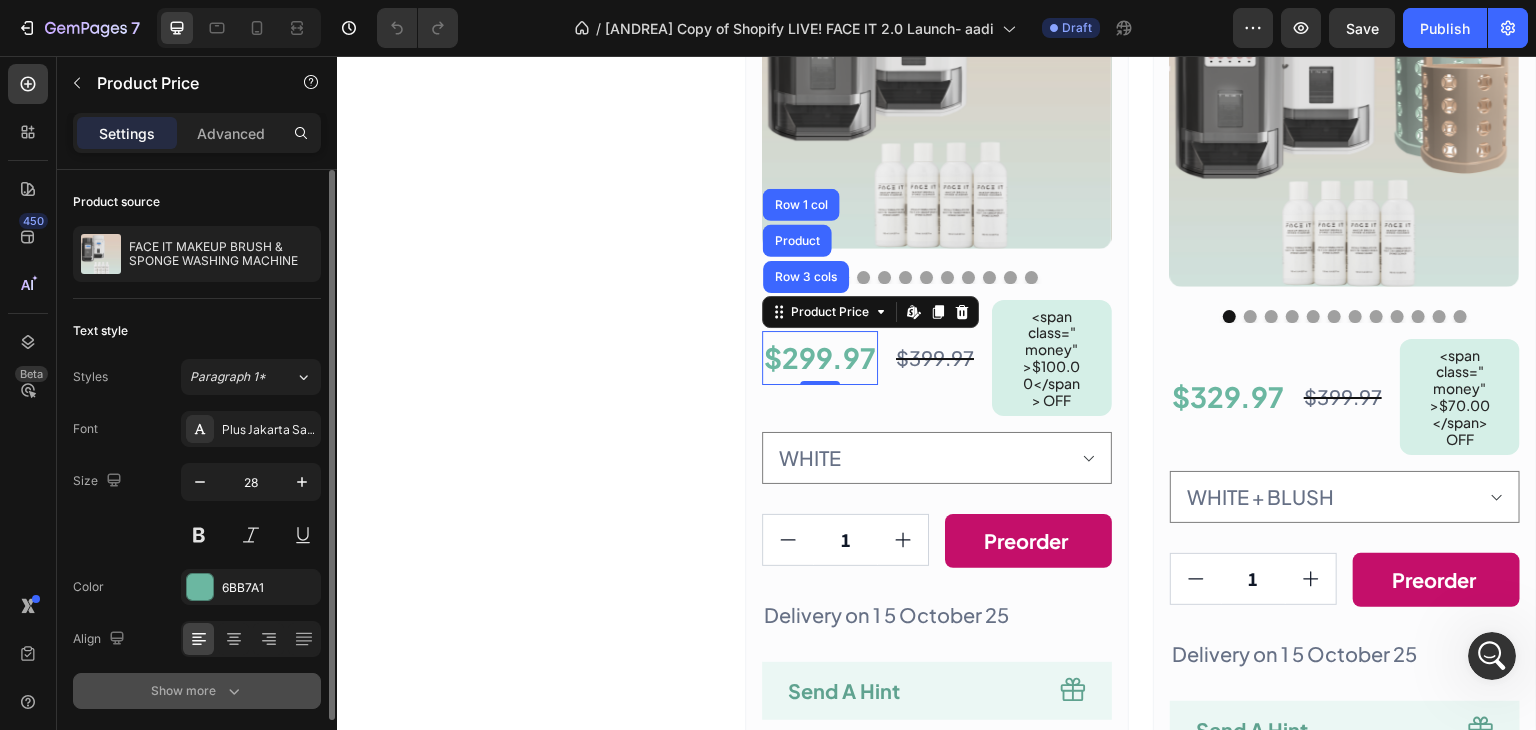 click on "Show more" at bounding box center (197, 691) 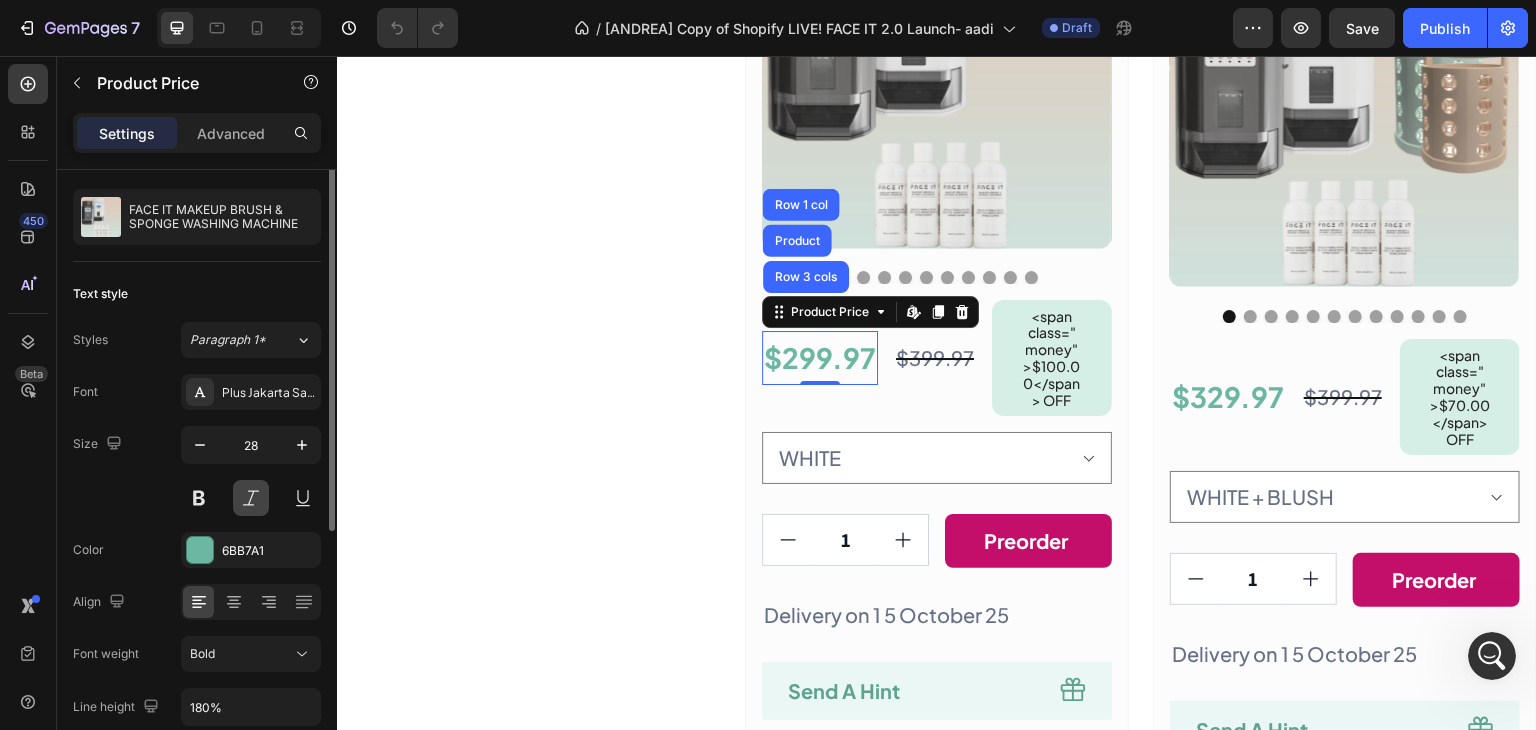 scroll, scrollTop: 0, scrollLeft: 0, axis: both 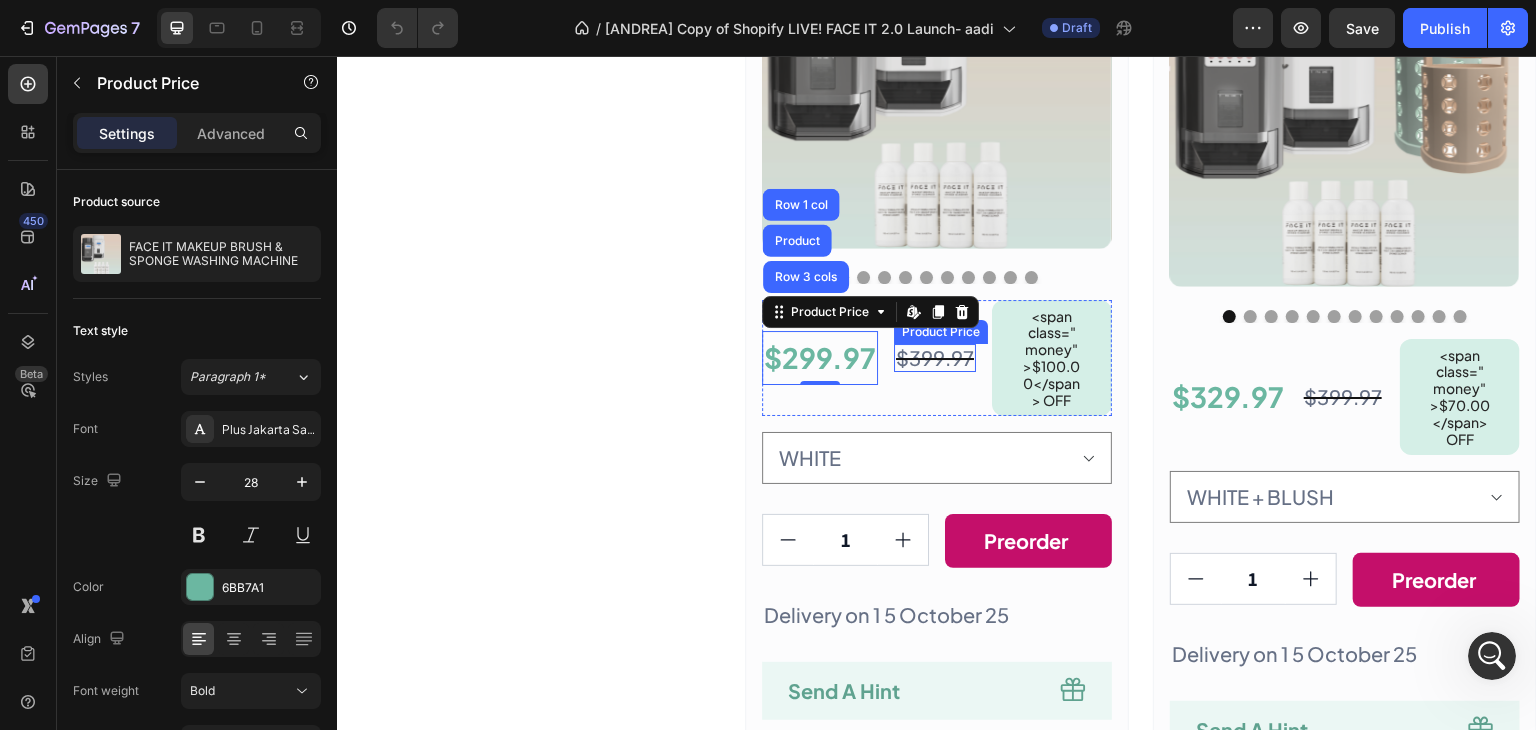 click on "$399.97" at bounding box center (935, 357) 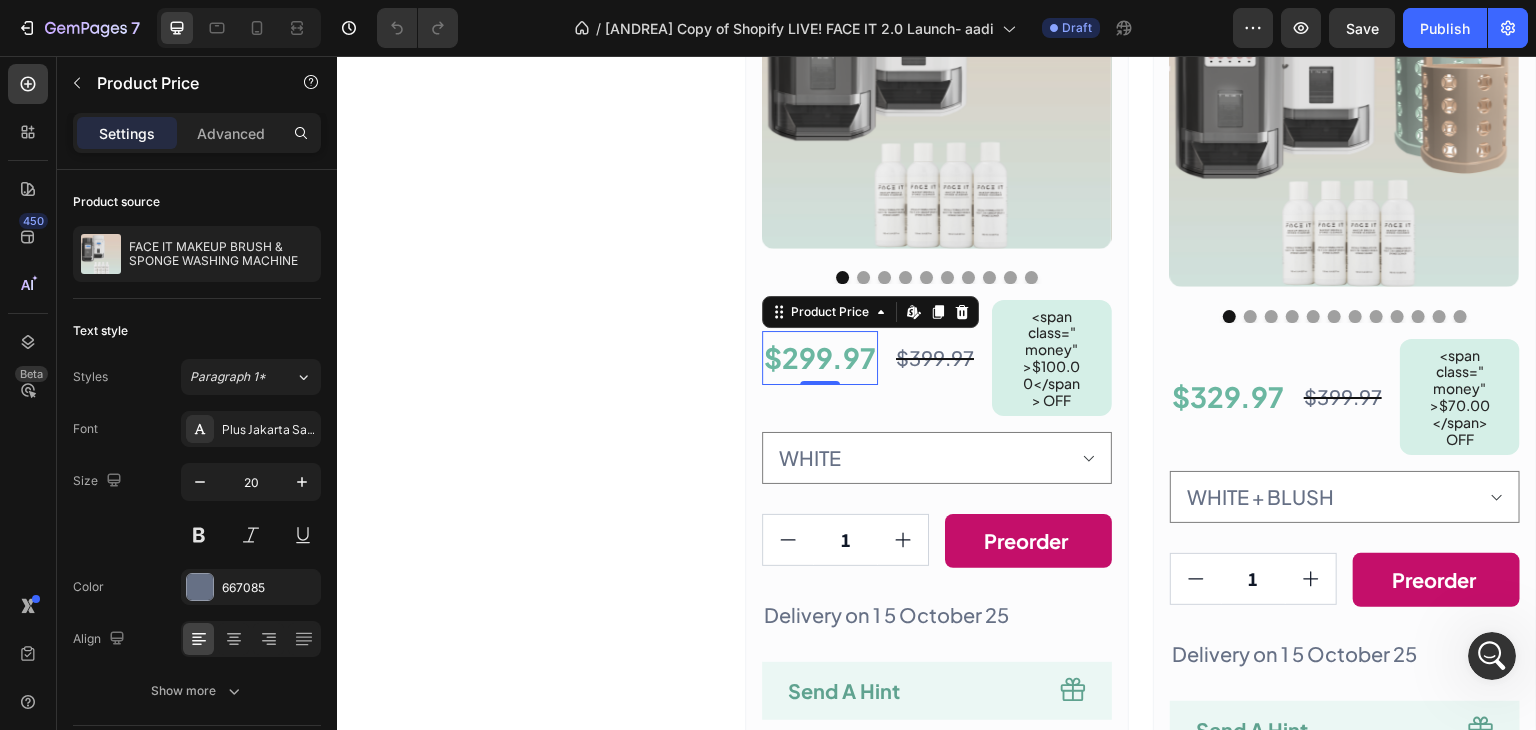 click on "$299.97" at bounding box center [820, 357] 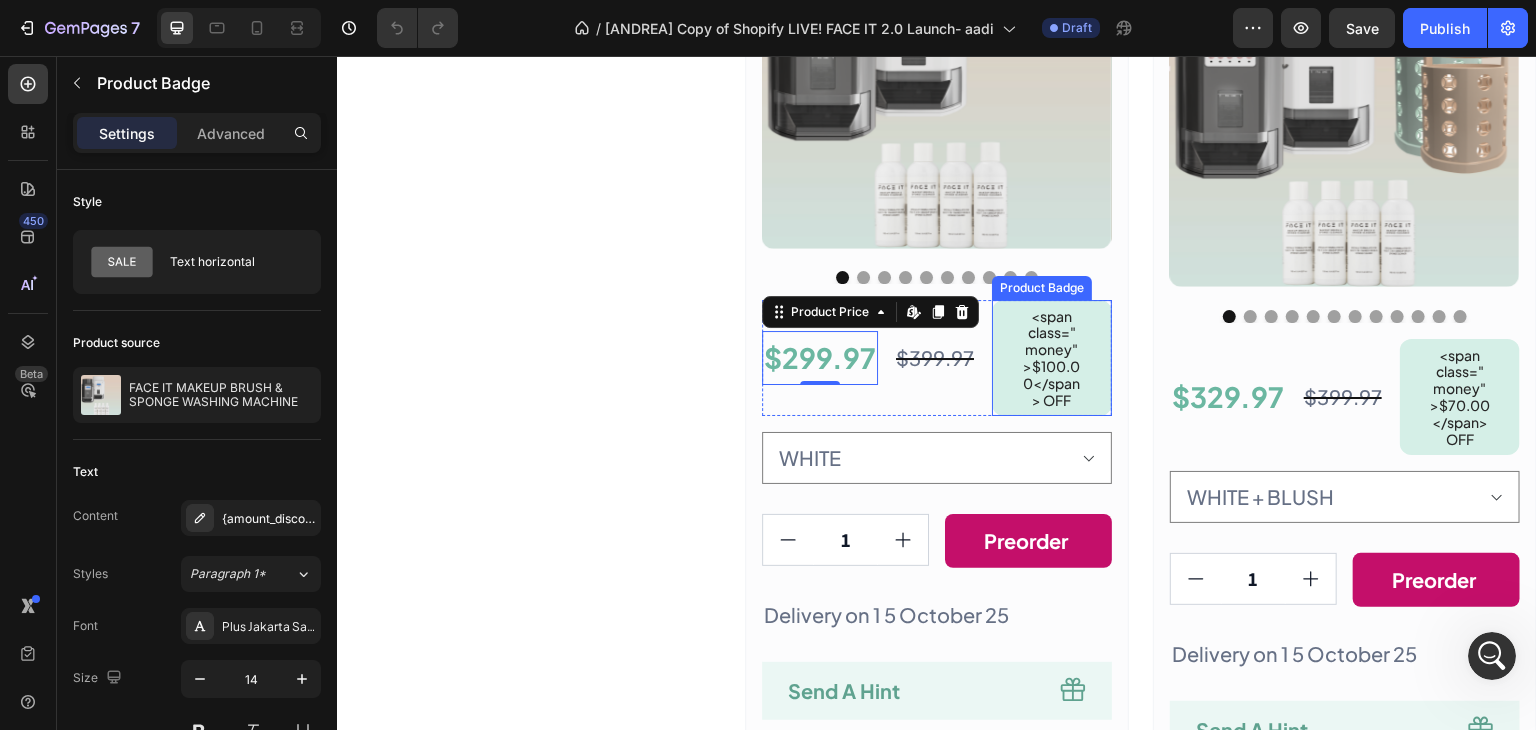 click on "<span class="money">$100.00</span> OFF" at bounding box center [1052, 358] 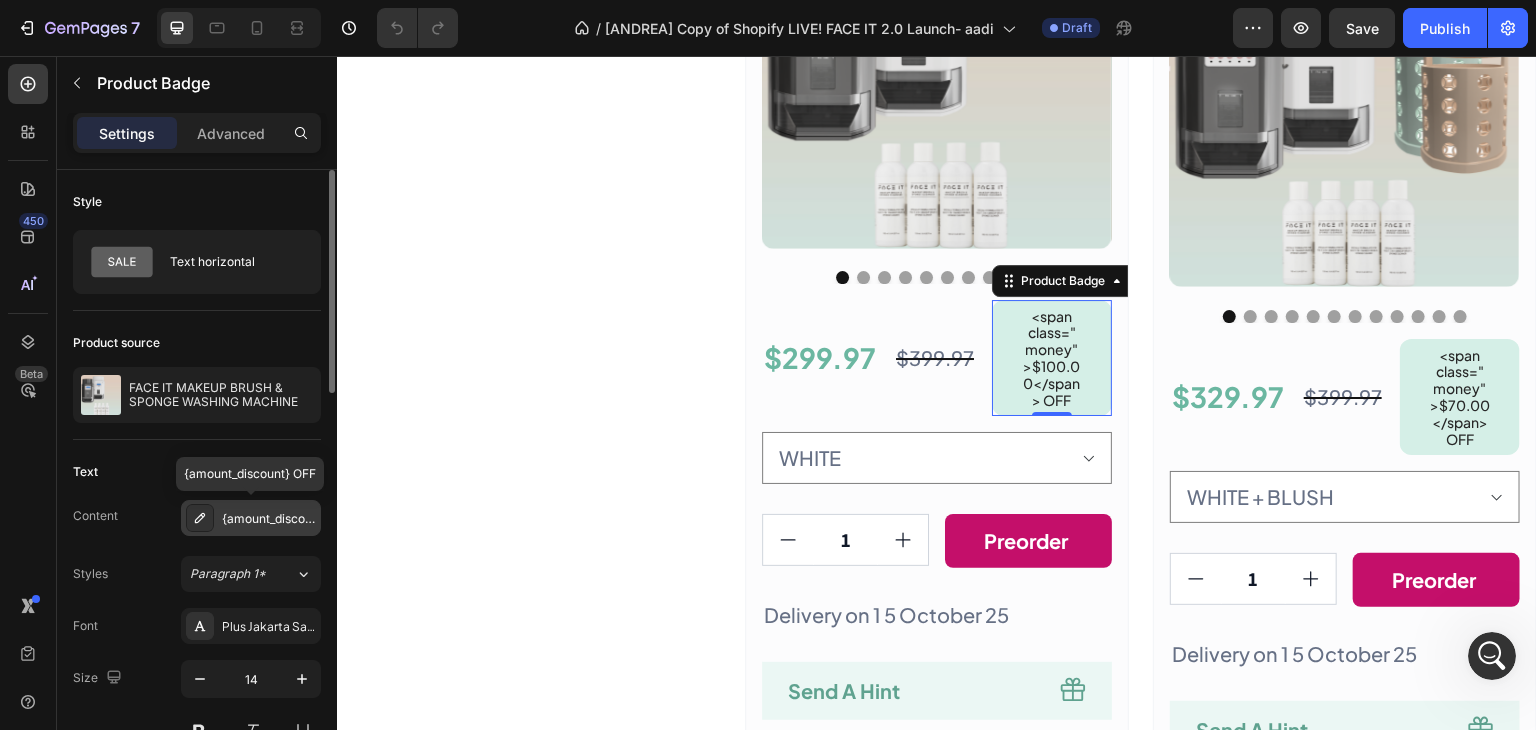 click on "{amount_discount} OFF" at bounding box center (269, 519) 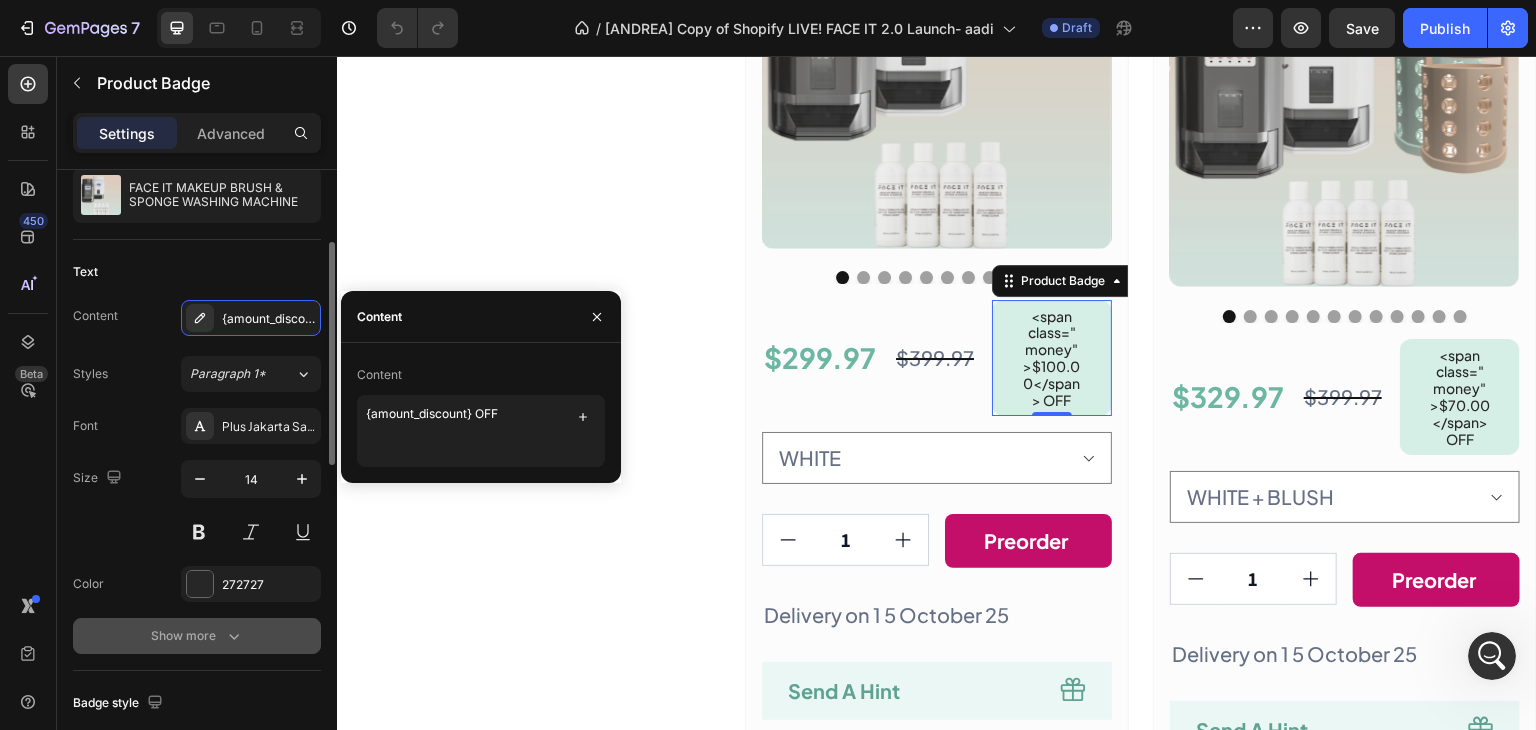 scroll, scrollTop: 300, scrollLeft: 0, axis: vertical 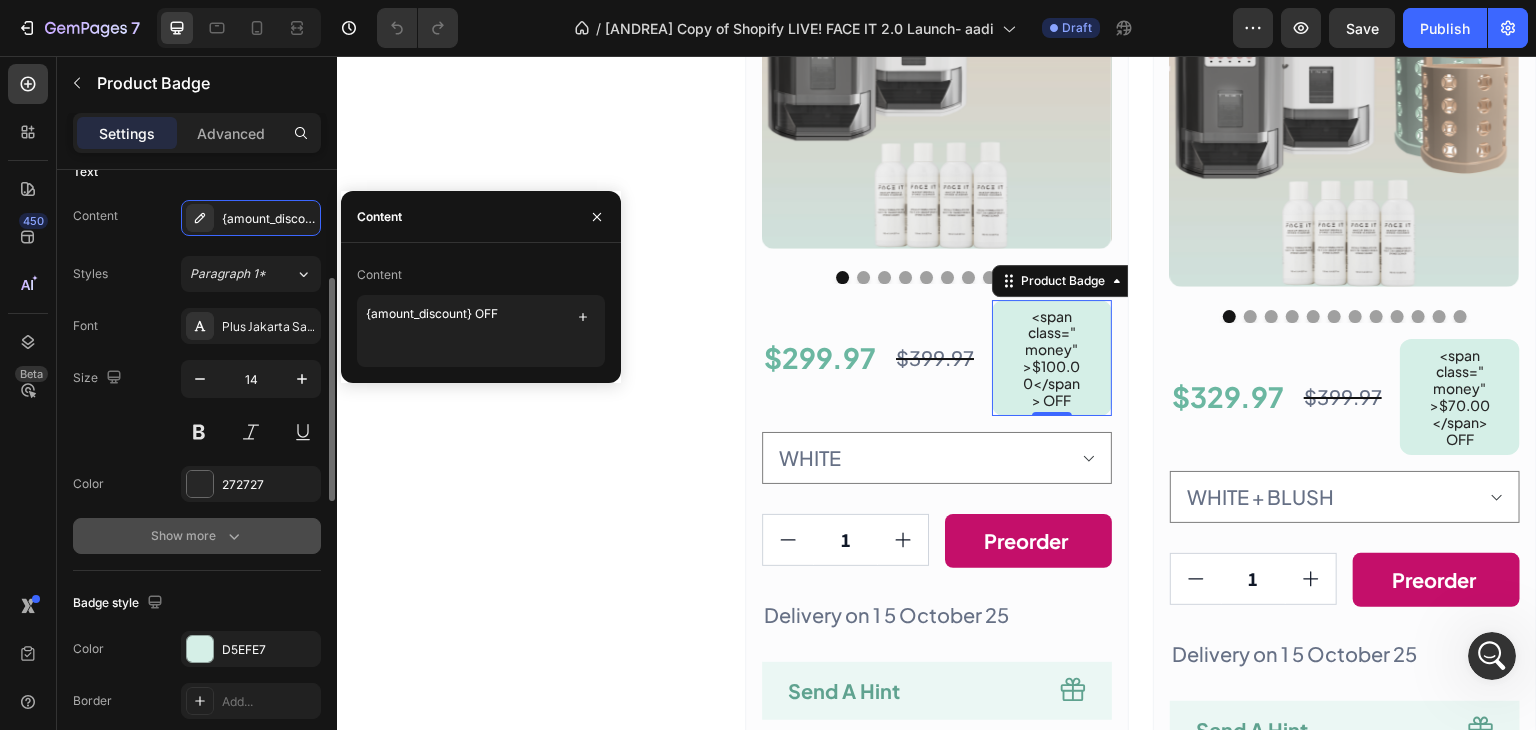 click on "Show more" at bounding box center (197, 536) 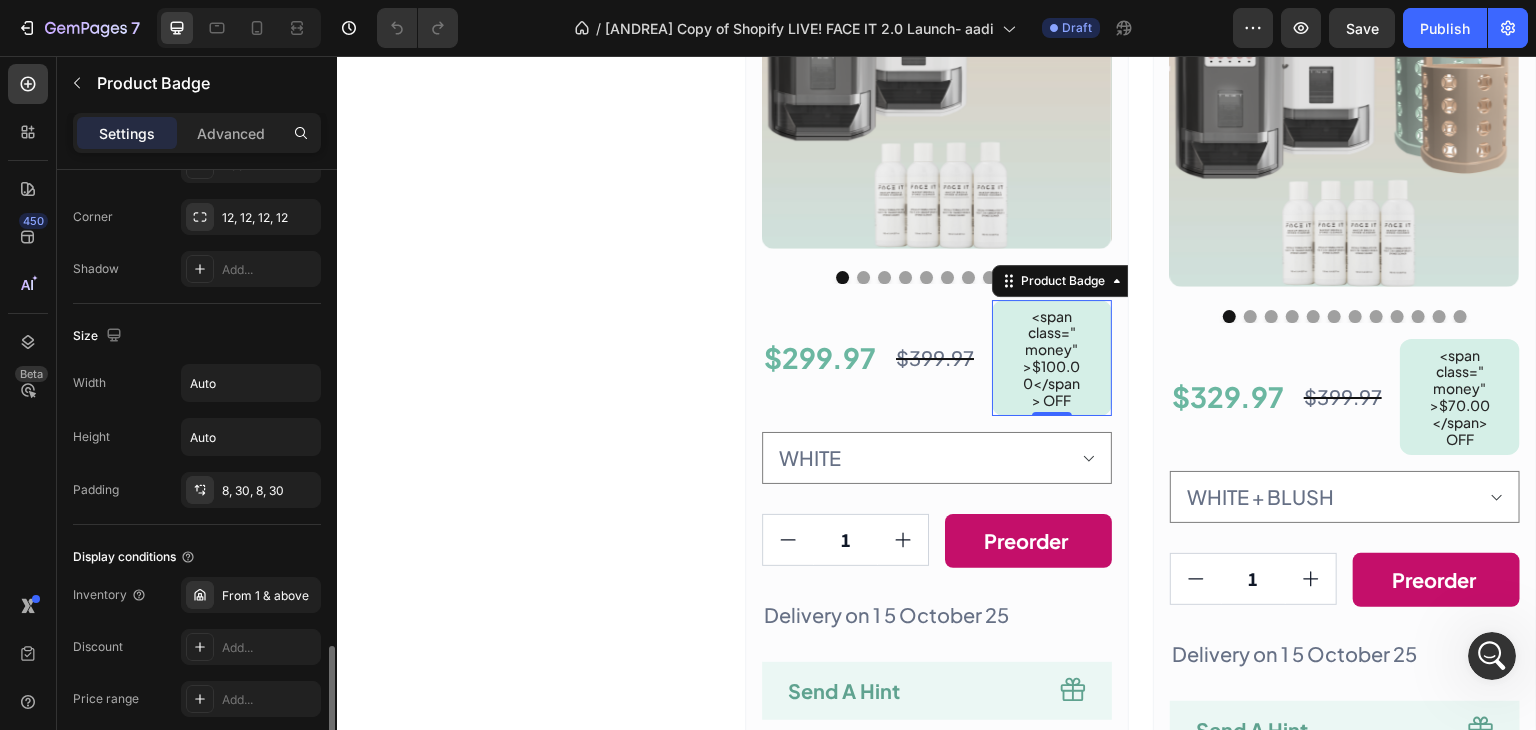 scroll, scrollTop: 1200, scrollLeft: 0, axis: vertical 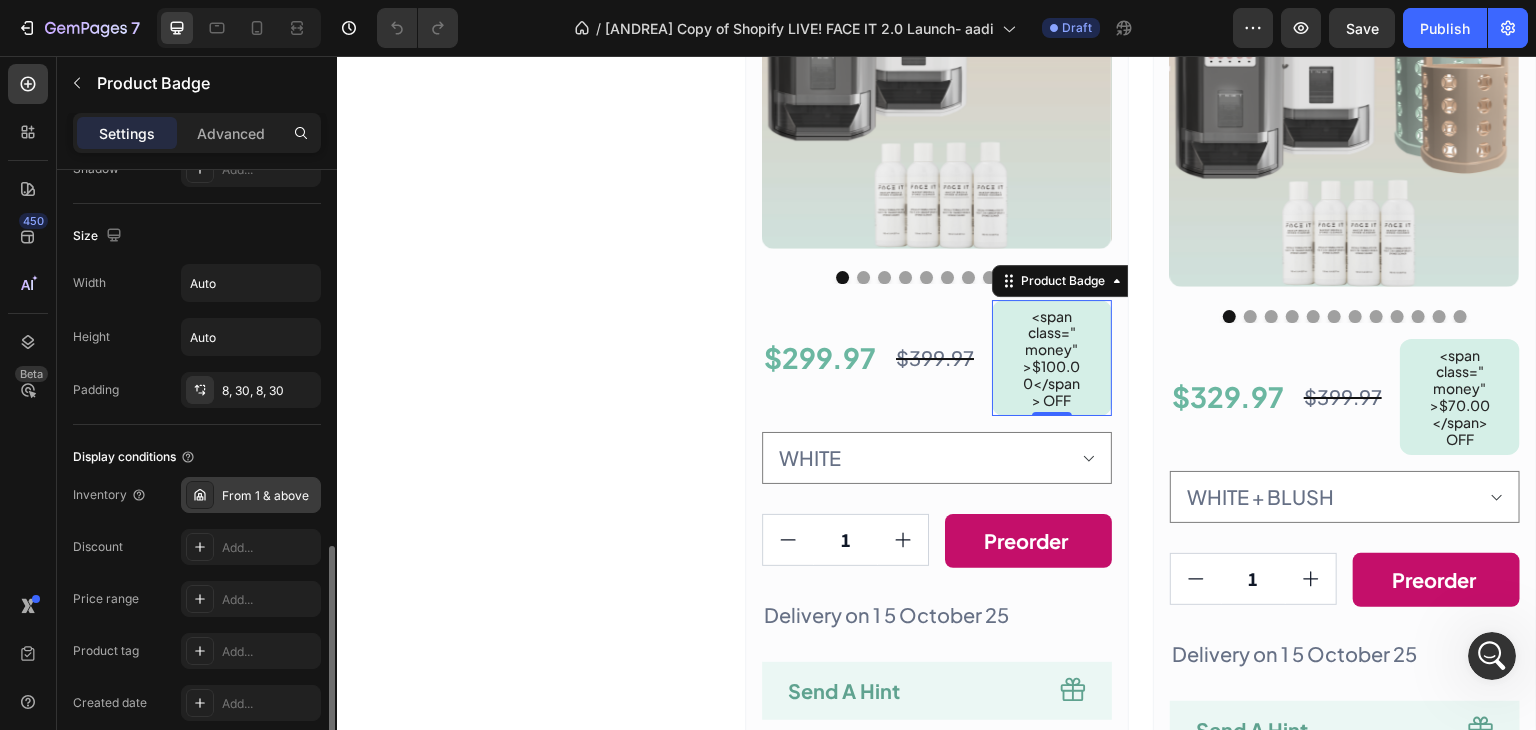 click on "From 1 & above" at bounding box center [269, 496] 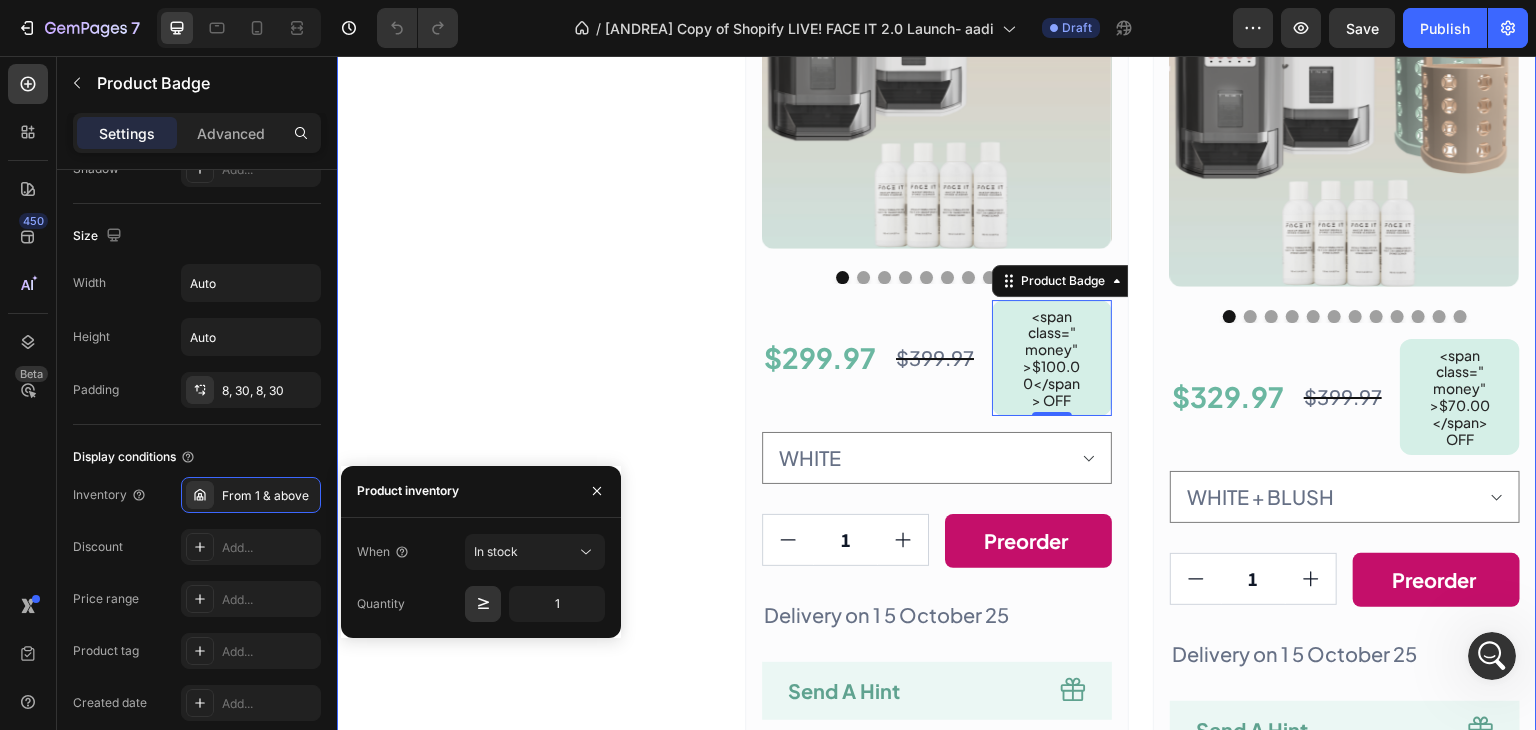 click on "save a maximum 40%on rrp when you reserve face it today at our special prelaunch price. this special discount will drop to 30% when we launch. stock is limited and running. out. so, secure your maximum 40% discount today by reserving yours  Text Block Row" at bounding box center (529, 499) 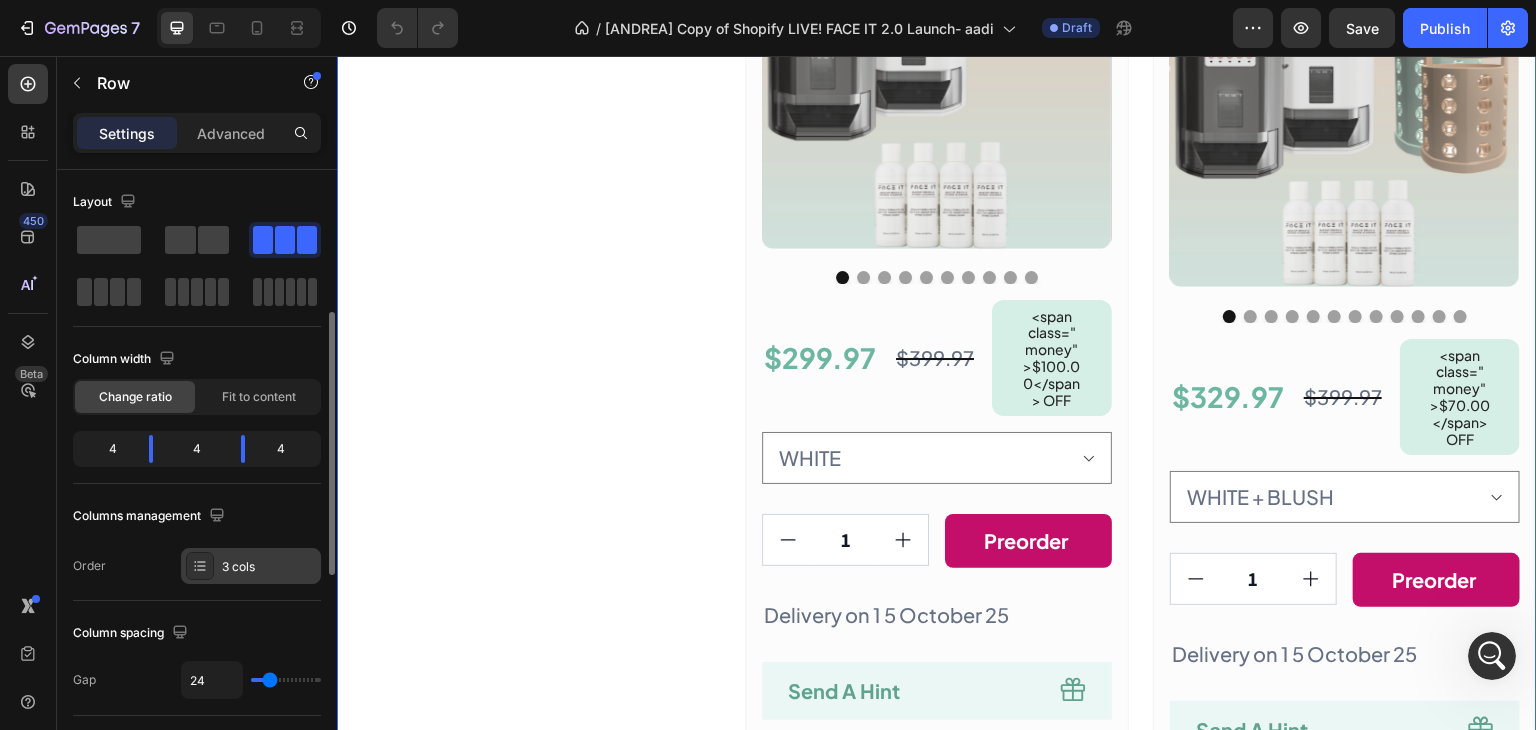 scroll, scrollTop: 100, scrollLeft: 0, axis: vertical 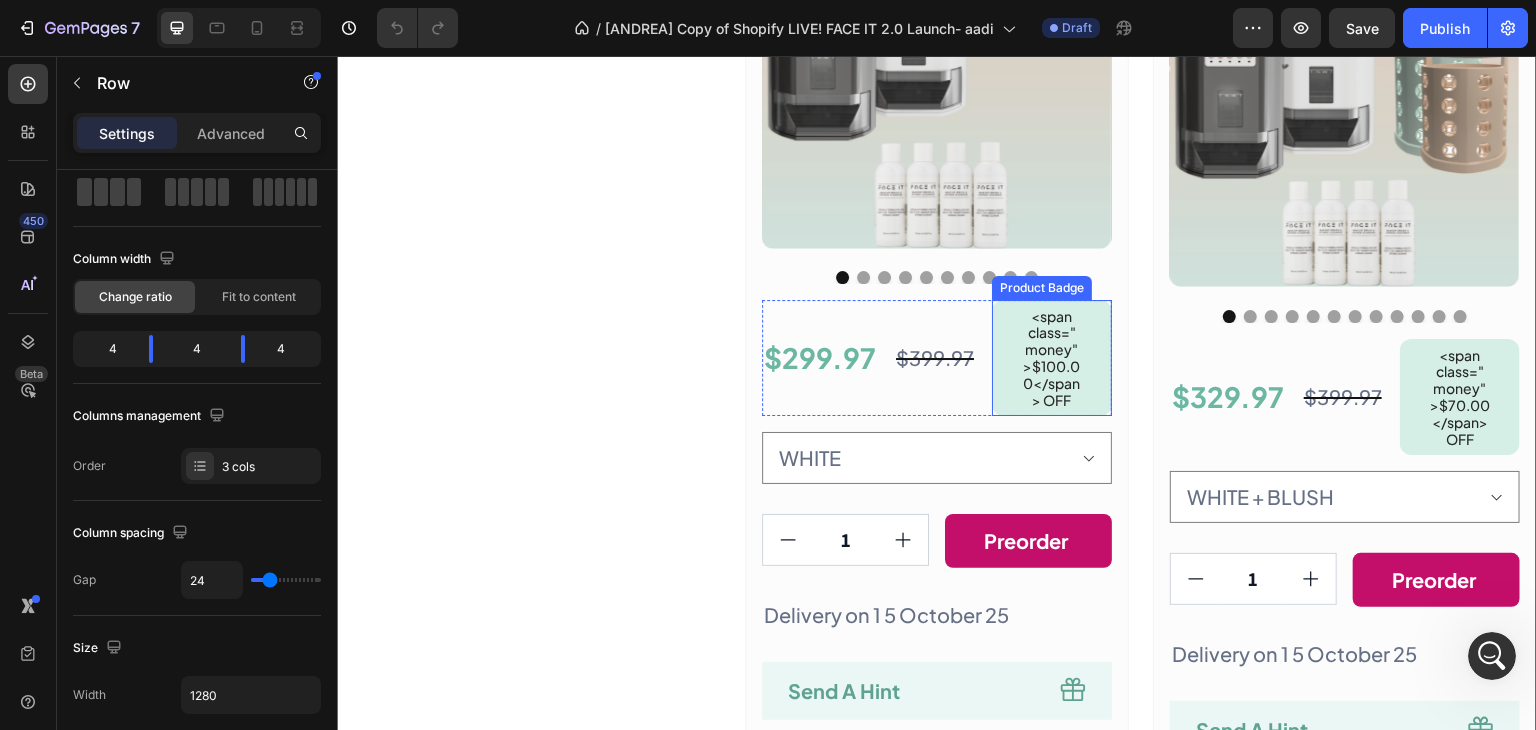 click on "<span class="money">$100.00</span> OFF" at bounding box center [1052, 358] 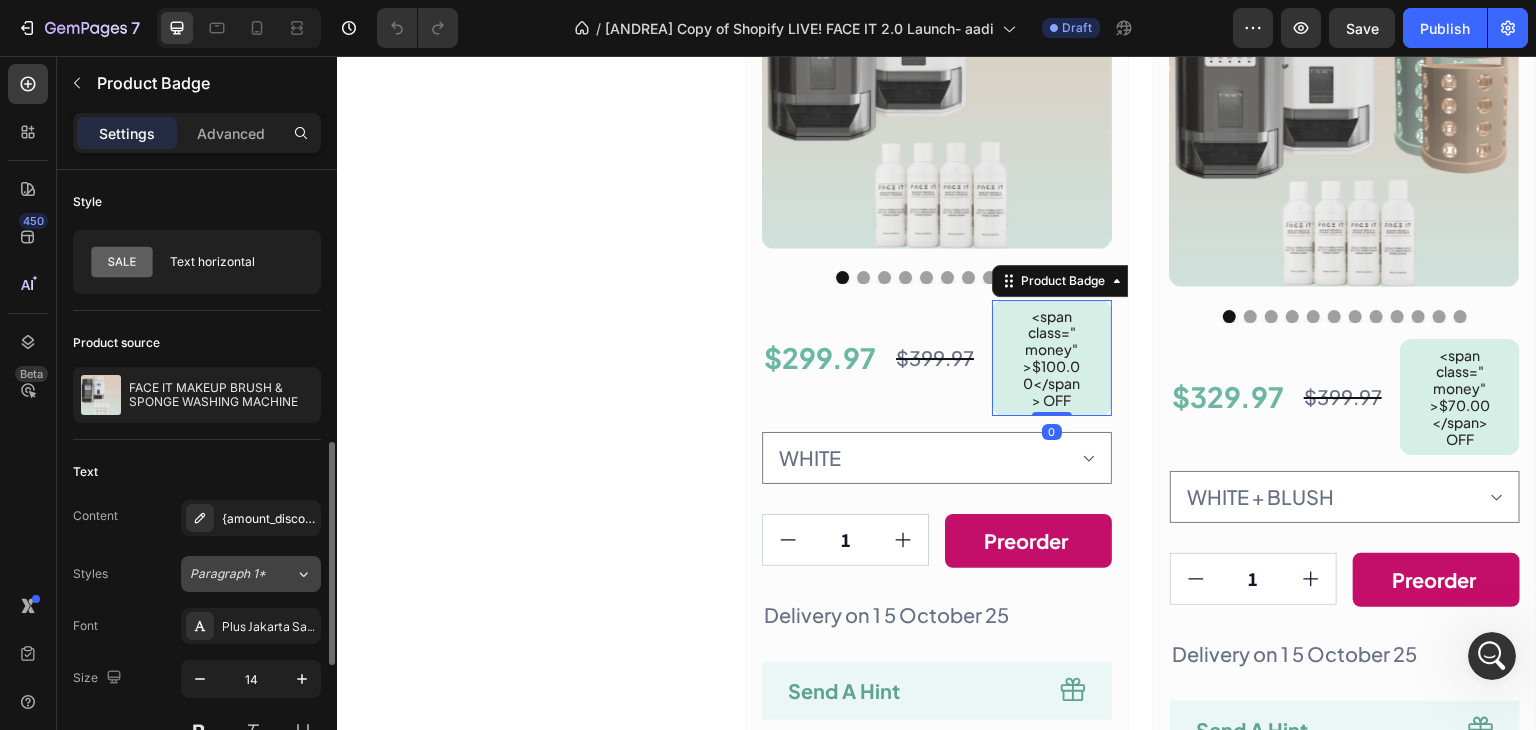 scroll, scrollTop: 200, scrollLeft: 0, axis: vertical 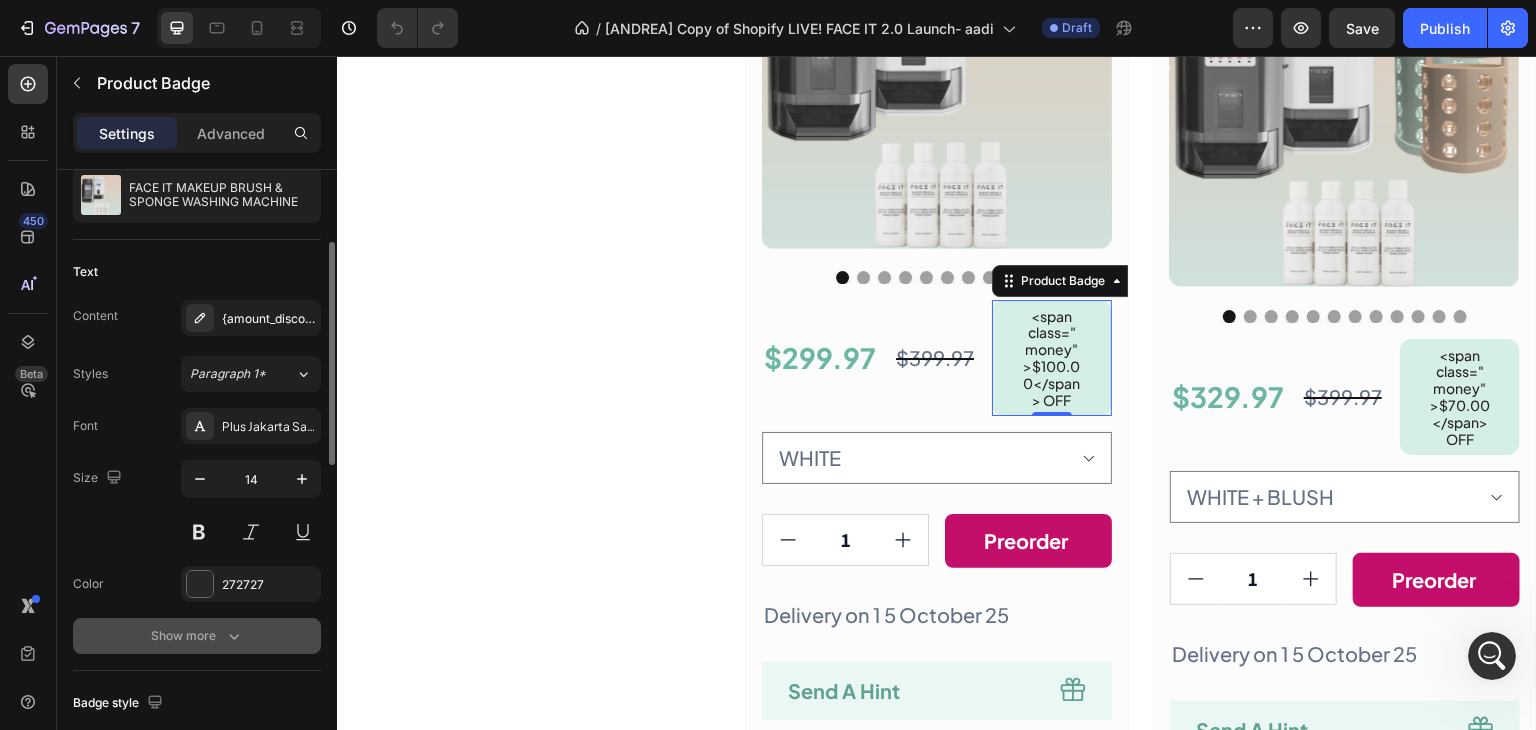 click 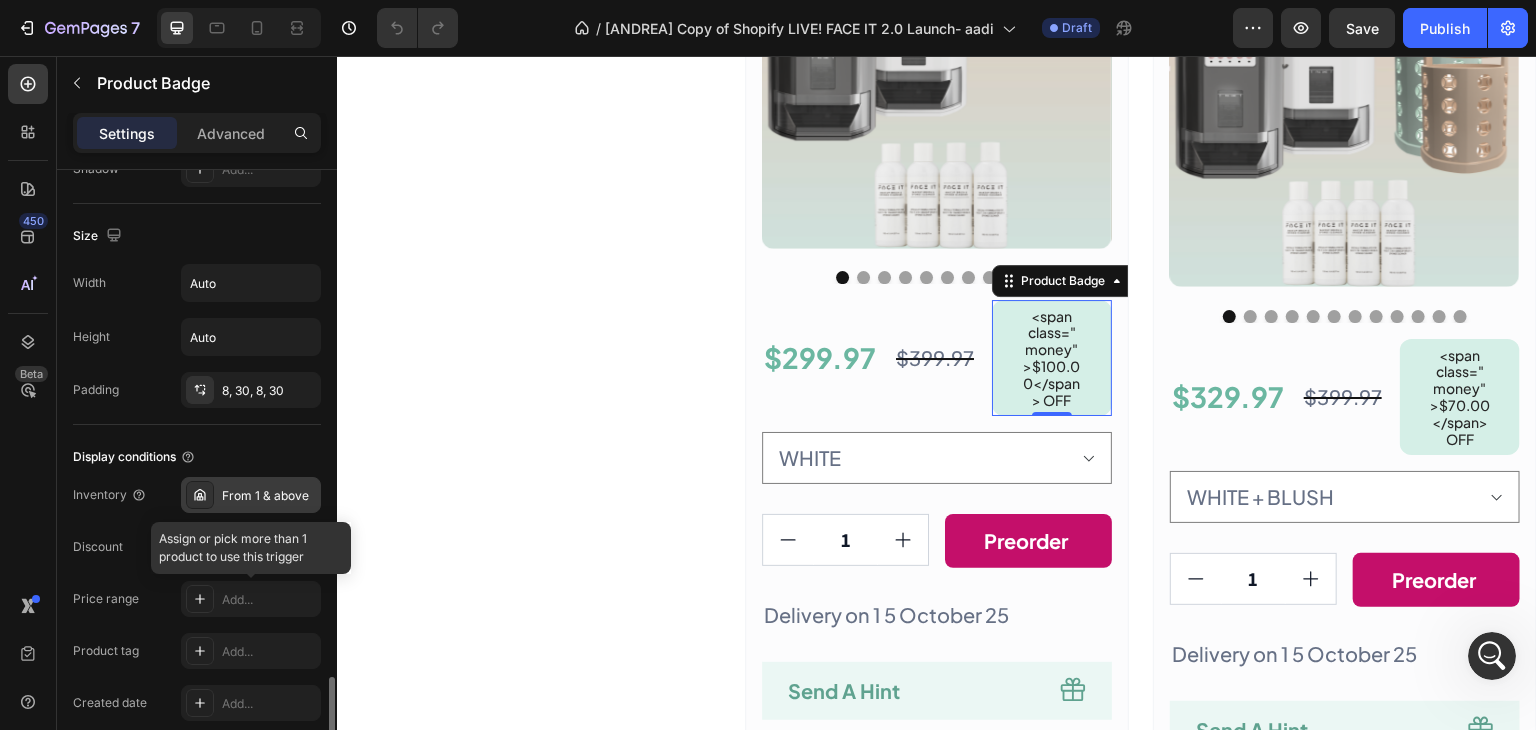scroll, scrollTop: 1300, scrollLeft: 0, axis: vertical 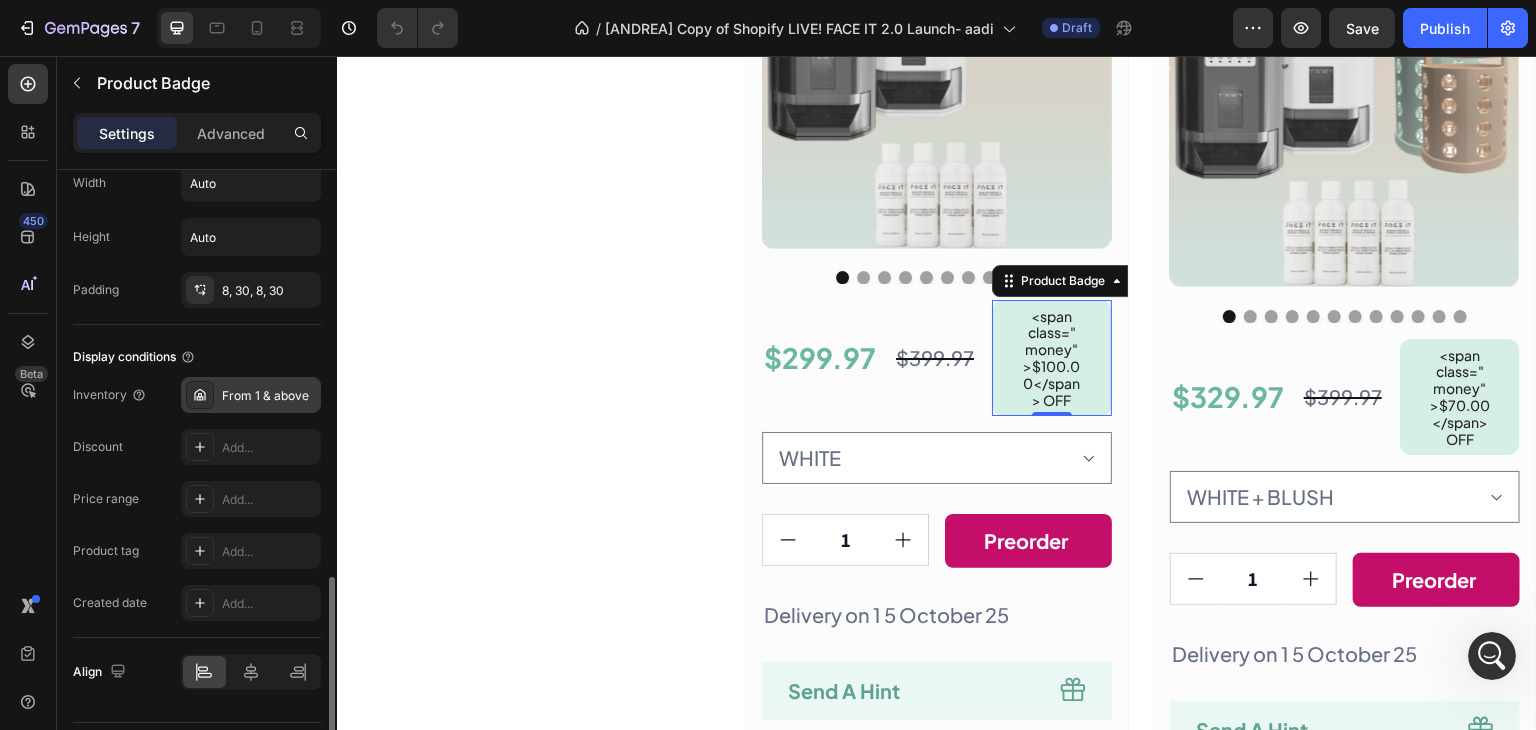 click on "From 1 & above" at bounding box center [269, 396] 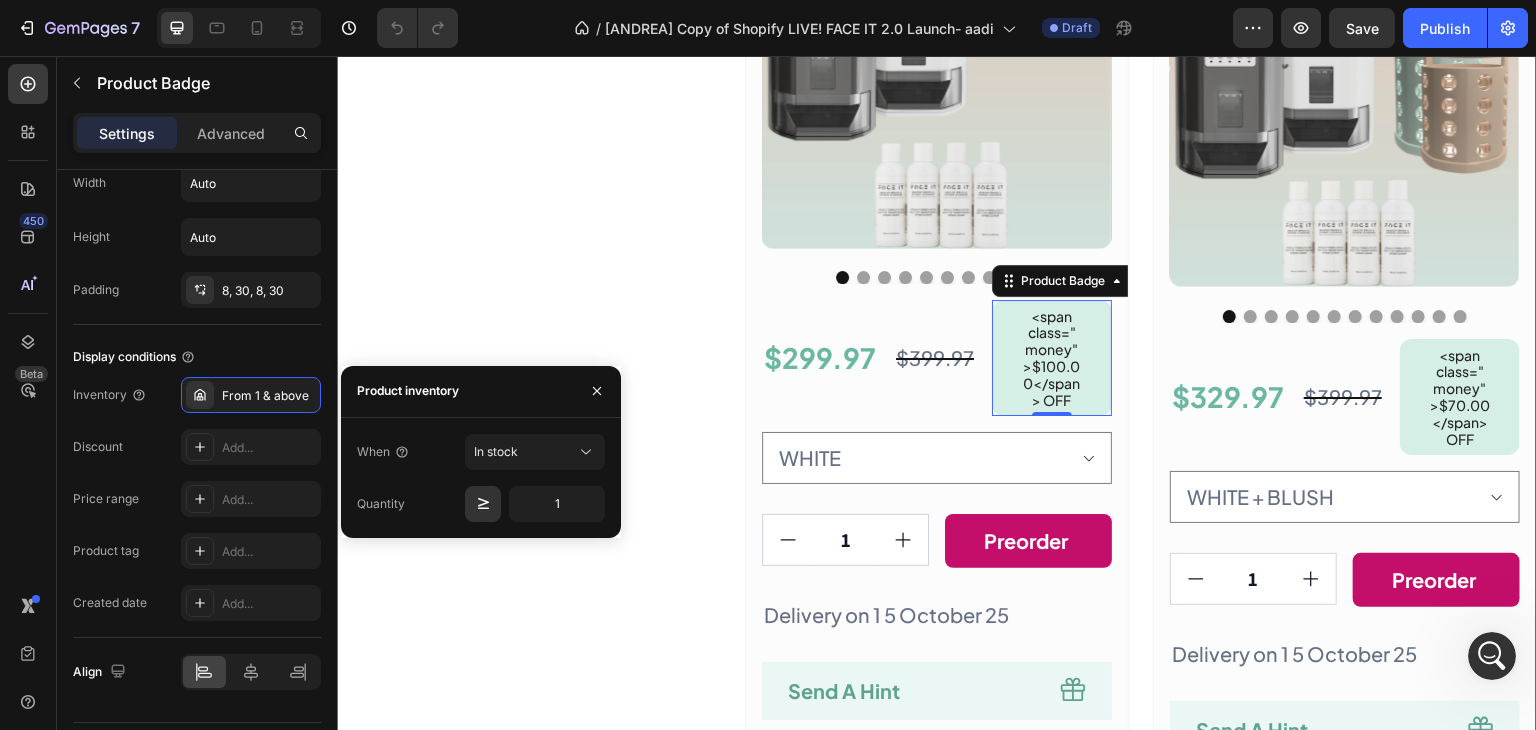 click on "save a maximum 40%on rrp when you reserve face it today at our special prelaunch price. this special discount will drop to 30% when we launch. stock is limited and running. out. so, secure your maximum 40% discount today by reserving yours  Text Block Row" at bounding box center [529, 499] 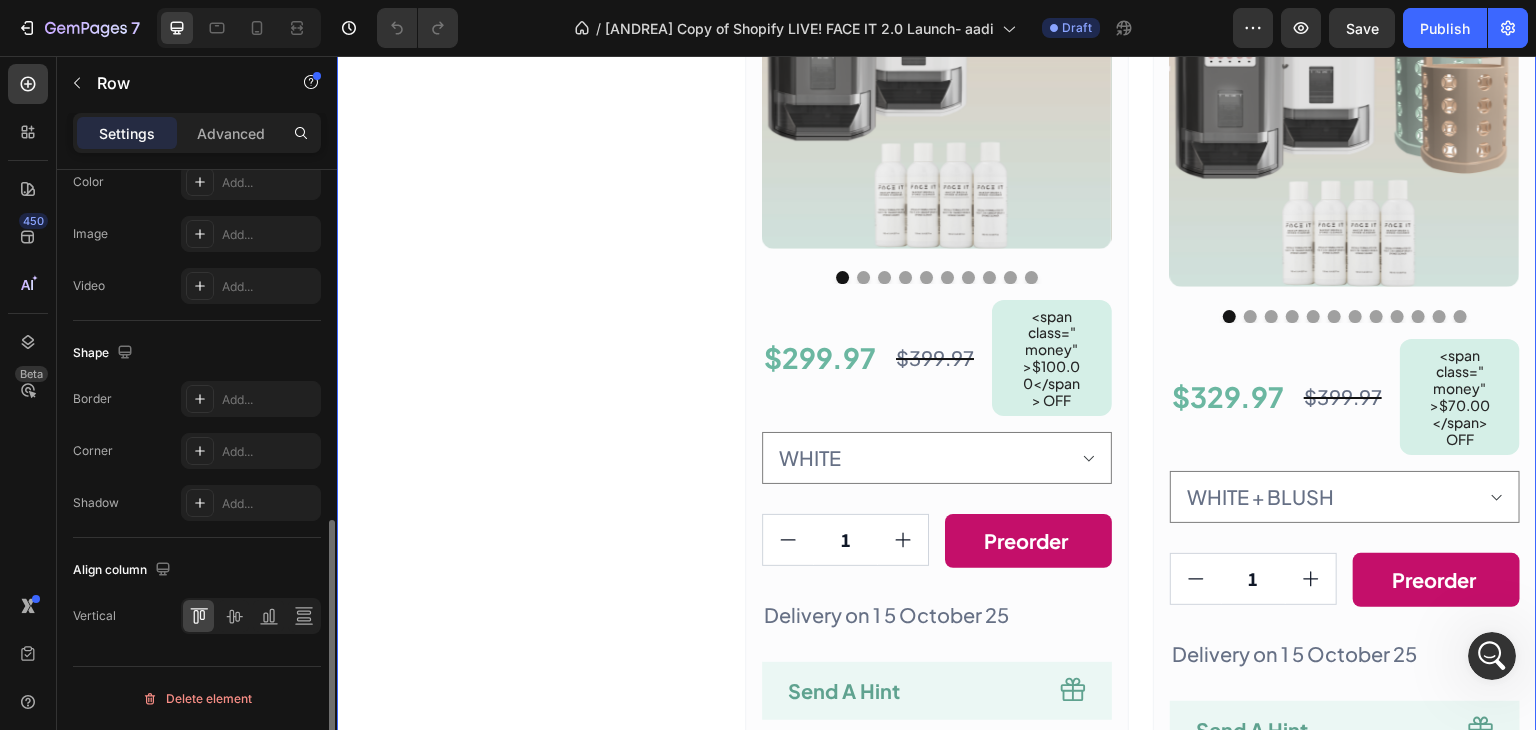 scroll, scrollTop: 0, scrollLeft: 0, axis: both 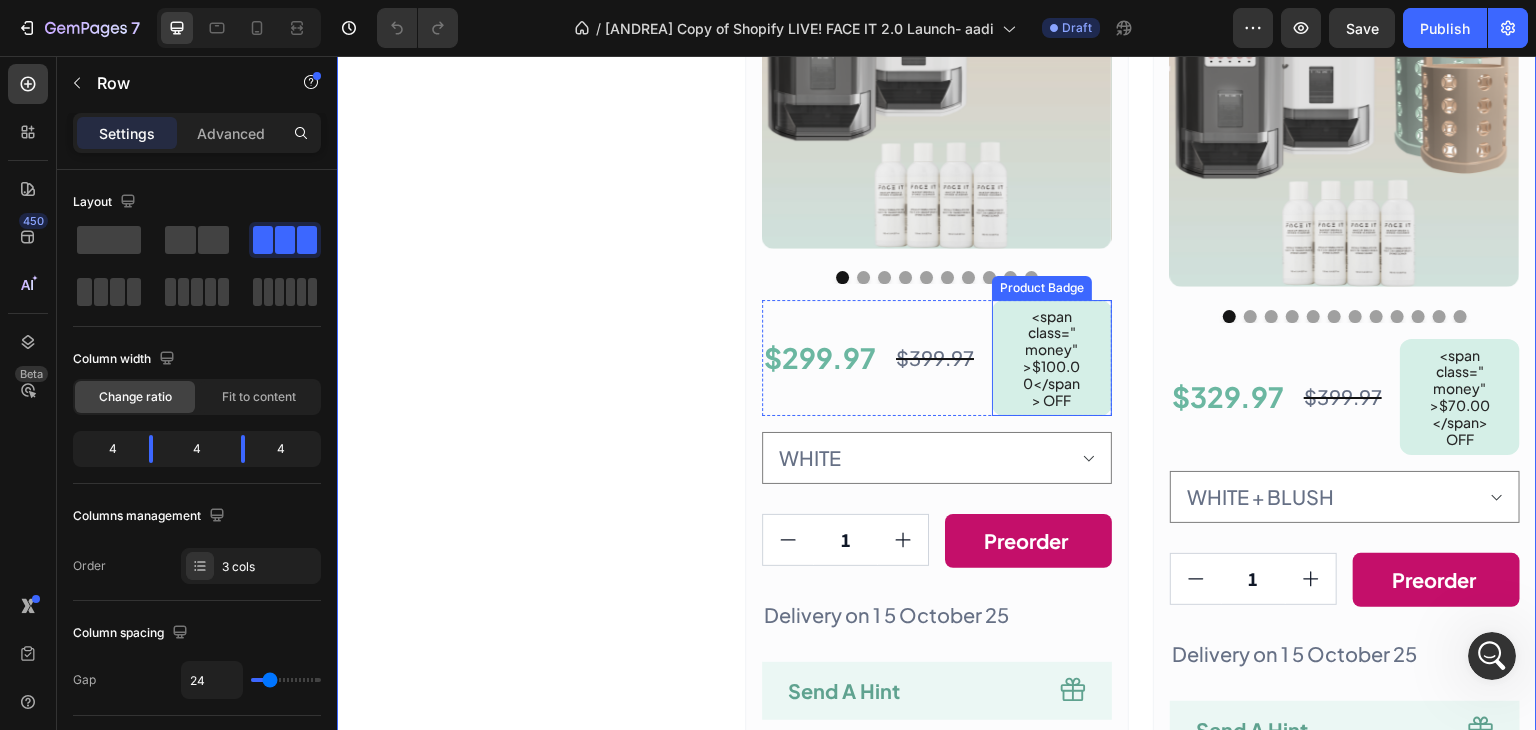 click on "<span class="money">$100.00</span> OFF" at bounding box center (1052, 358) 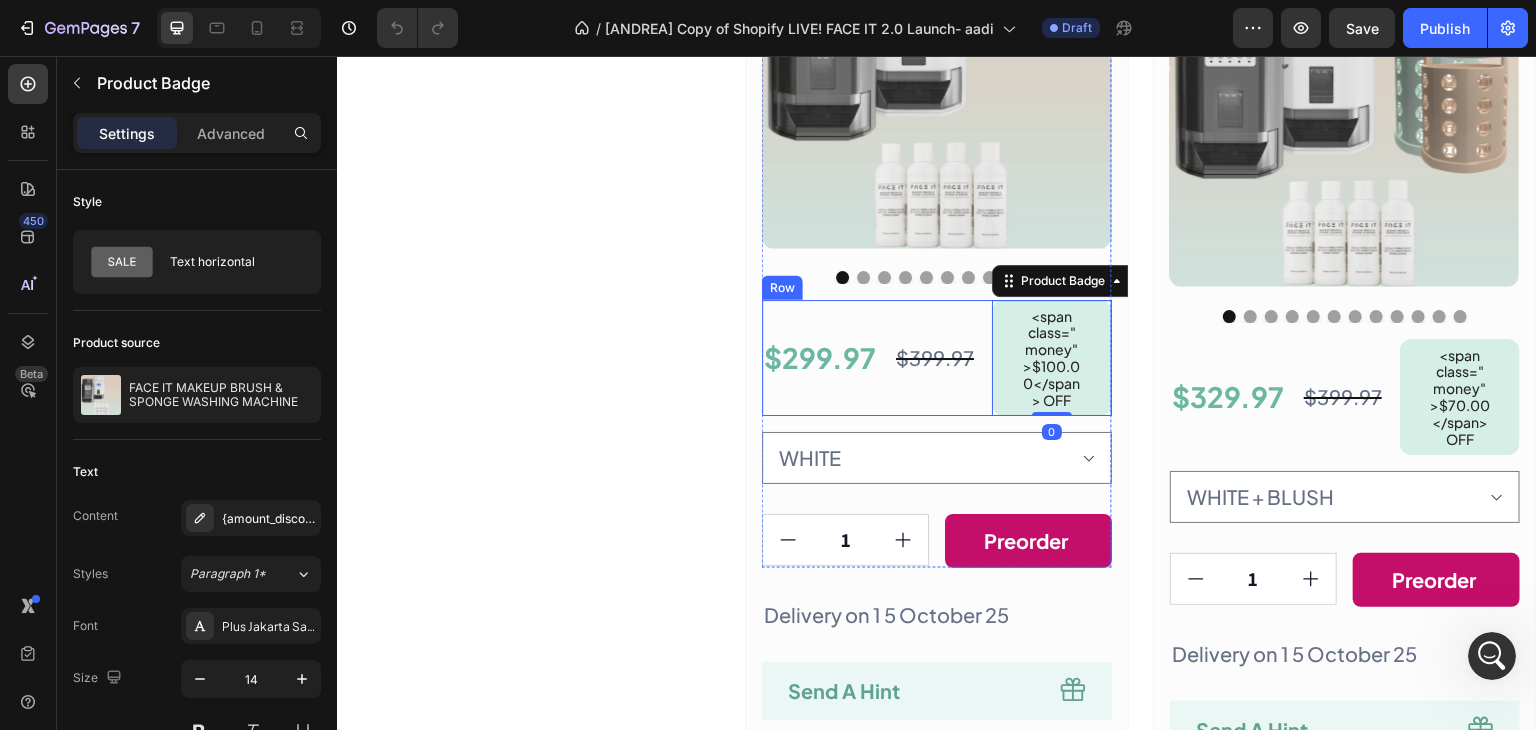 click on "$399.97 Product Price Product Price" at bounding box center [935, 358] 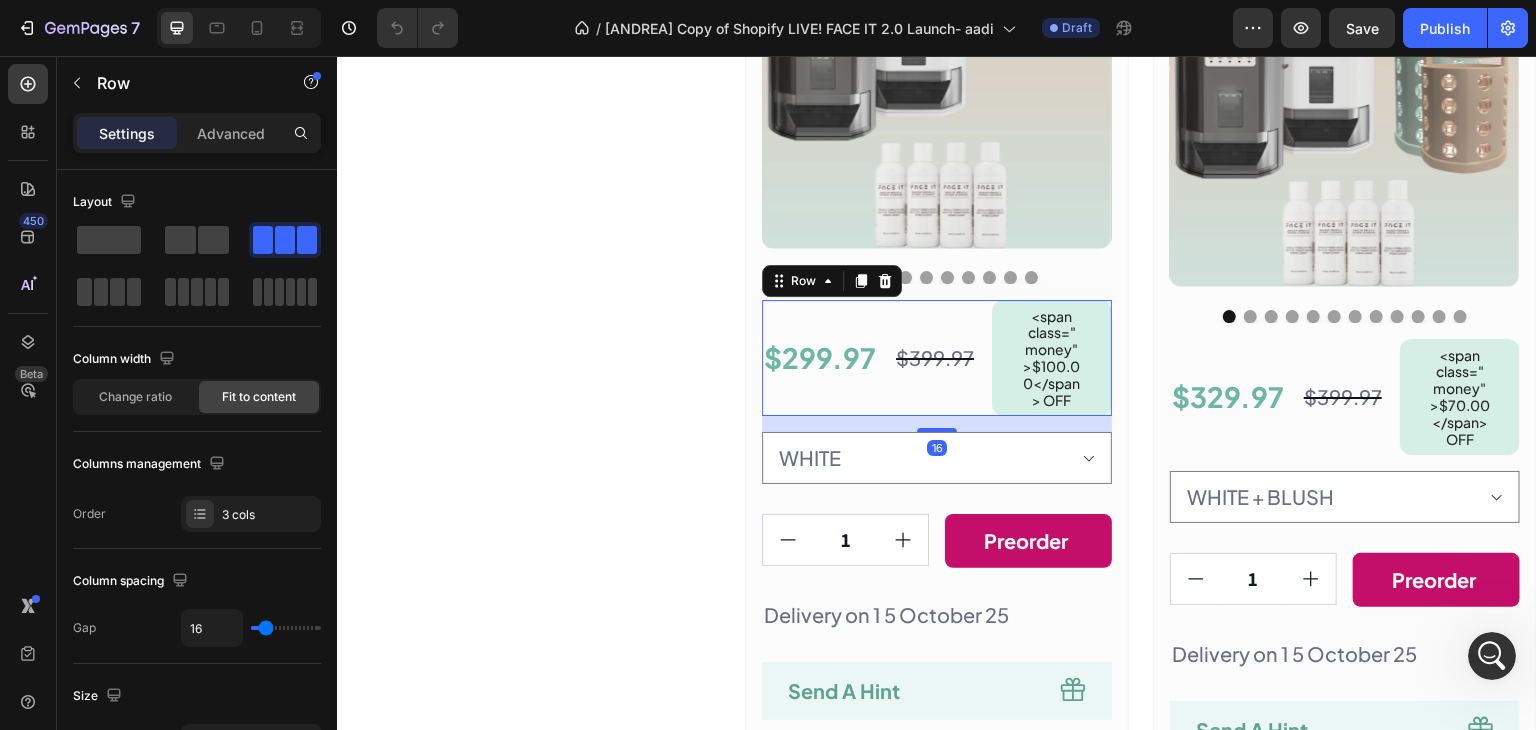 click on "$299.97 Product Price Product Price" at bounding box center (820, 358) 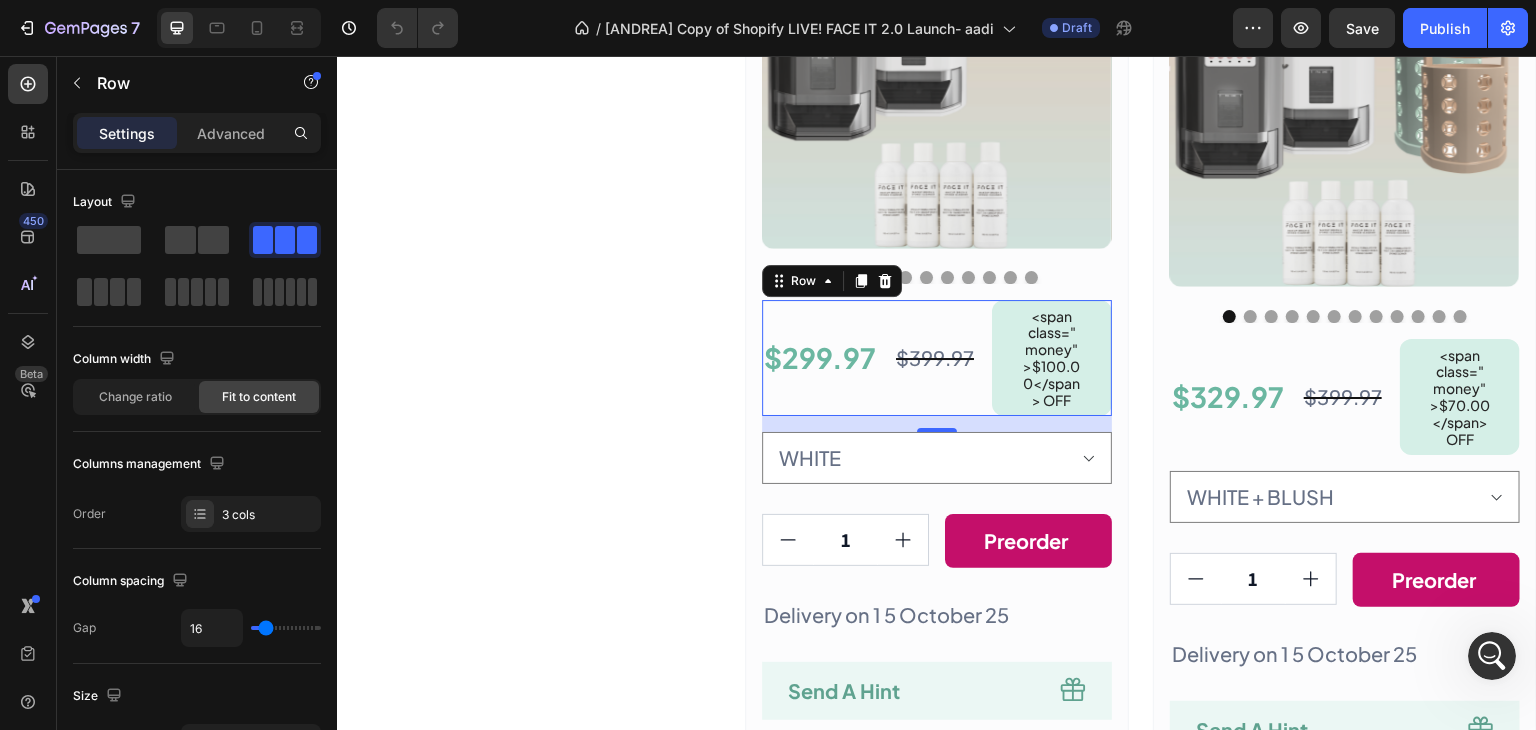 click on "$299.97 Product Price Product Price $399.97 Product Price Product Price <span class="money">$100.00</span> OFF Product Badge Row   16" at bounding box center [937, 358] 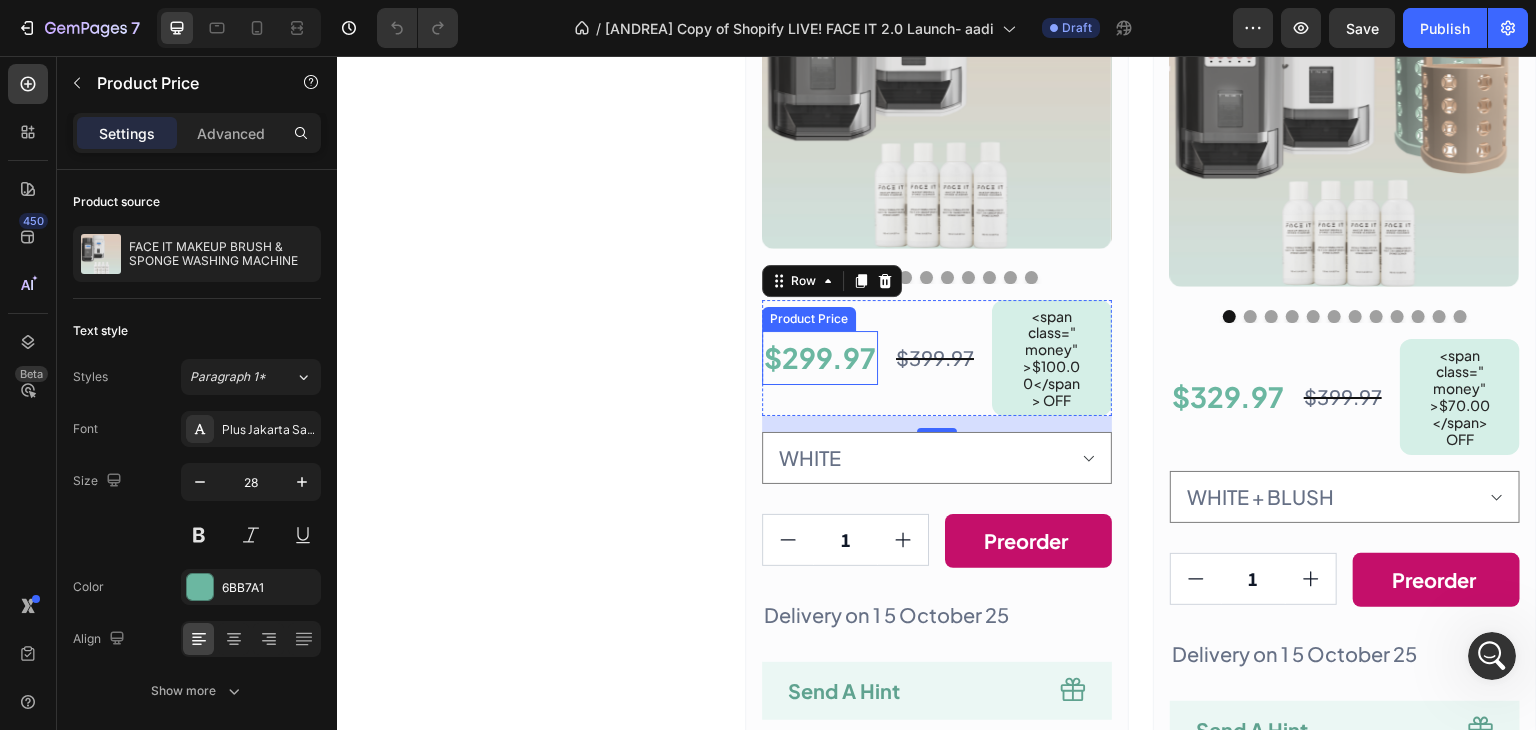 click on "$299.97" at bounding box center [820, 357] 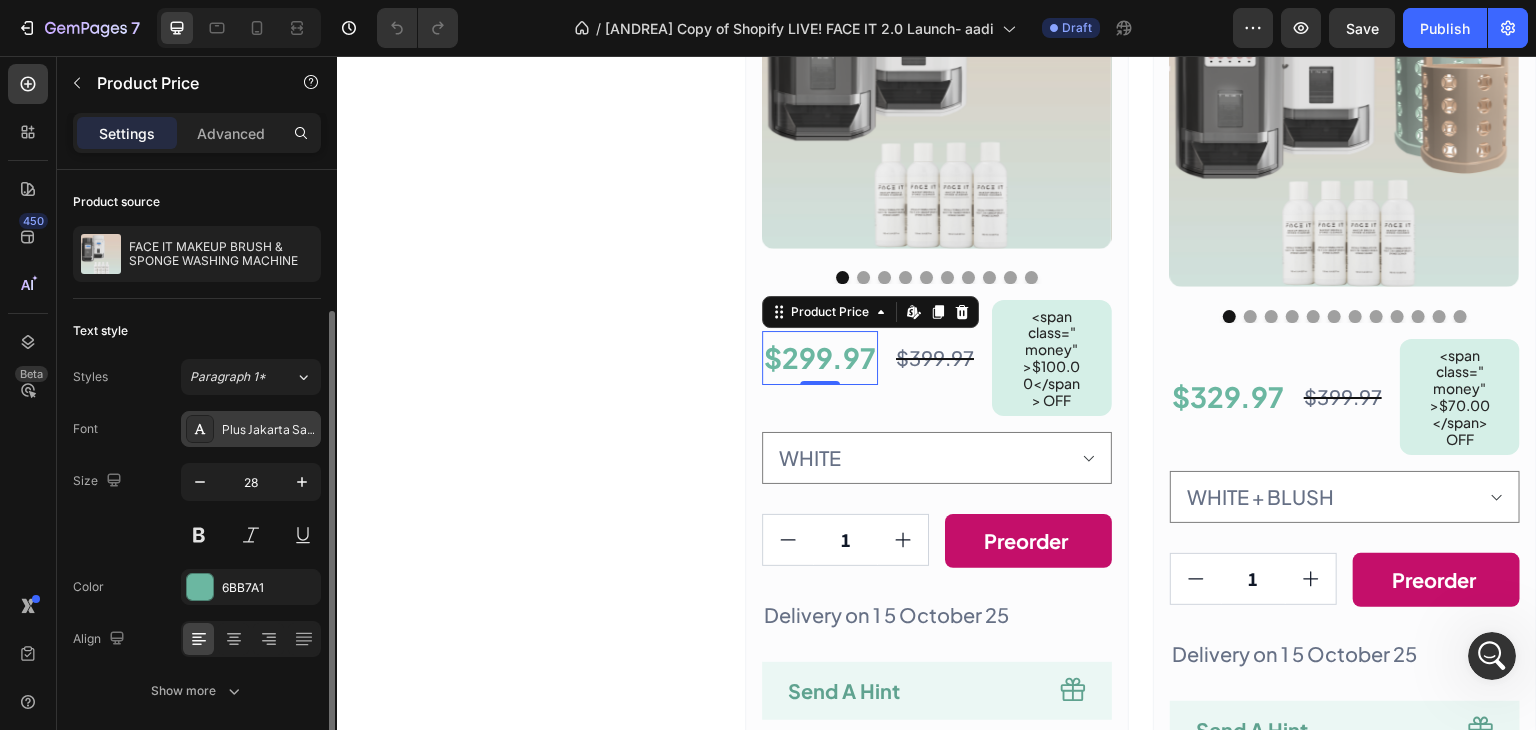 scroll, scrollTop: 74, scrollLeft: 0, axis: vertical 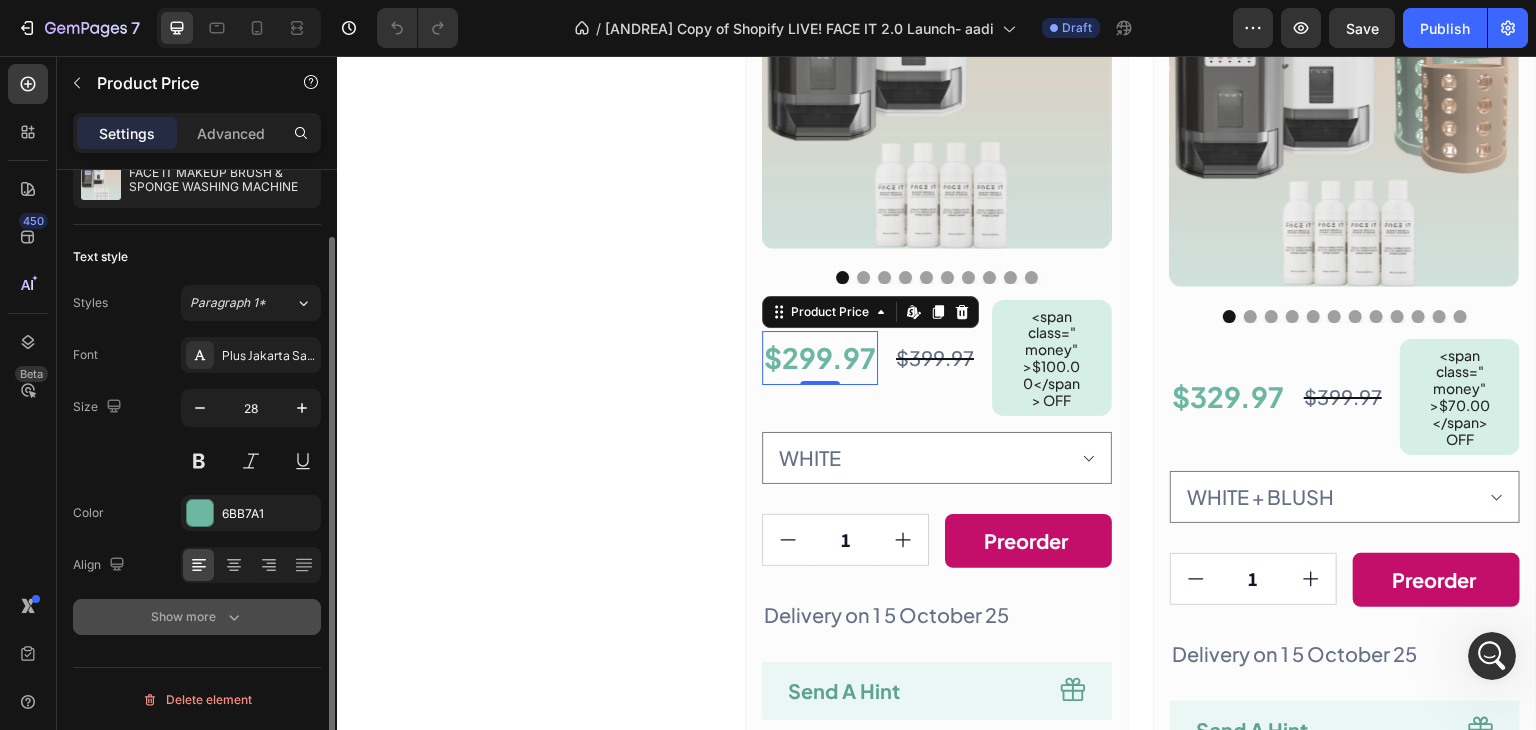 click on "Show more" at bounding box center [197, 617] 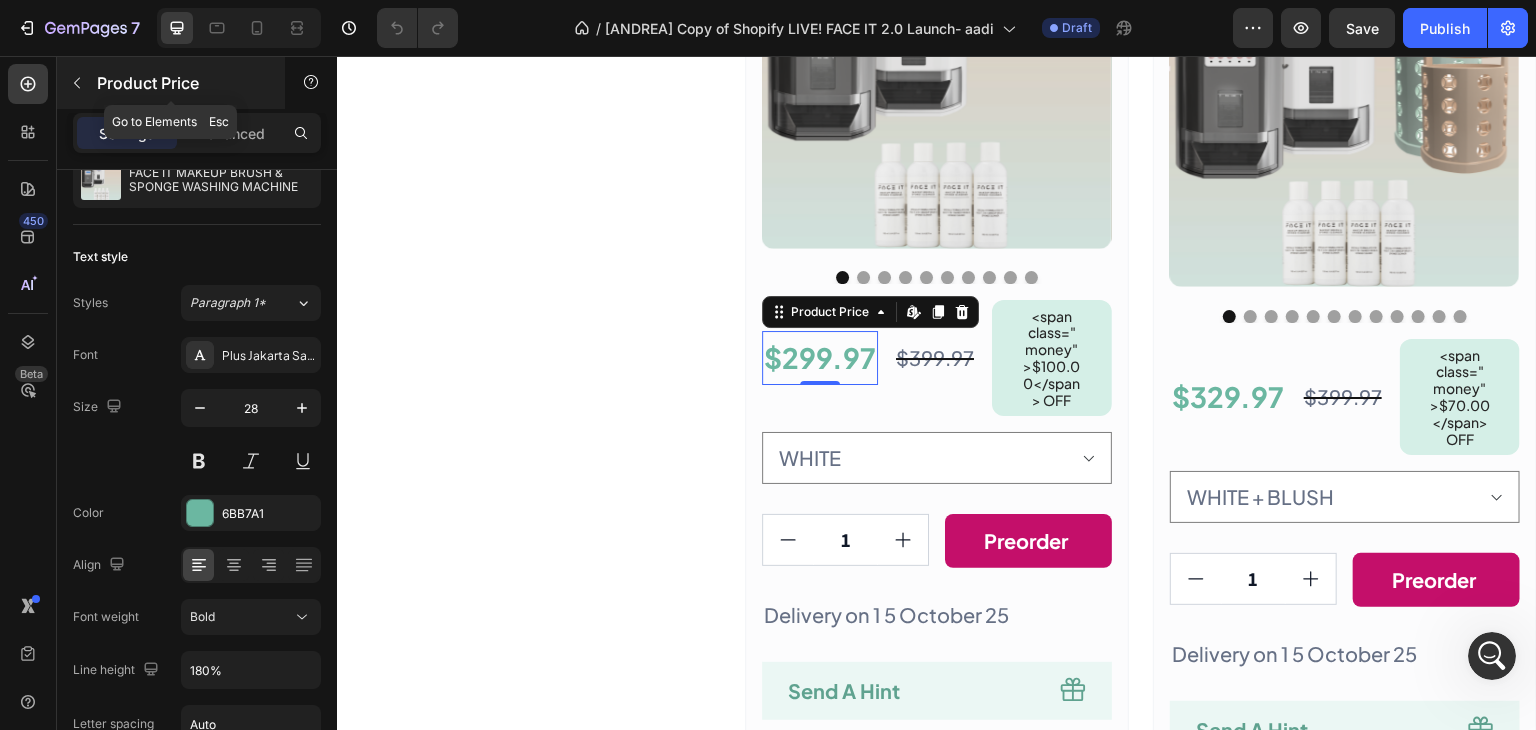 click 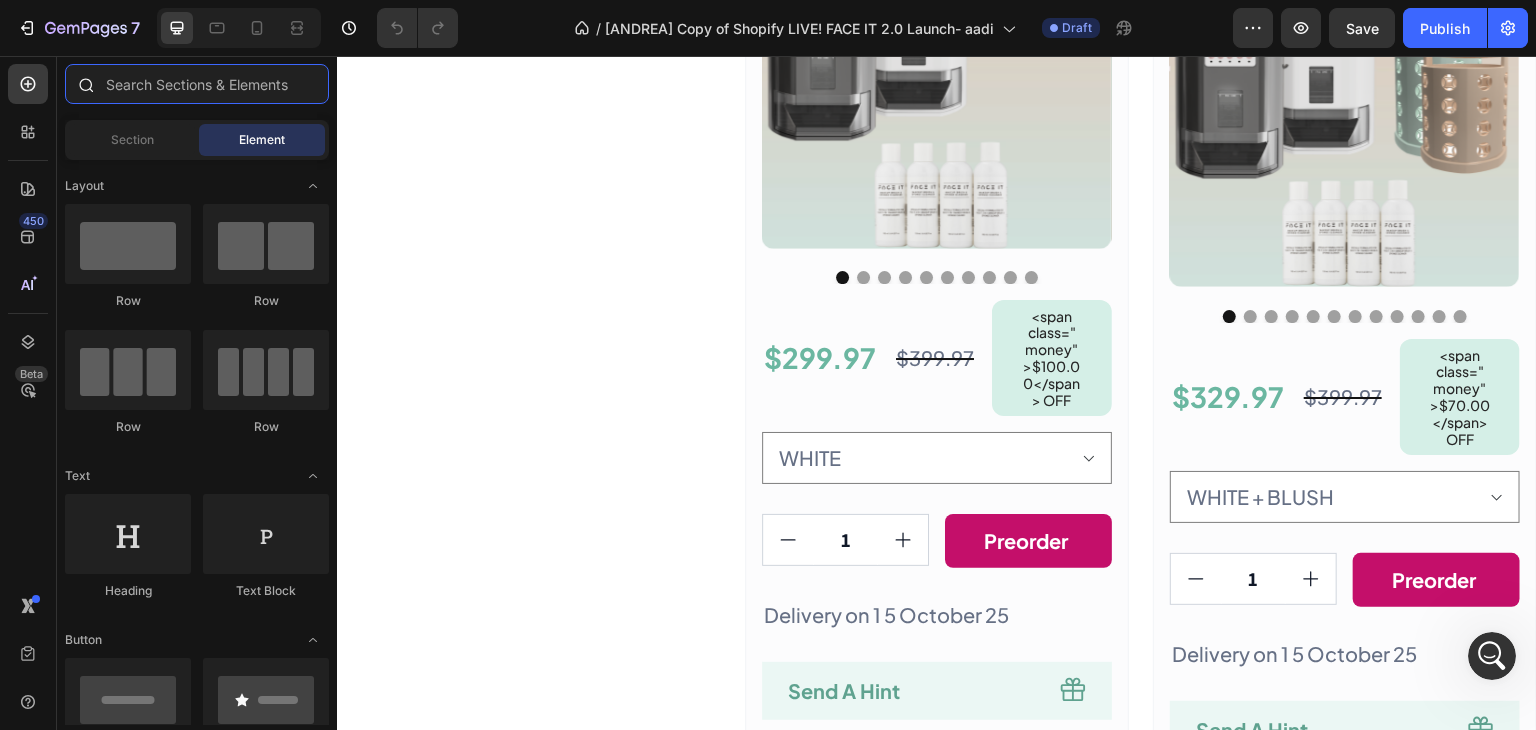 click at bounding box center [197, 84] 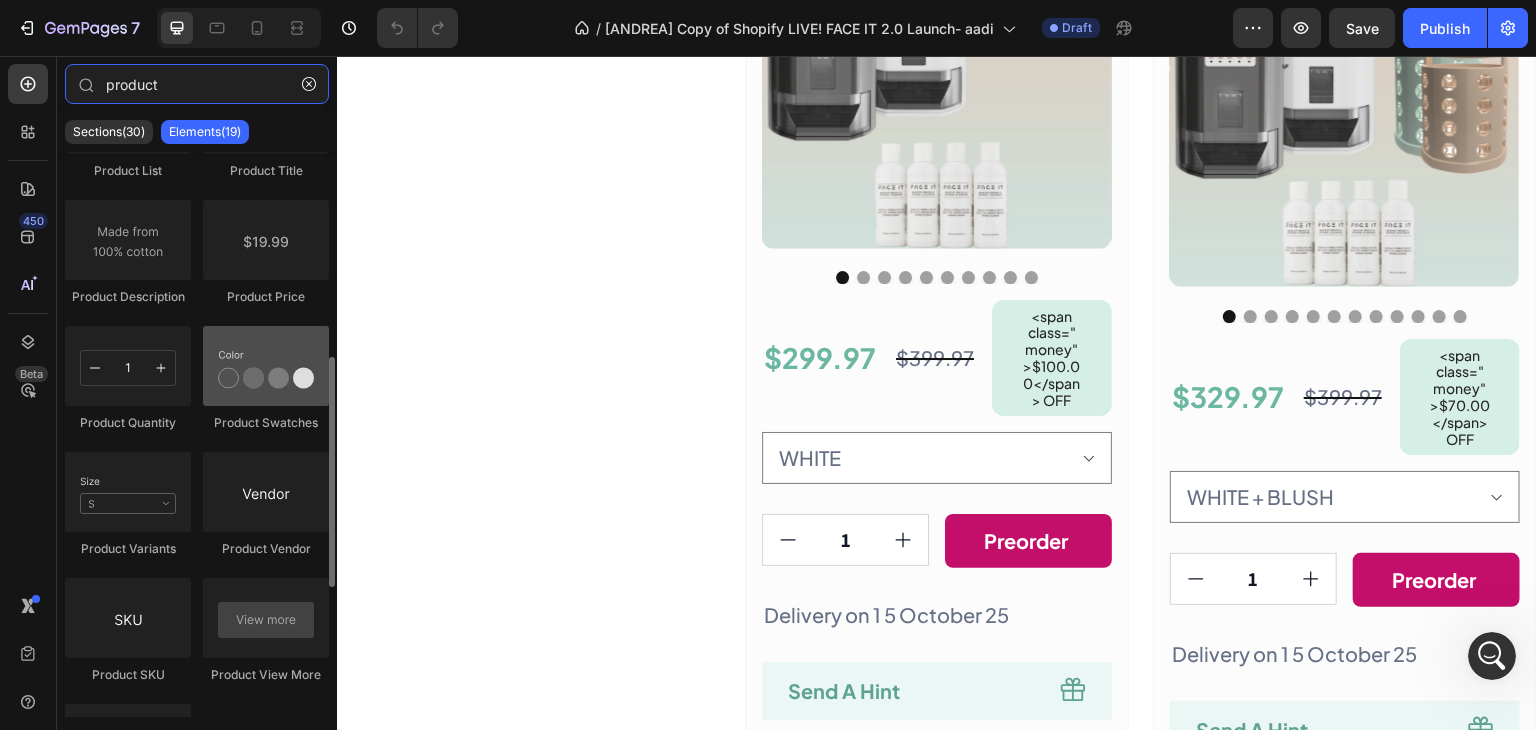 scroll, scrollTop: 400, scrollLeft: 0, axis: vertical 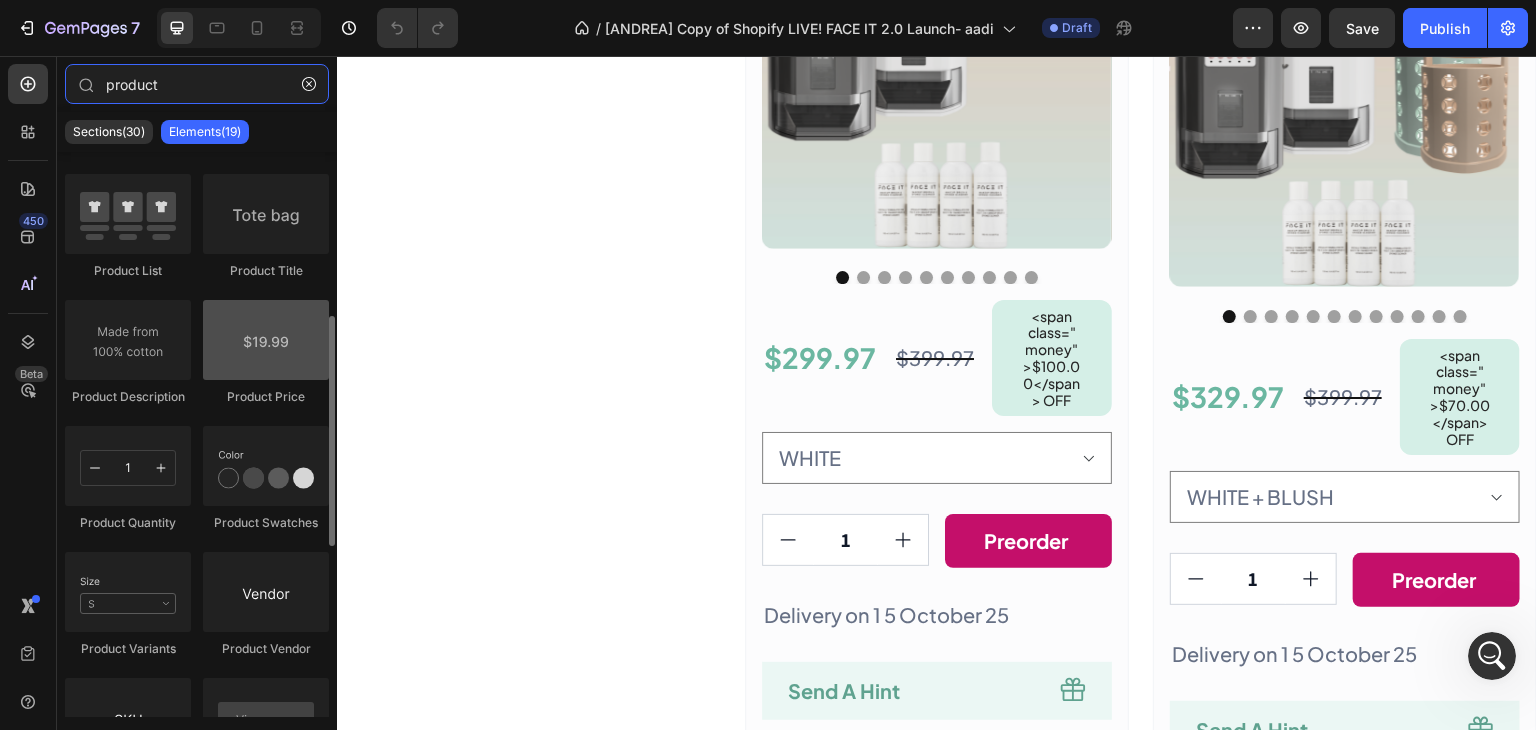 type on "product" 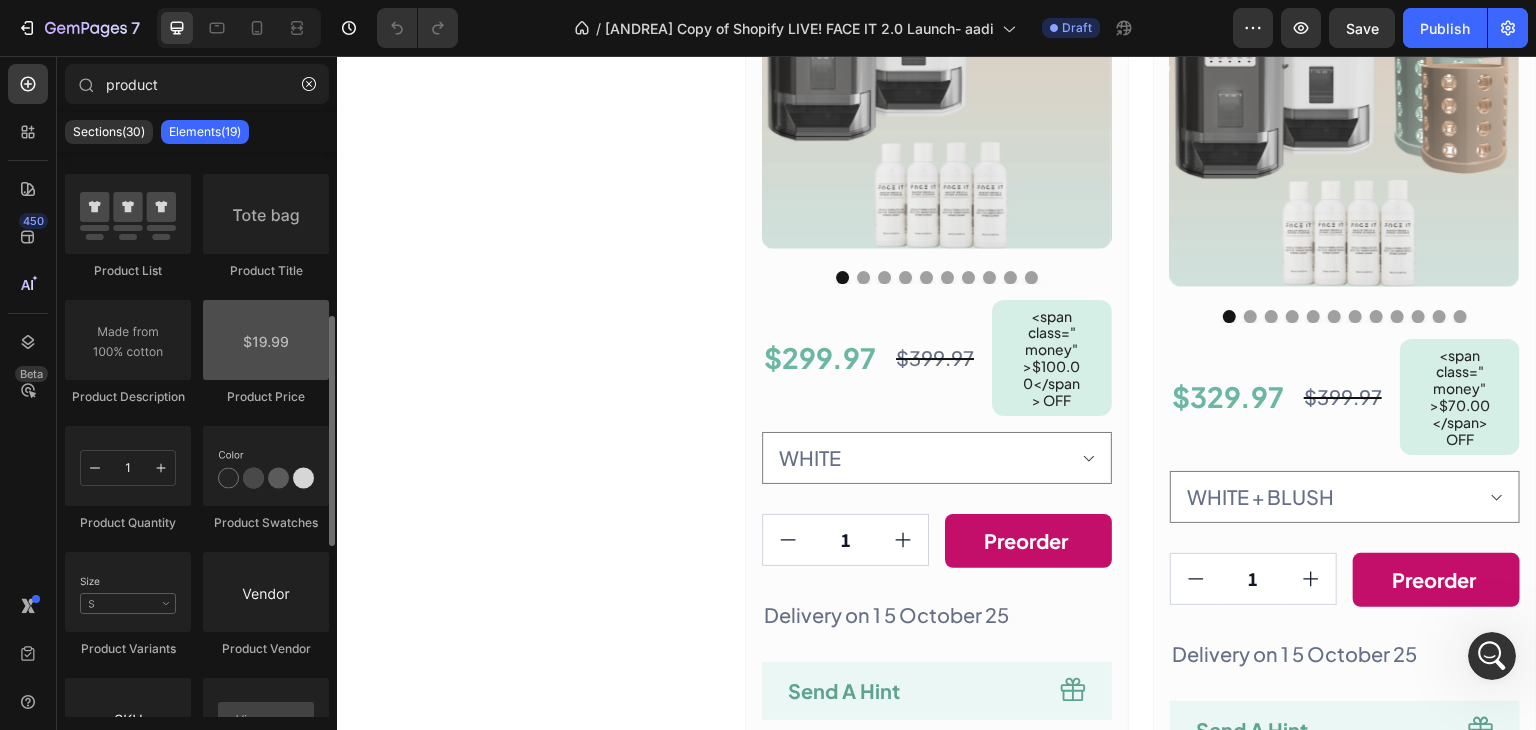 click at bounding box center (266, 340) 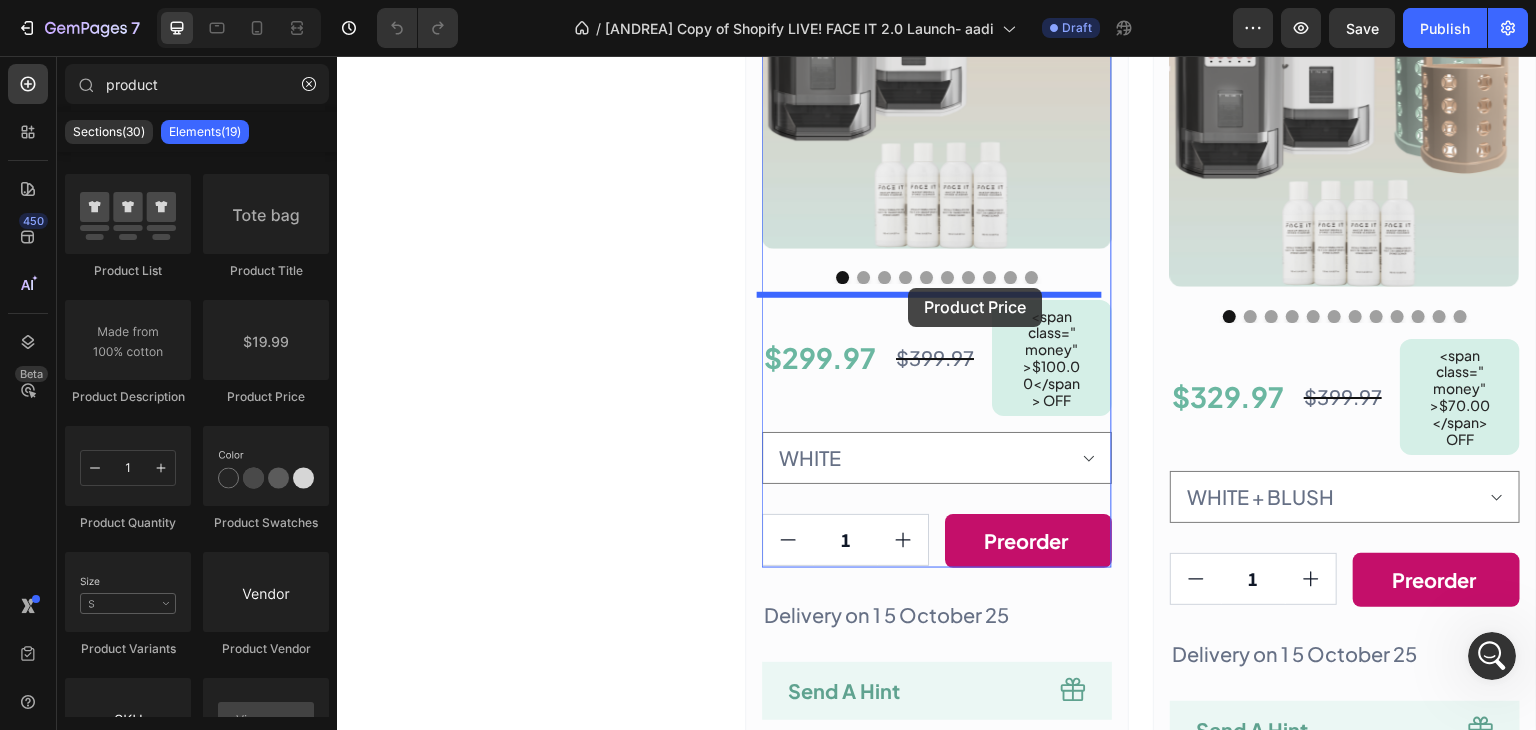 drag, startPoint x: 620, startPoint y: 396, endPoint x: 909, endPoint y: 288, distance: 308.52066 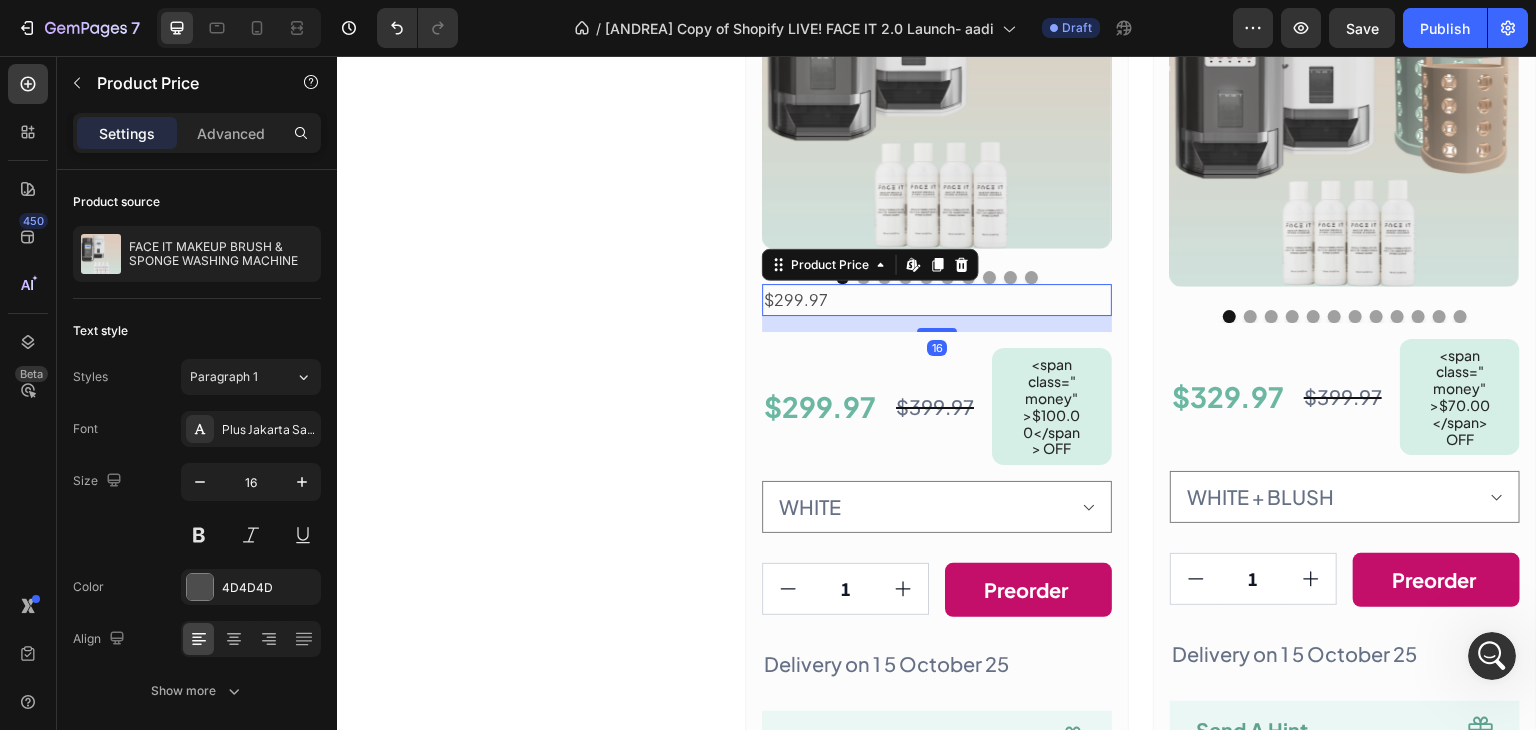 click on "$299.97" at bounding box center (937, 300) 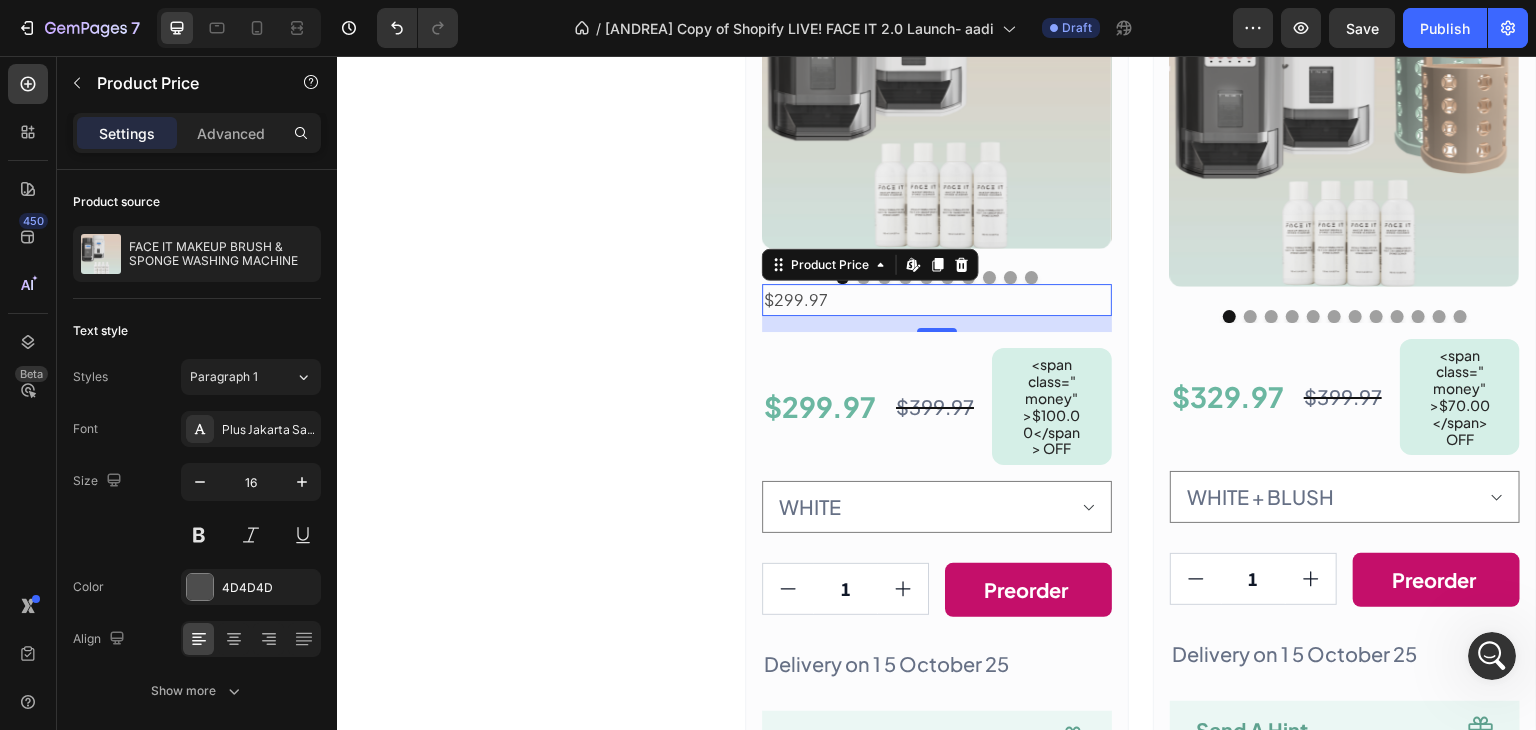 click on "$299.97" at bounding box center [796, 299] 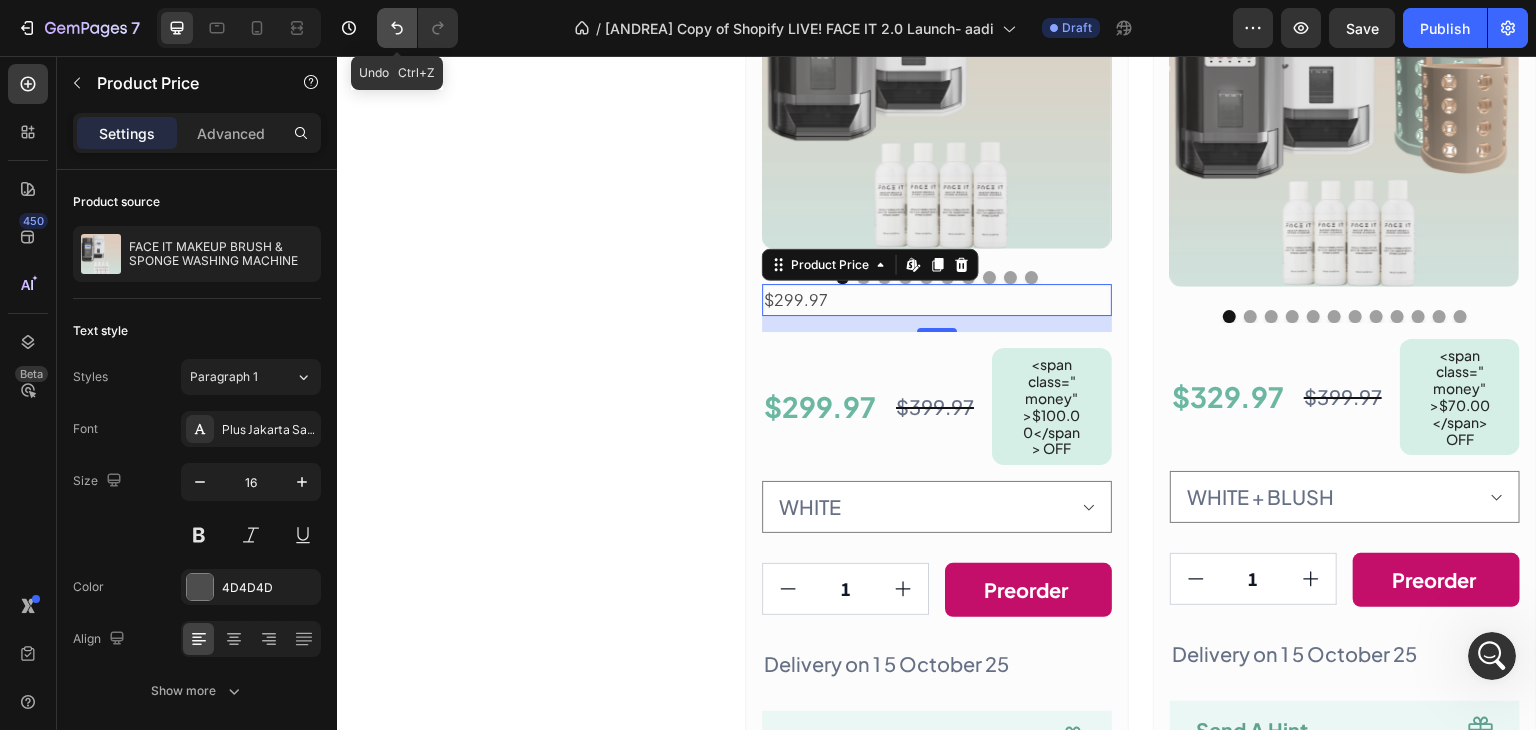 click 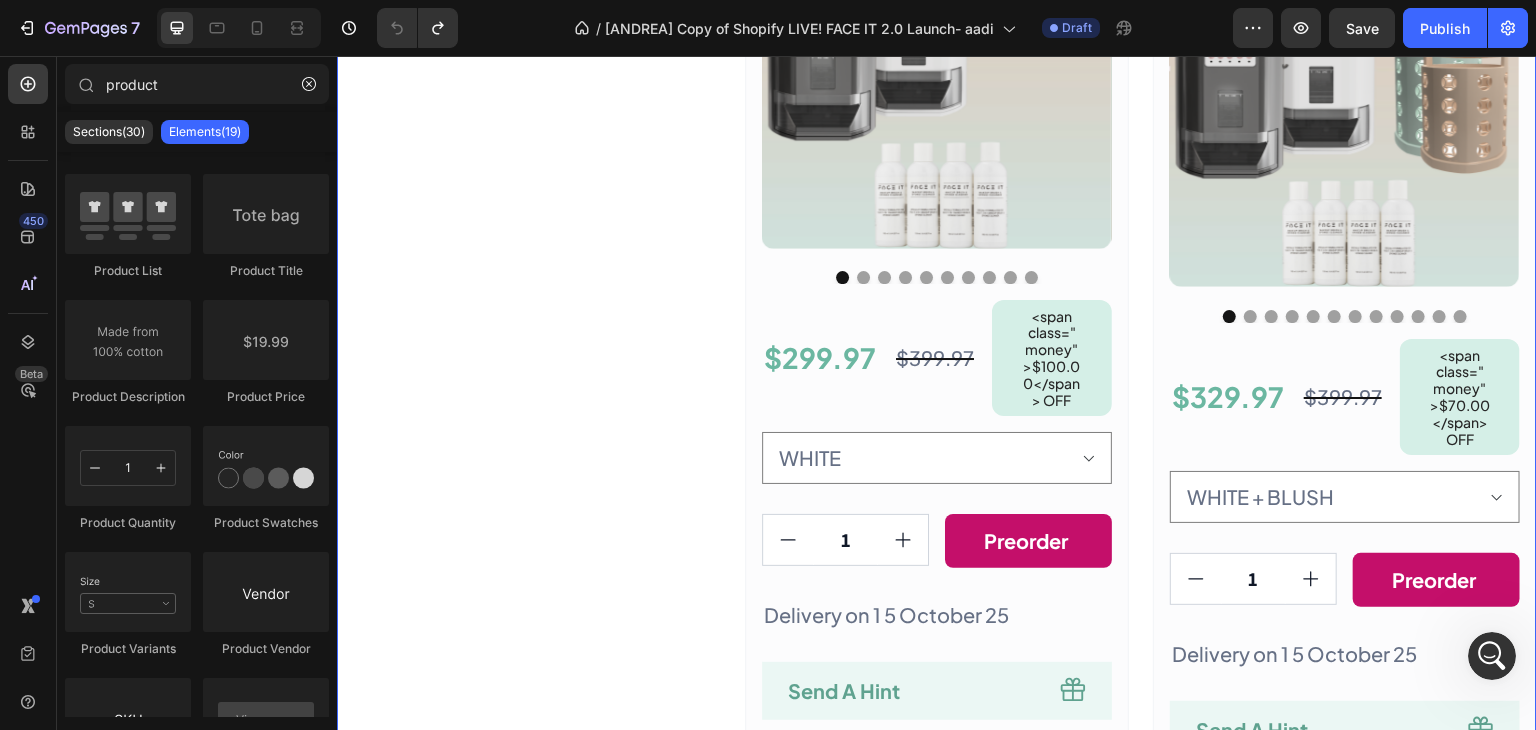 click on "save a maximum 40%on rrp when you reserve face it today at our special prelaunch price. this special discount will drop to 30% when we launch. stock is limited and running. out. so, secure your maximum 40% discount today by reserving yours  Text Block Row" at bounding box center [529, 499] 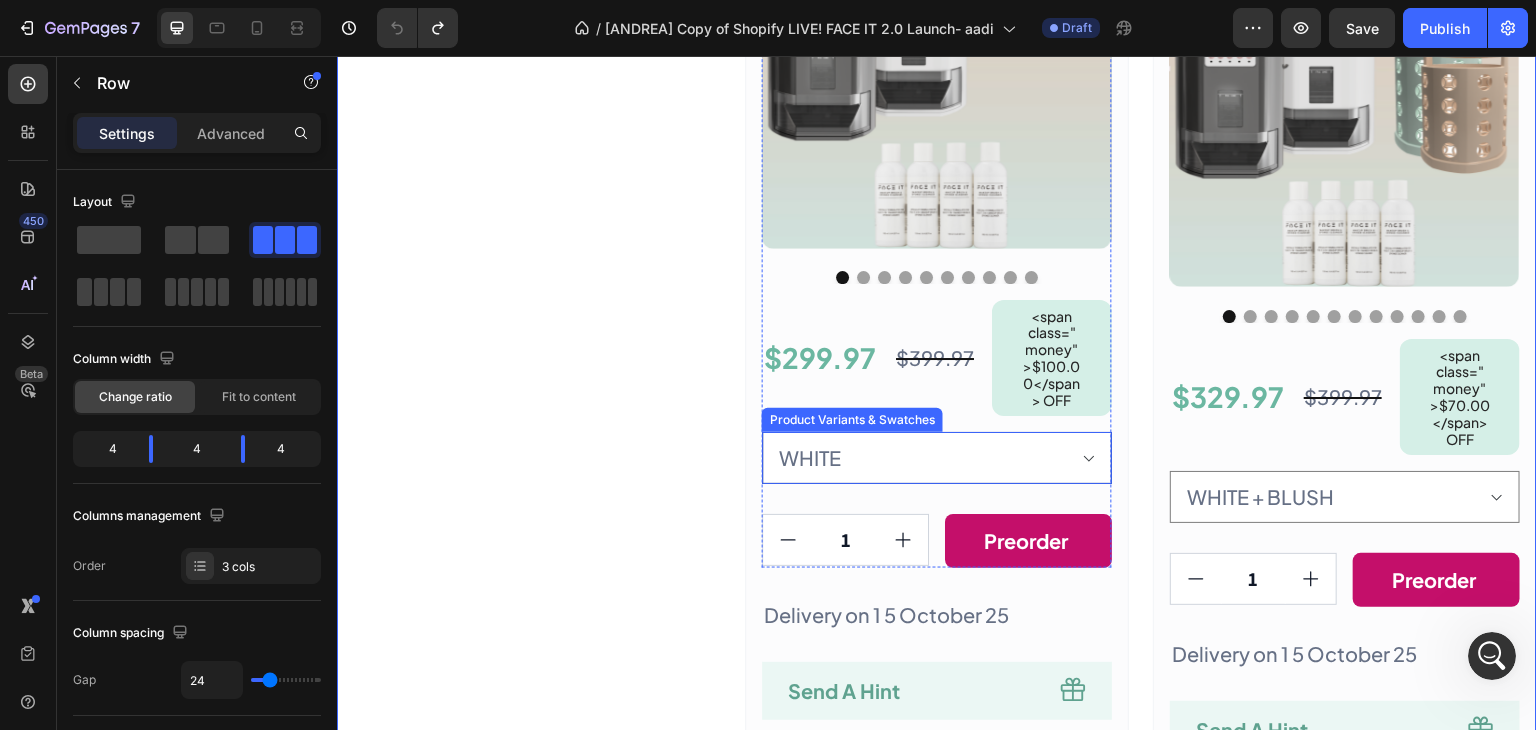 click on "Please Select An Option WHITE BLACK" at bounding box center [937, 458] 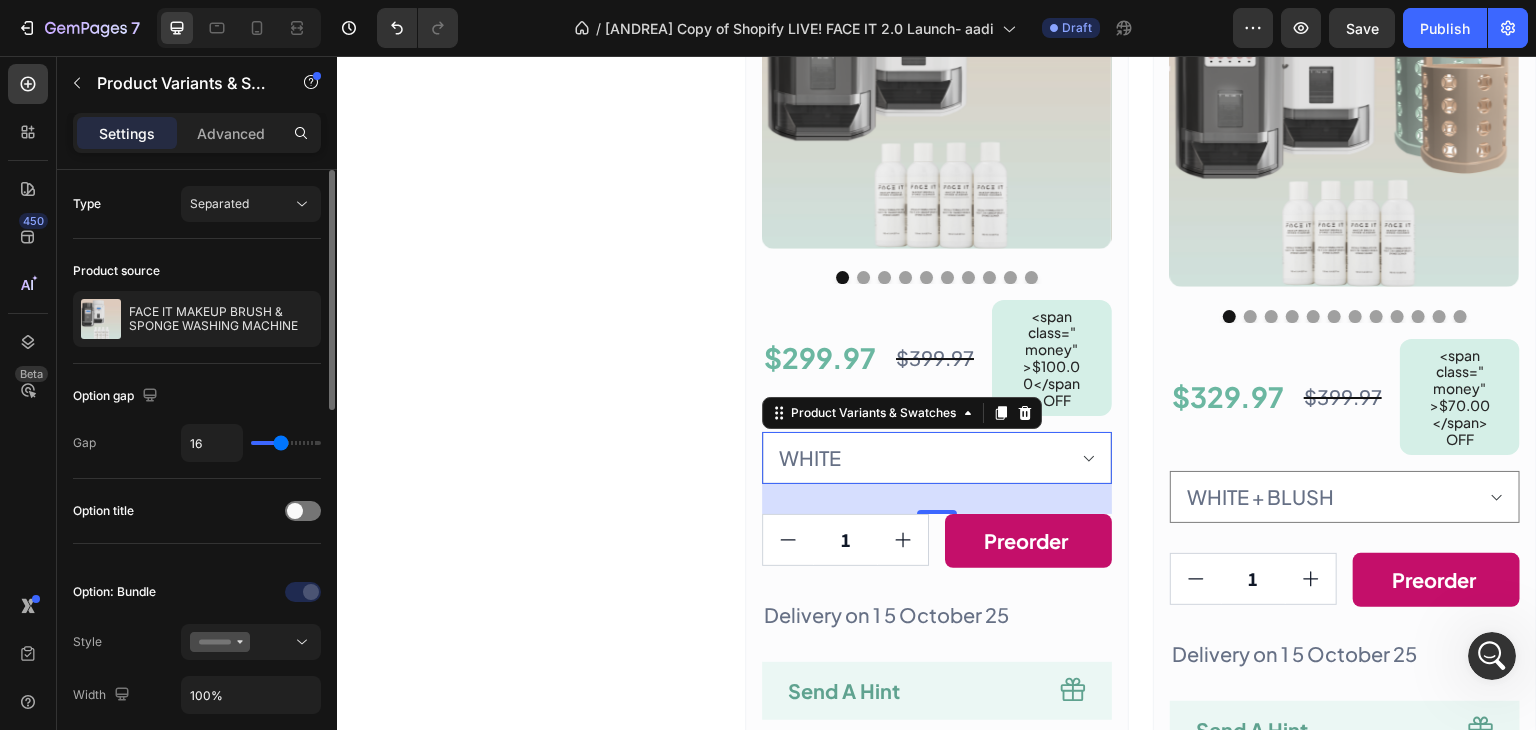 scroll, scrollTop: 100, scrollLeft: 0, axis: vertical 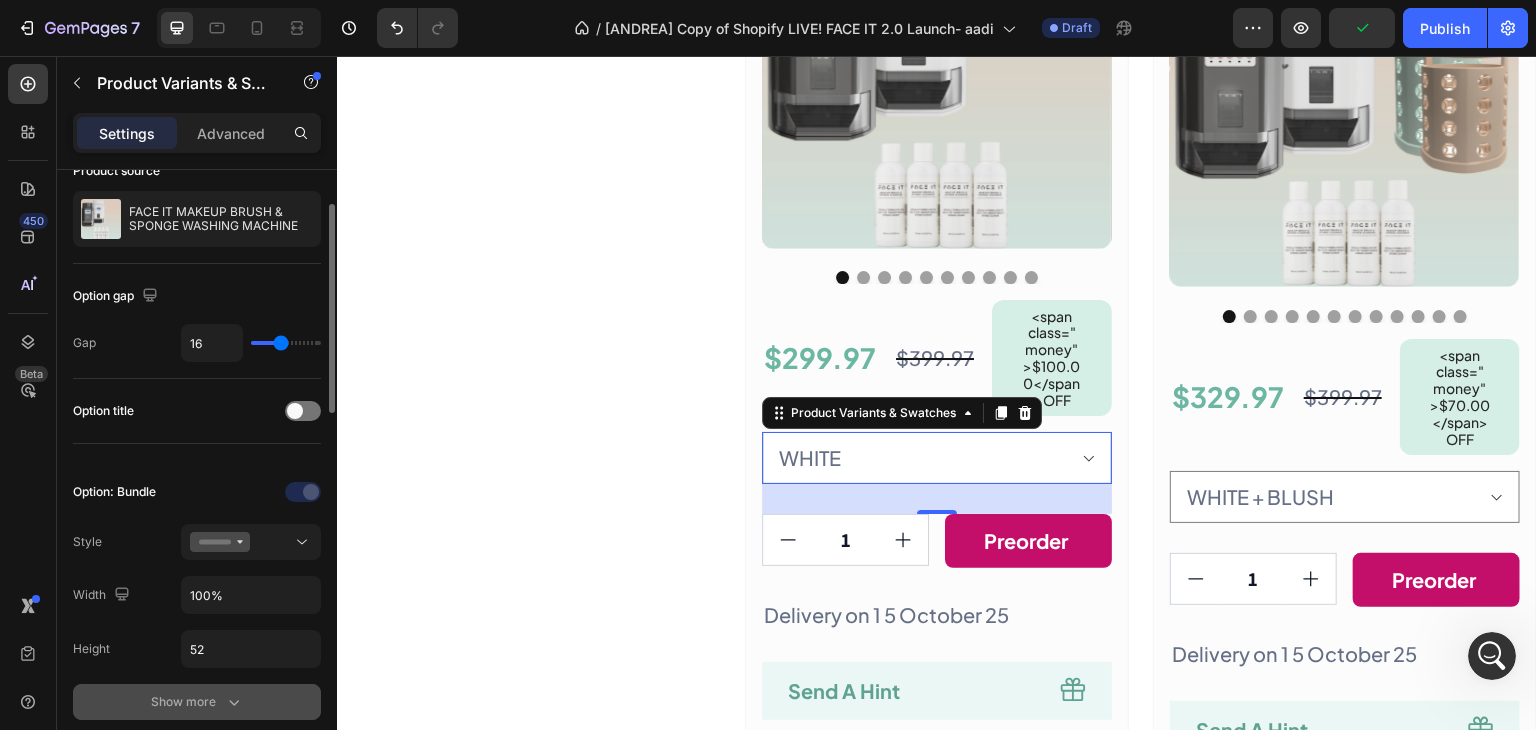 click on "Show more" at bounding box center (197, 702) 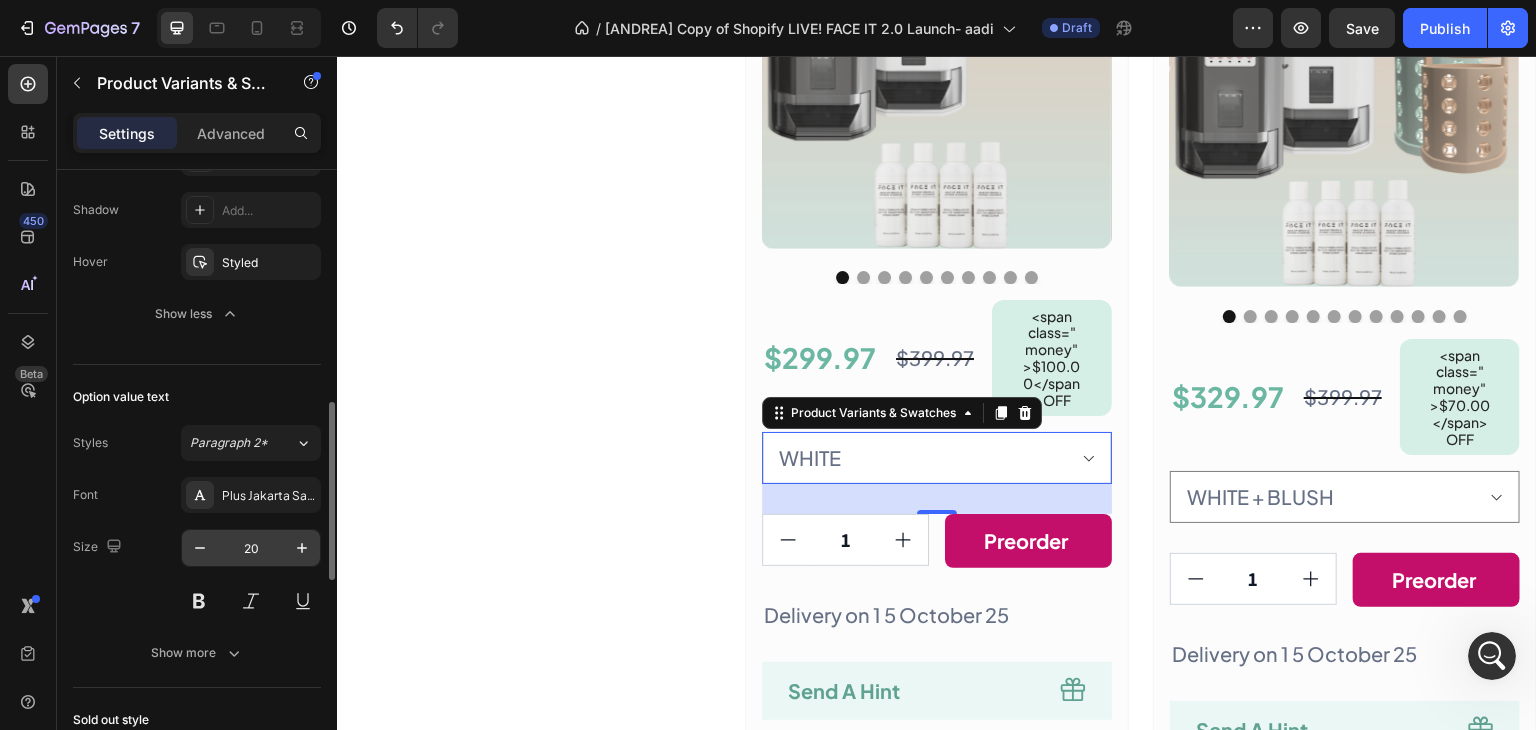 scroll, scrollTop: 900, scrollLeft: 0, axis: vertical 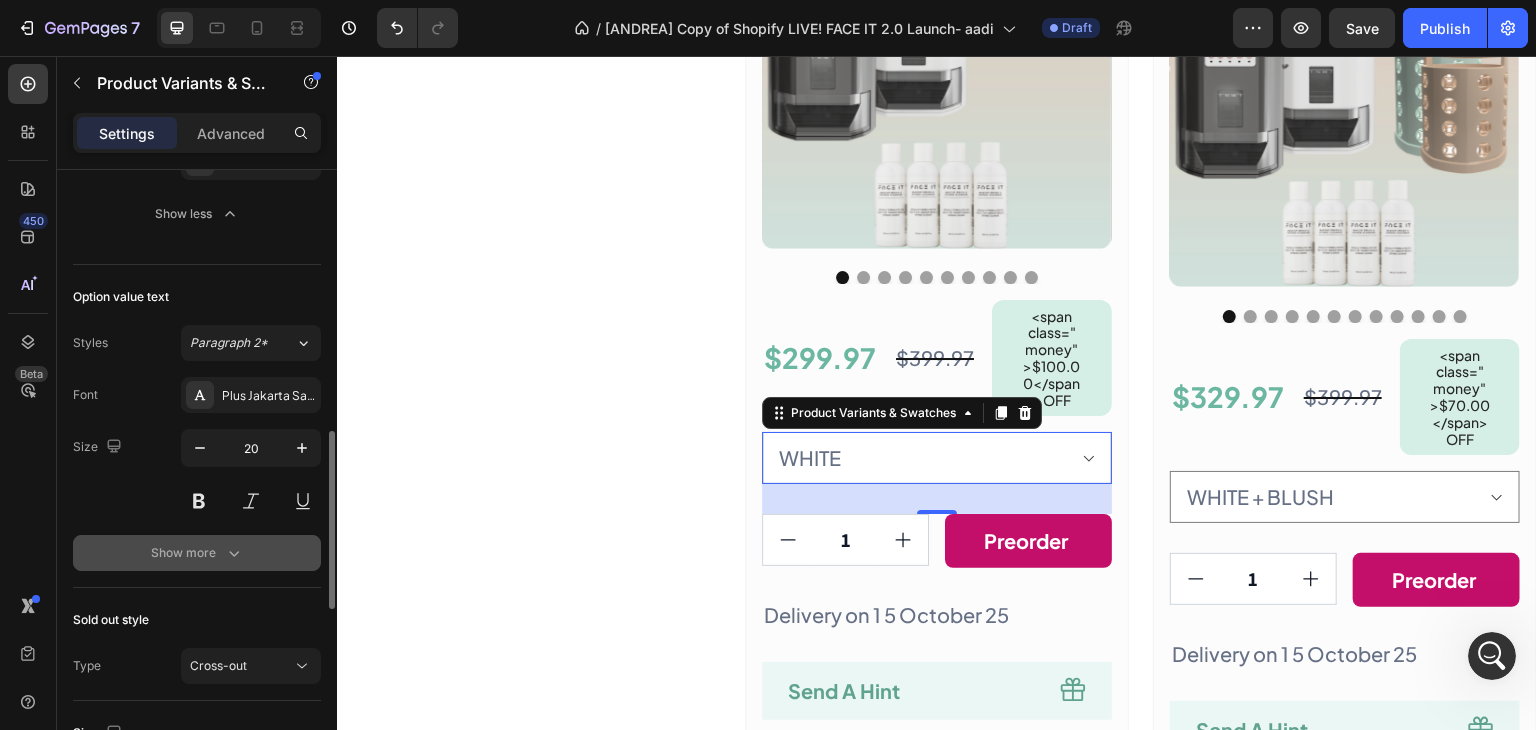 click 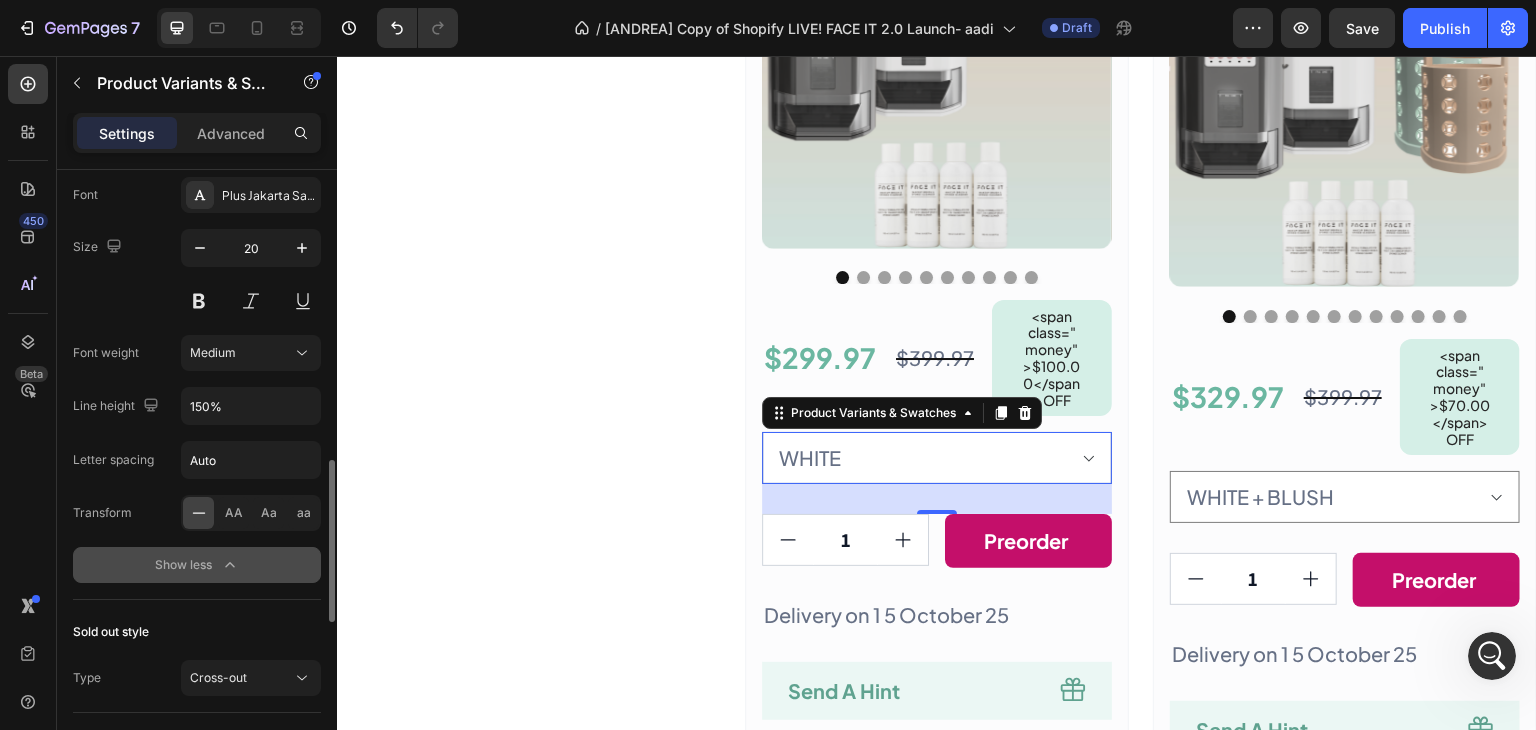 scroll, scrollTop: 1300, scrollLeft: 0, axis: vertical 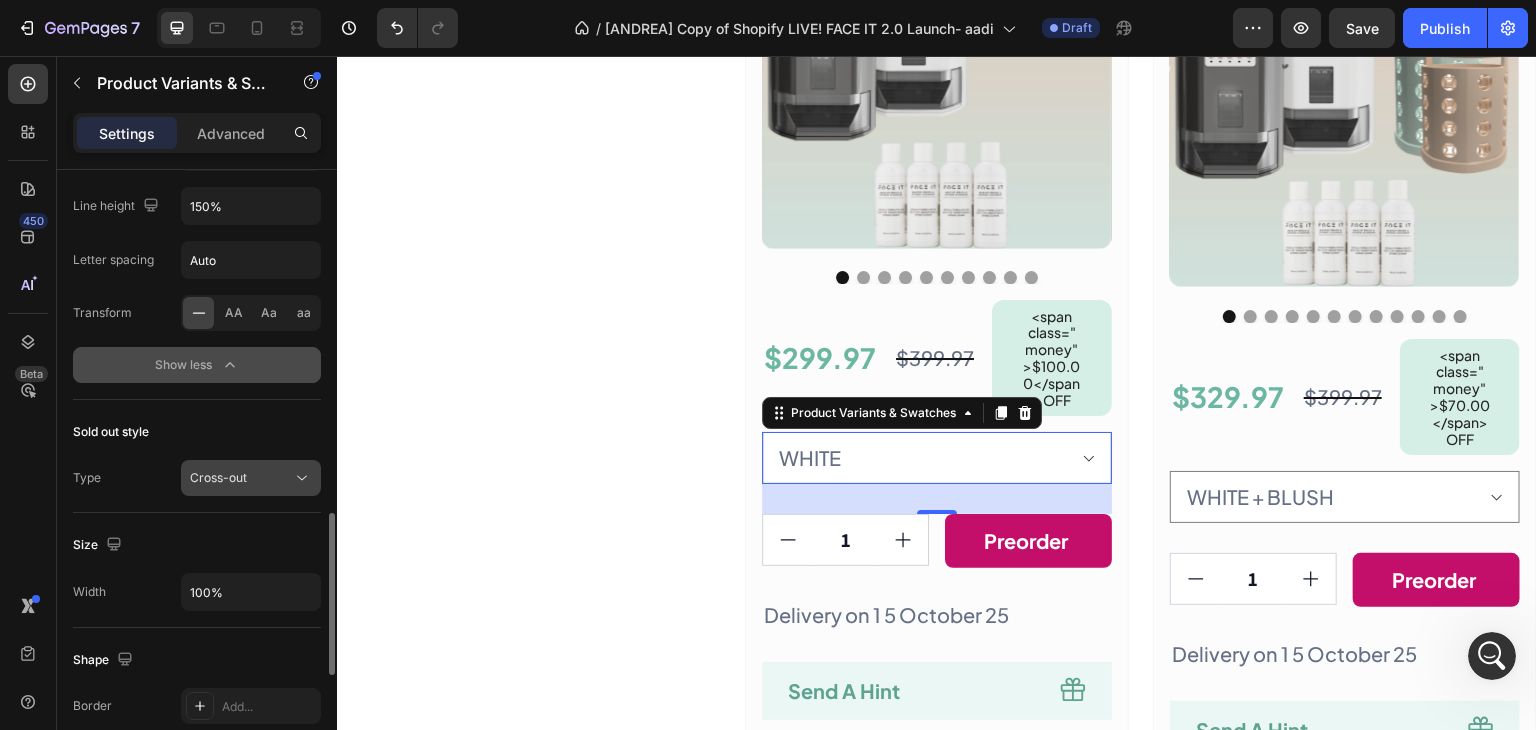 click on "Cross-out" at bounding box center [241, 478] 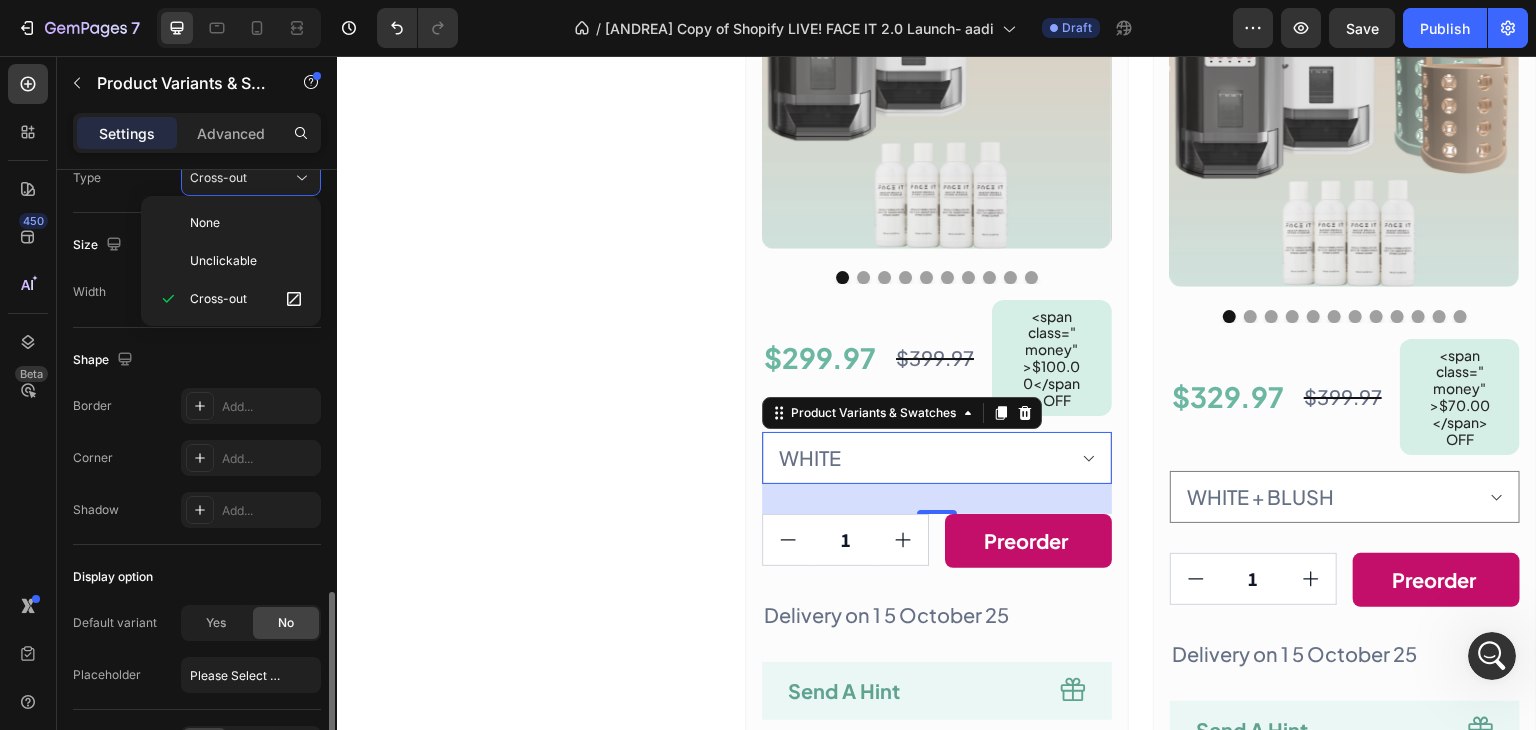 scroll, scrollTop: 1700, scrollLeft: 0, axis: vertical 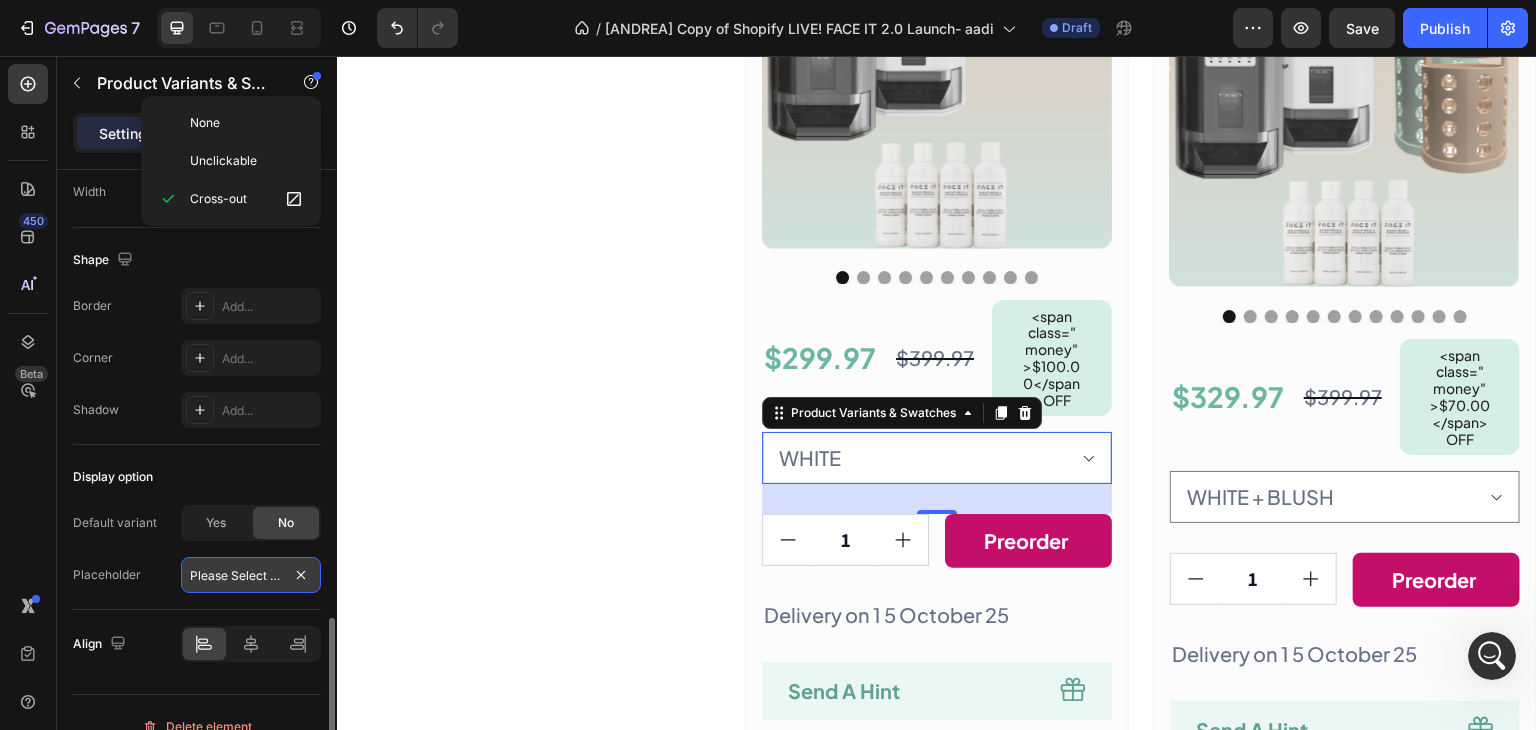 click on "Please Select An Option" at bounding box center (251, 575) 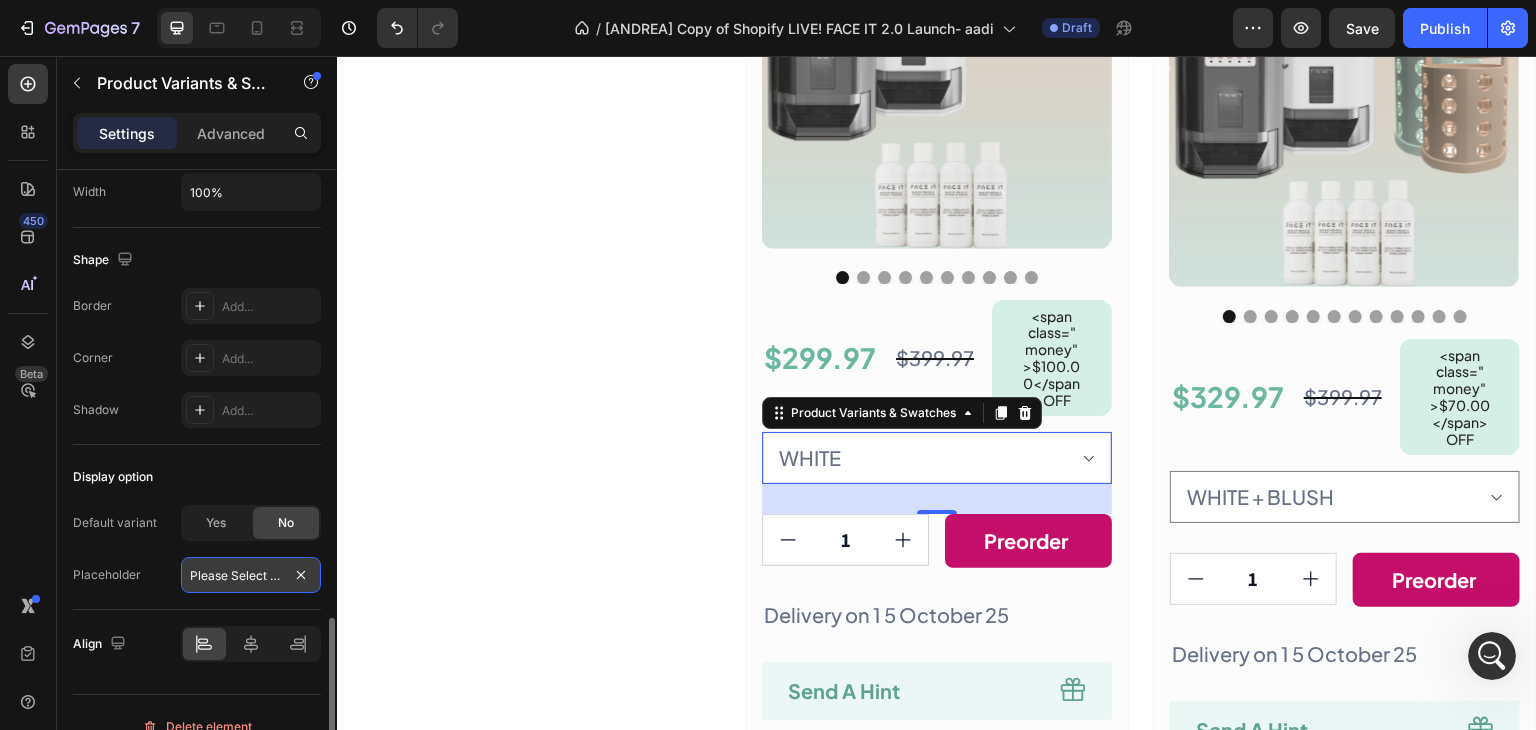 click on "Please Select An Option" at bounding box center (251, 575) 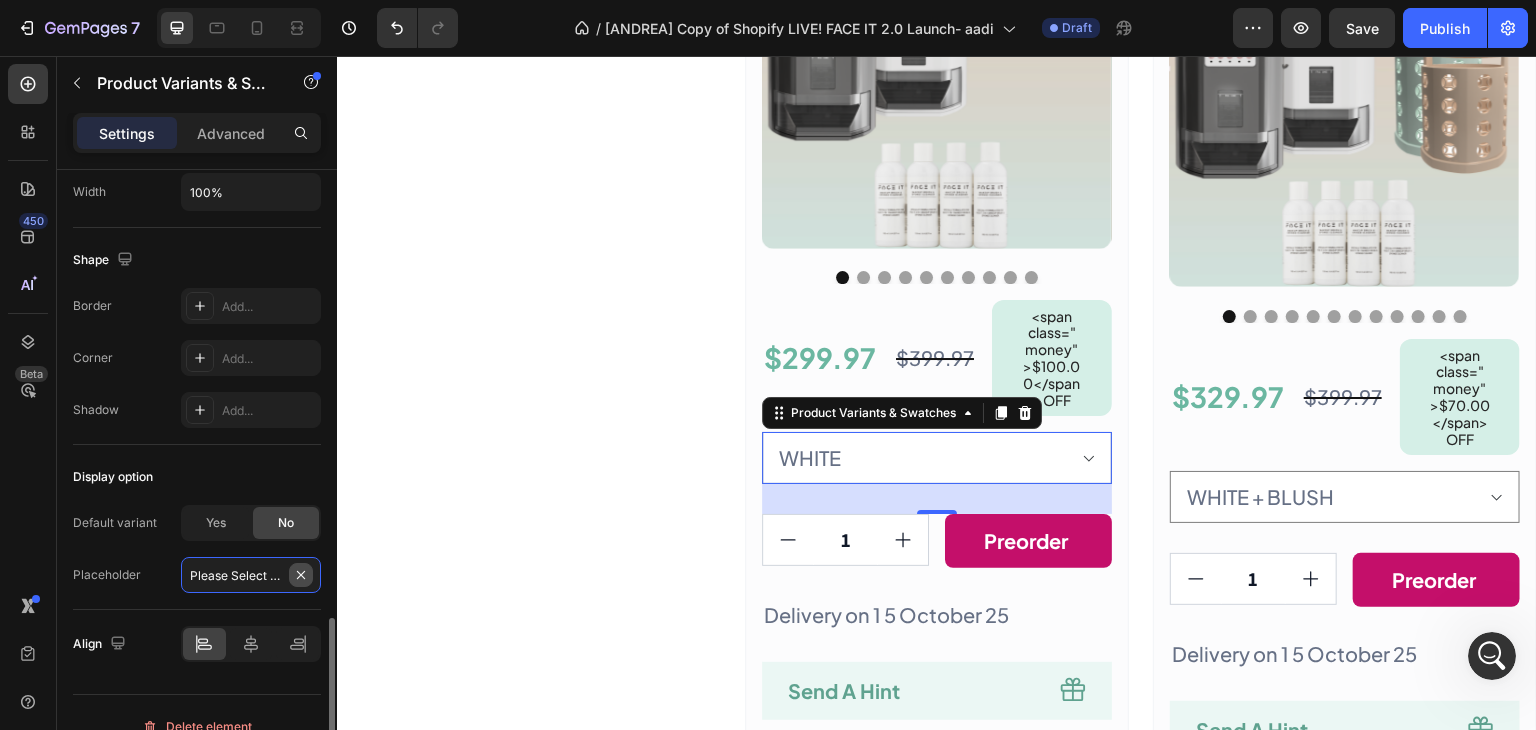 click on "Please Select An Option" at bounding box center (251, 575) 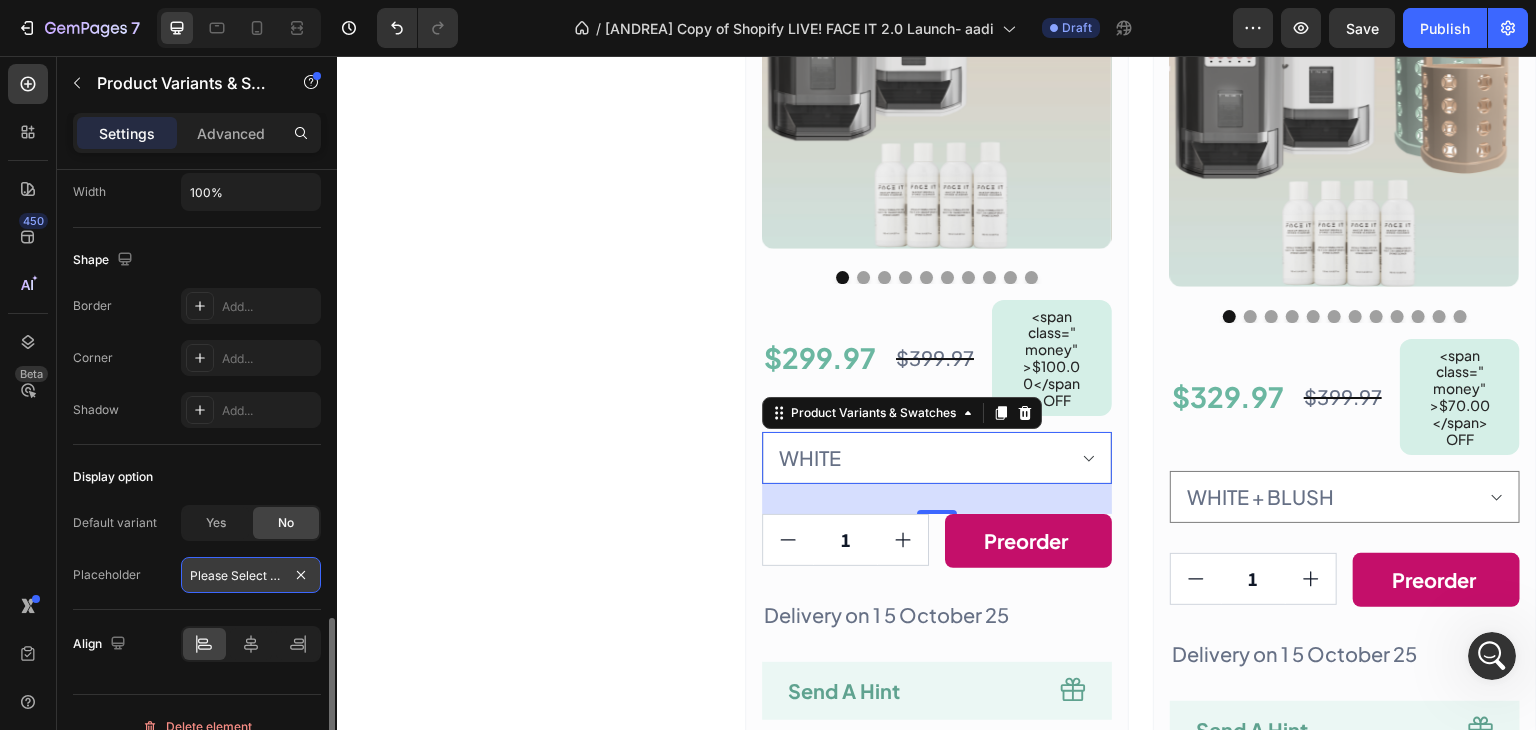 click on "Please Select An Option" at bounding box center [251, 575] 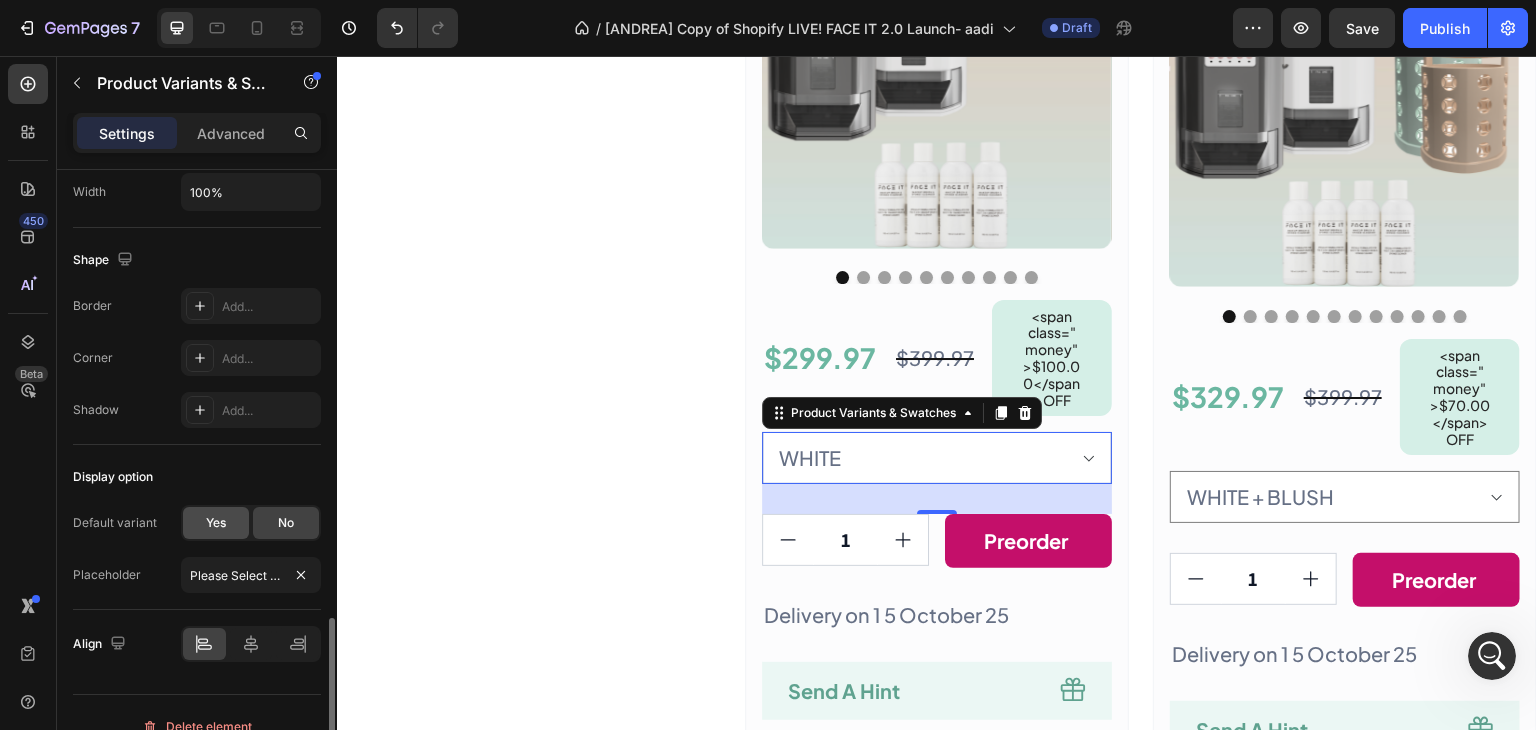 click on "Yes" 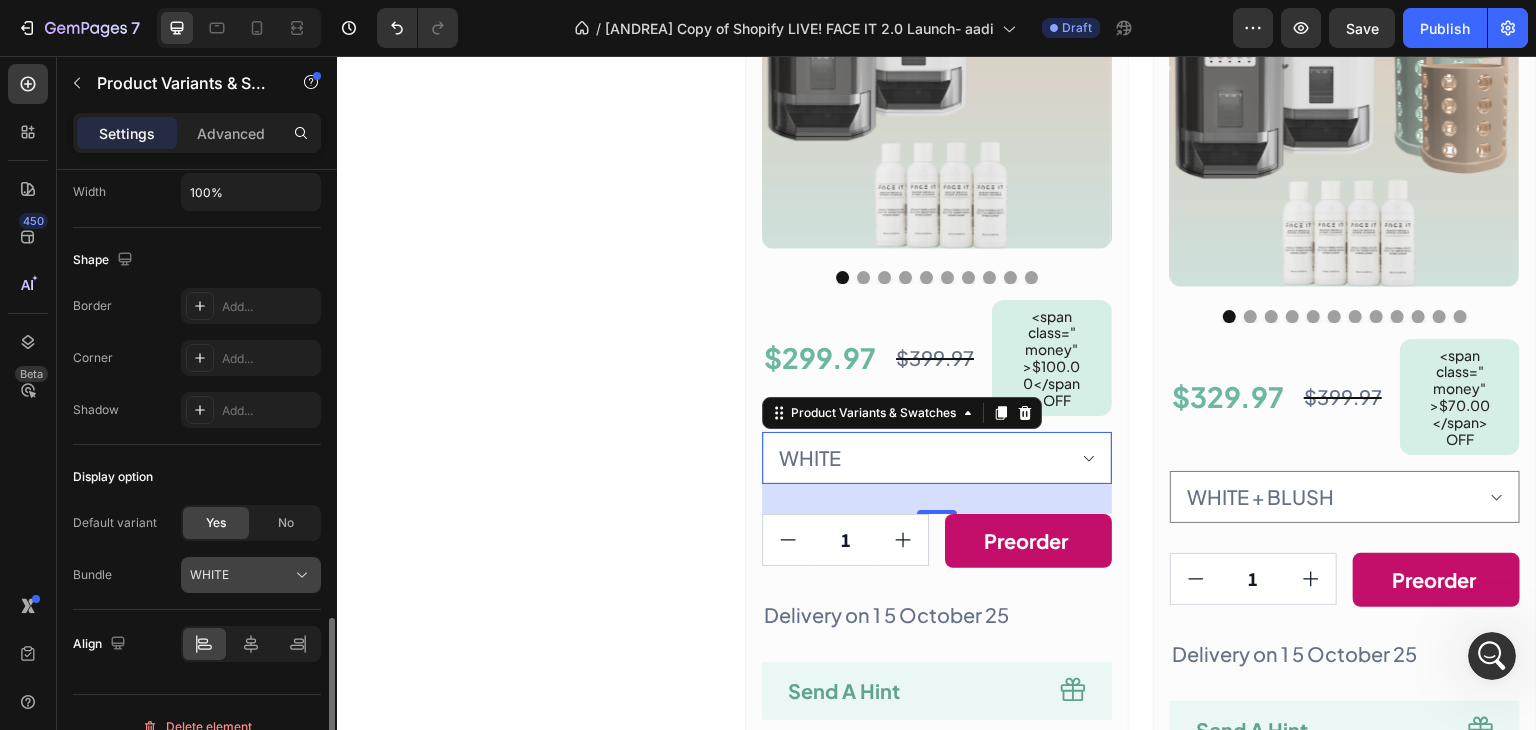 click 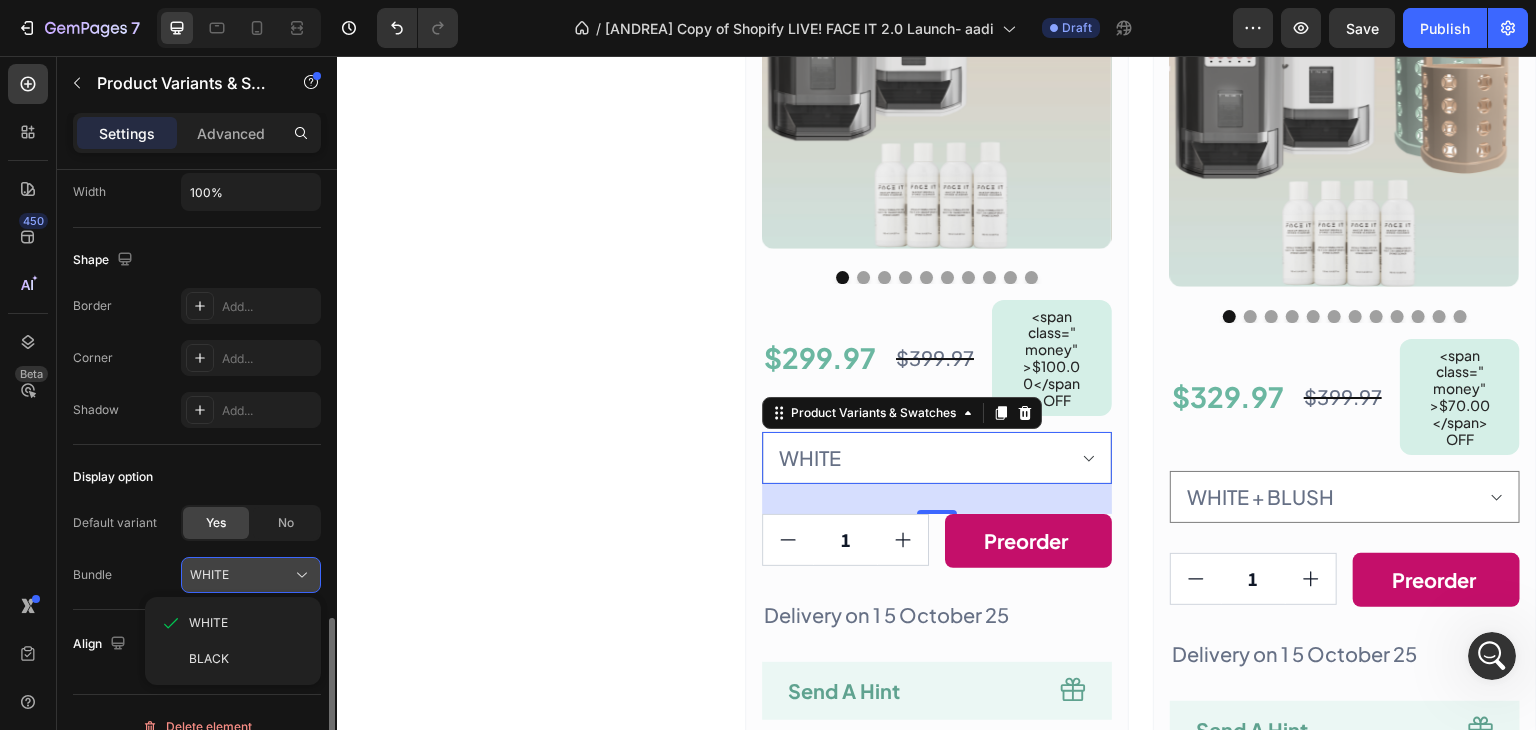 click 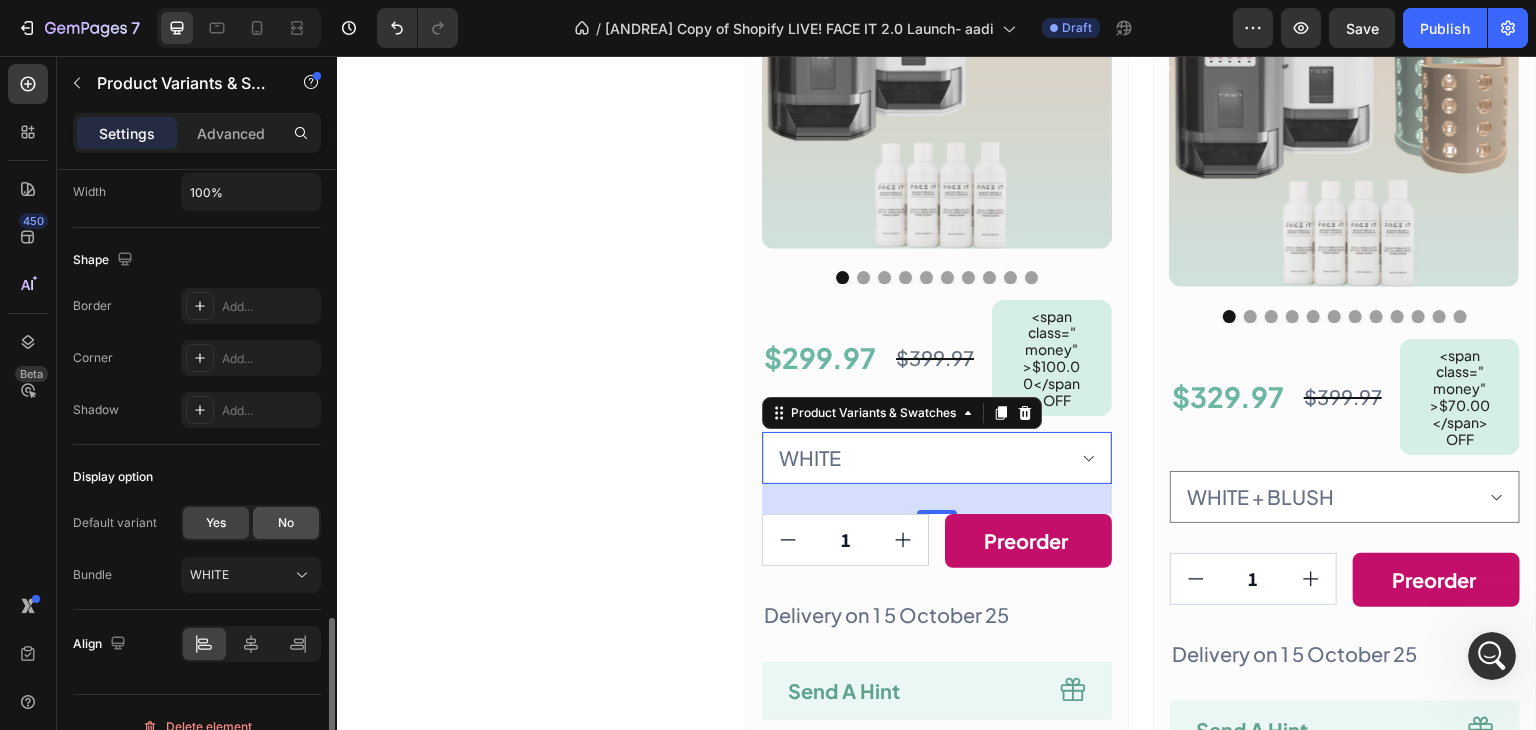 click on "No" 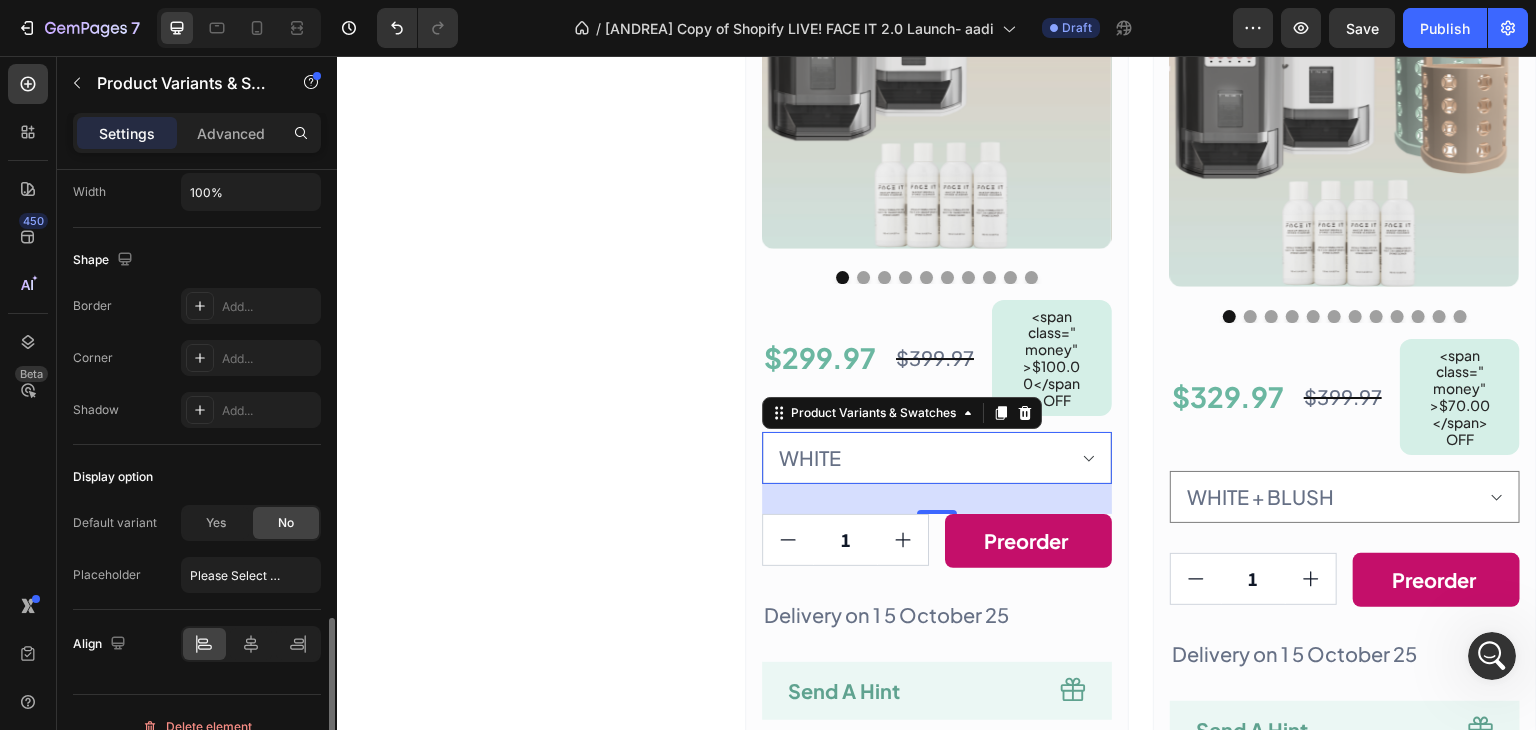 select on "blank" 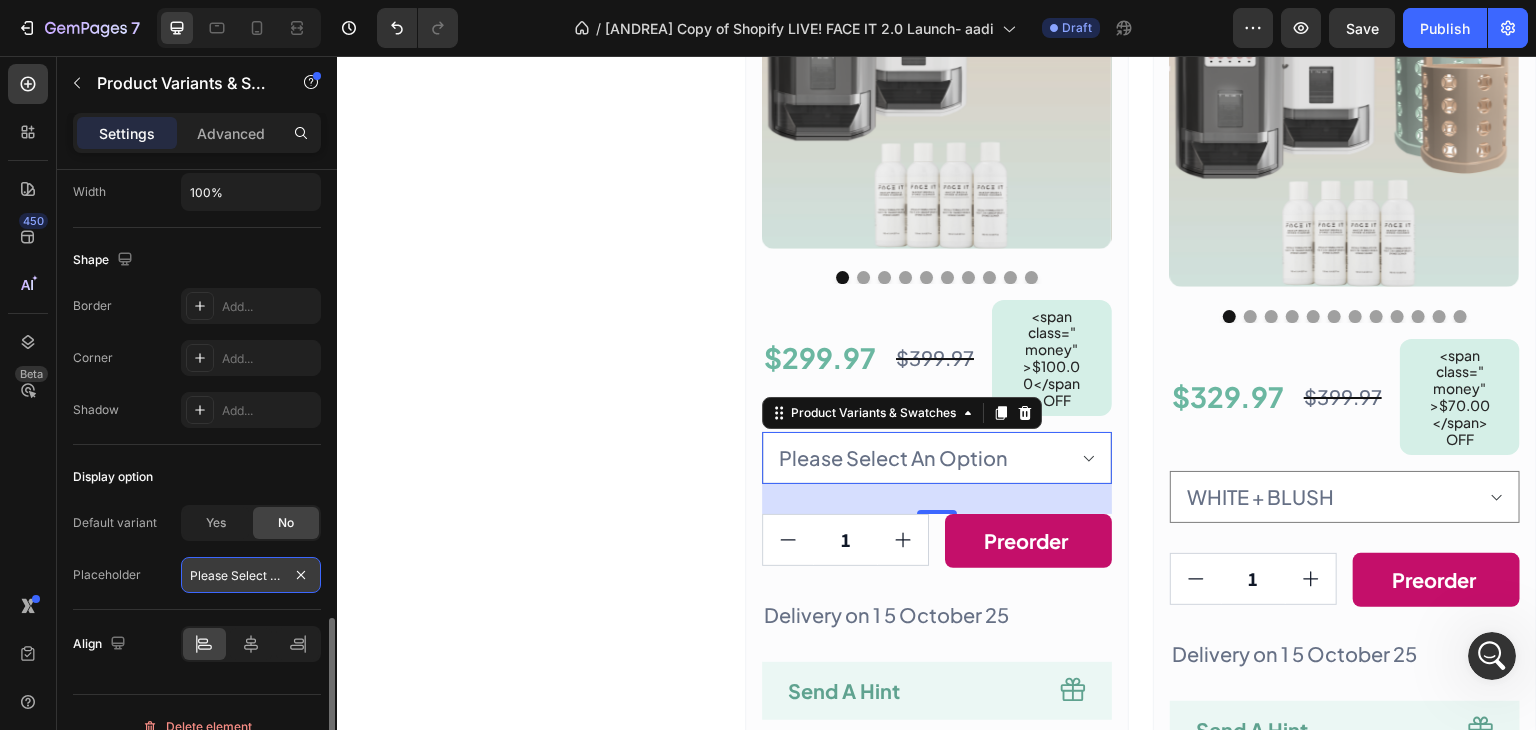 click on "Please Select An Option" at bounding box center [251, 575] 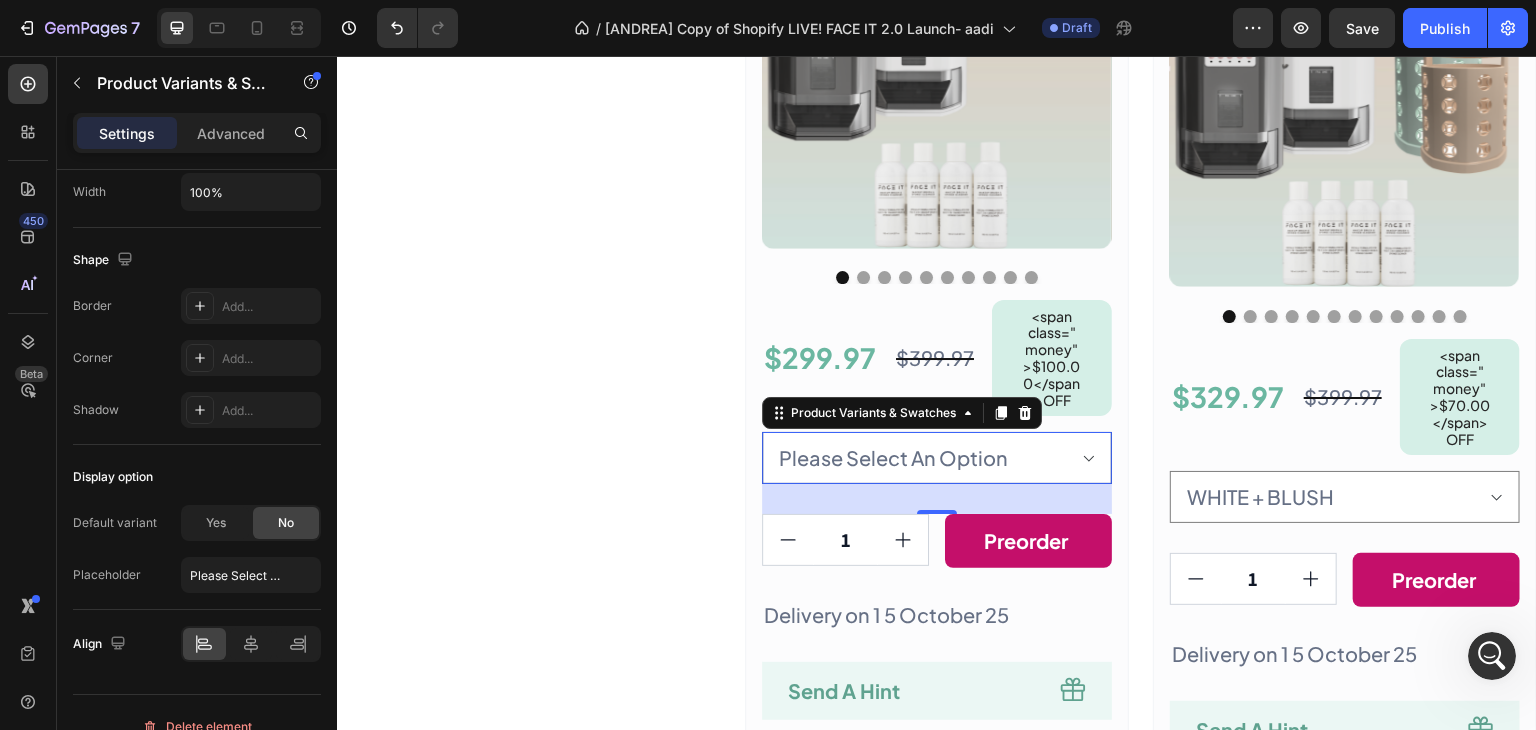 click on "Please Select An Option WHITE BLACK" at bounding box center [937, 458] 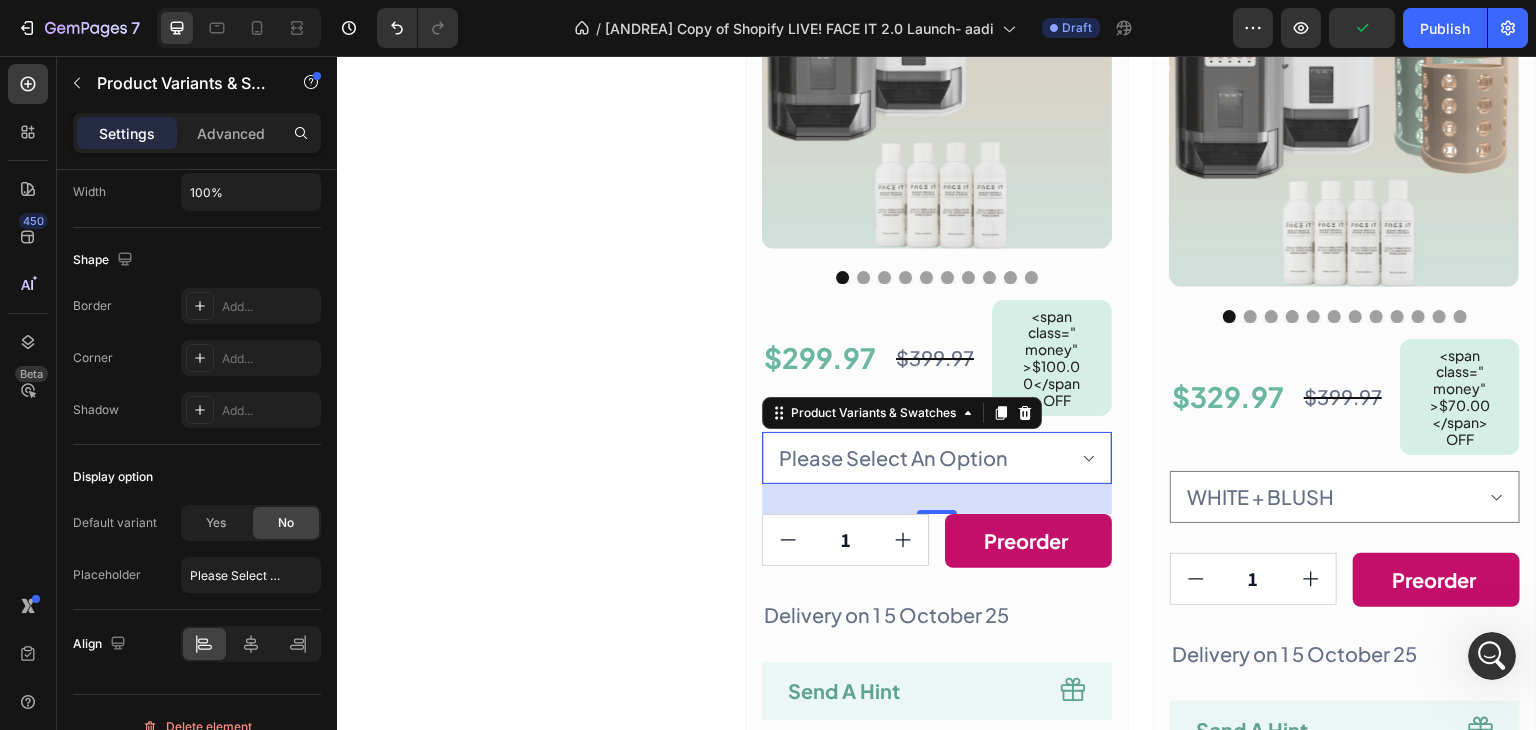 click on "Please Select An Option WHITE BLACK" at bounding box center [937, 458] 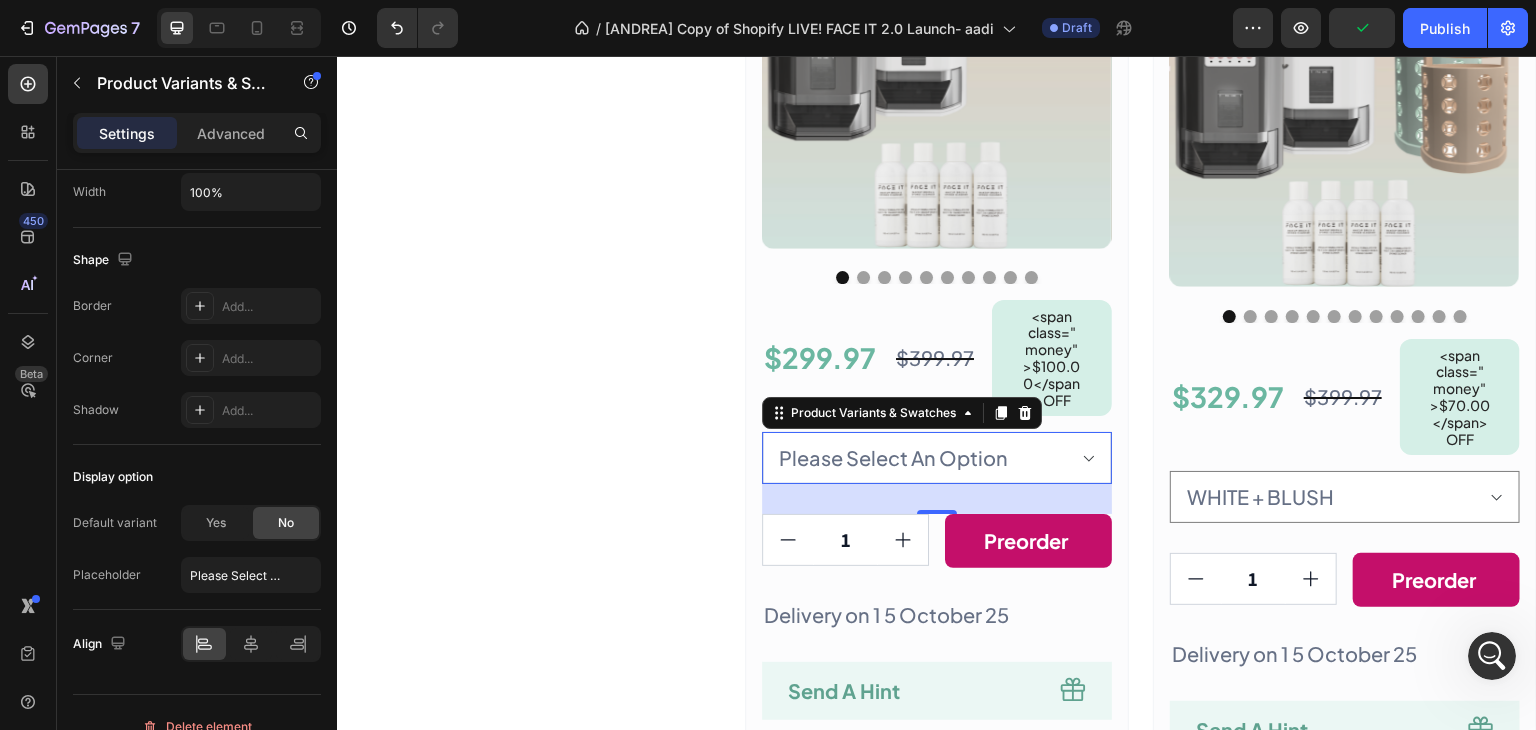 click on "30" at bounding box center [937, 499] 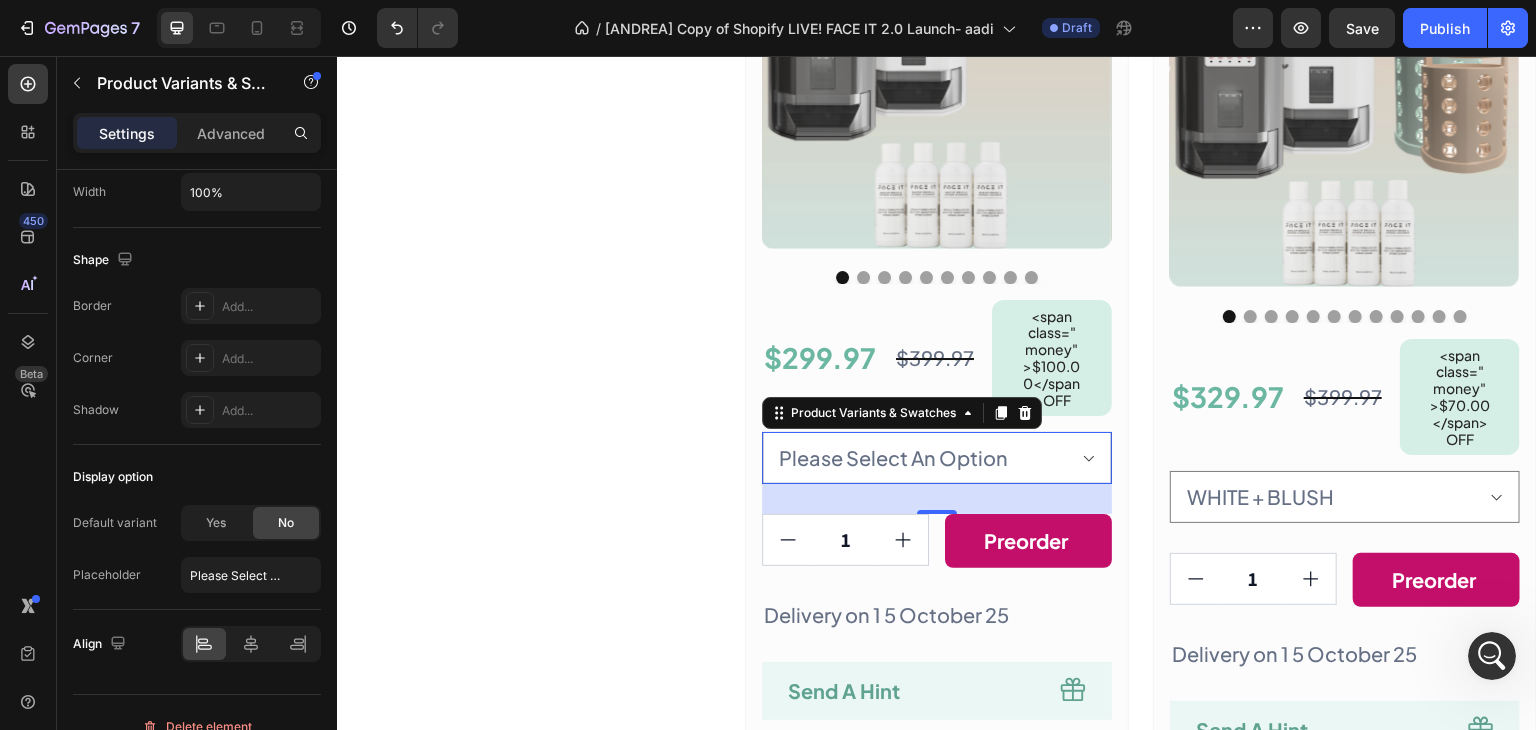 click on "Please Select An Option WHITE BLACK" at bounding box center [937, 458] 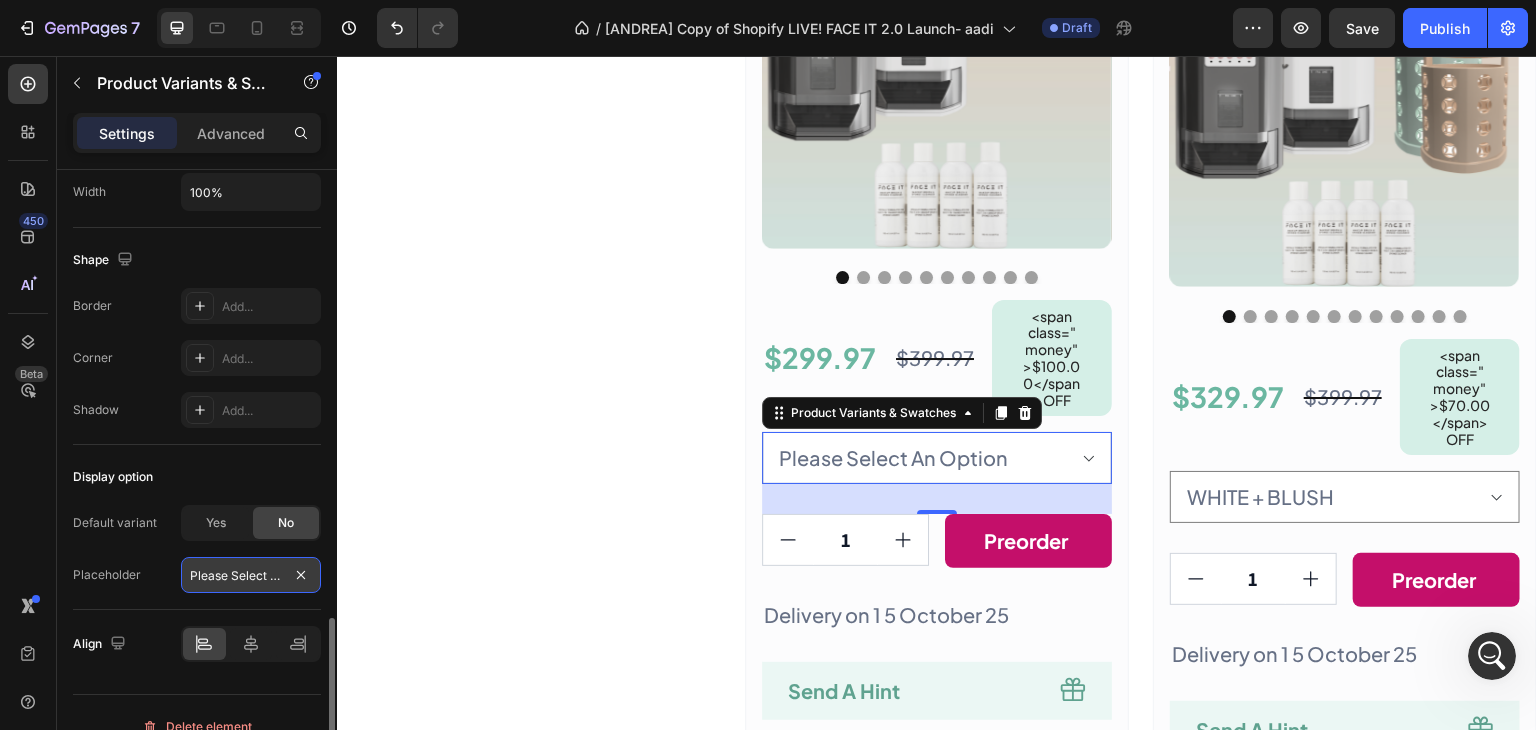 click on "Please Select An Option" at bounding box center (251, 575) 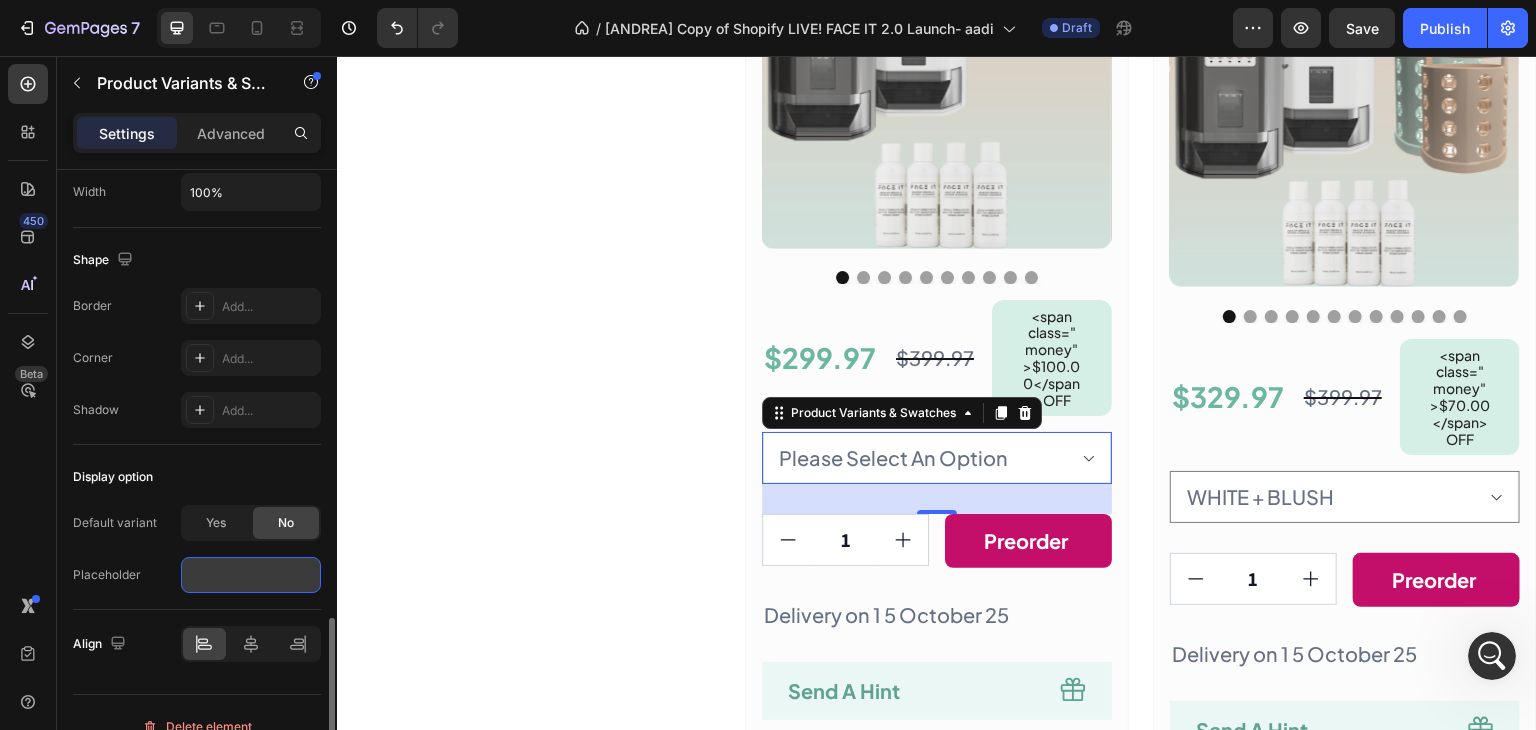 click at bounding box center (251, 575) 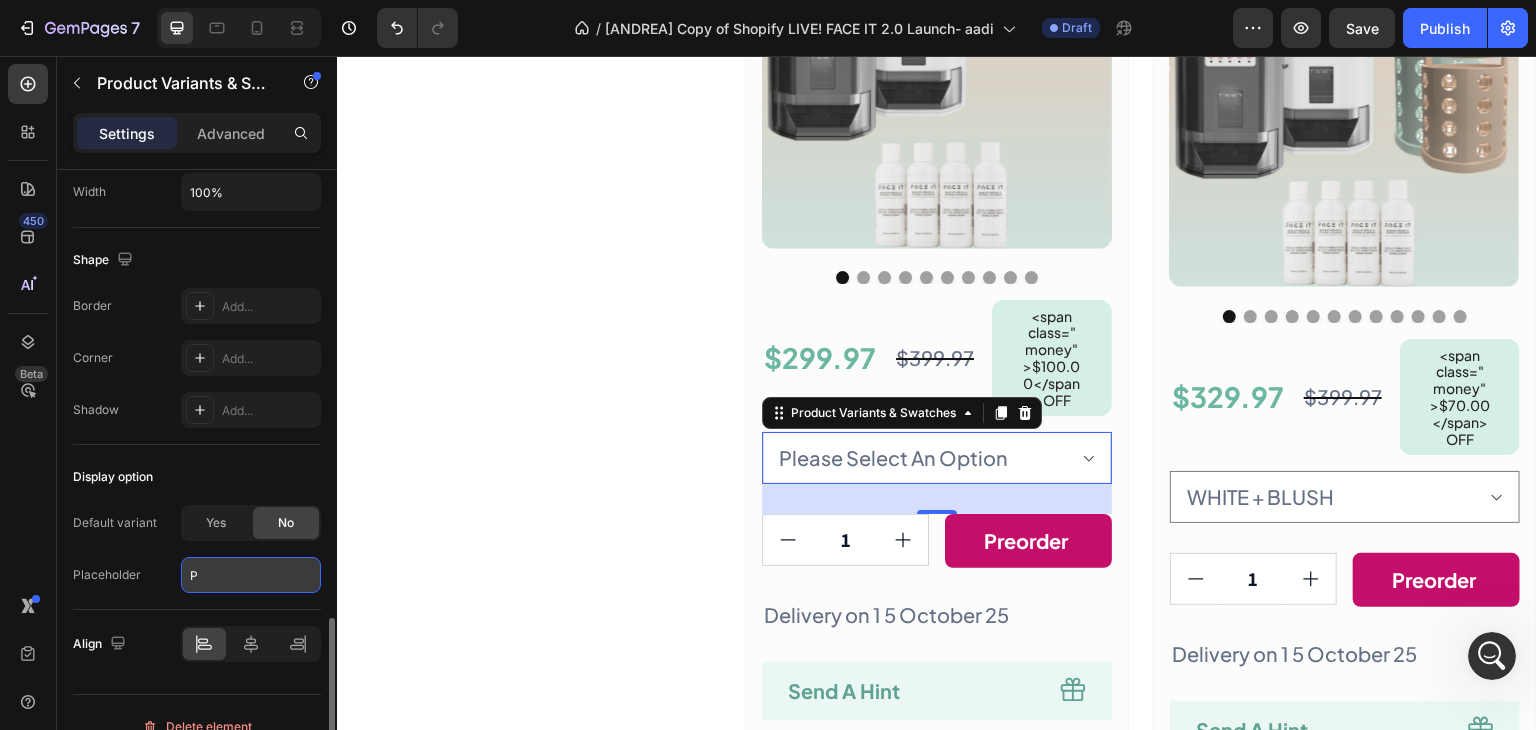 select on "WHITE" 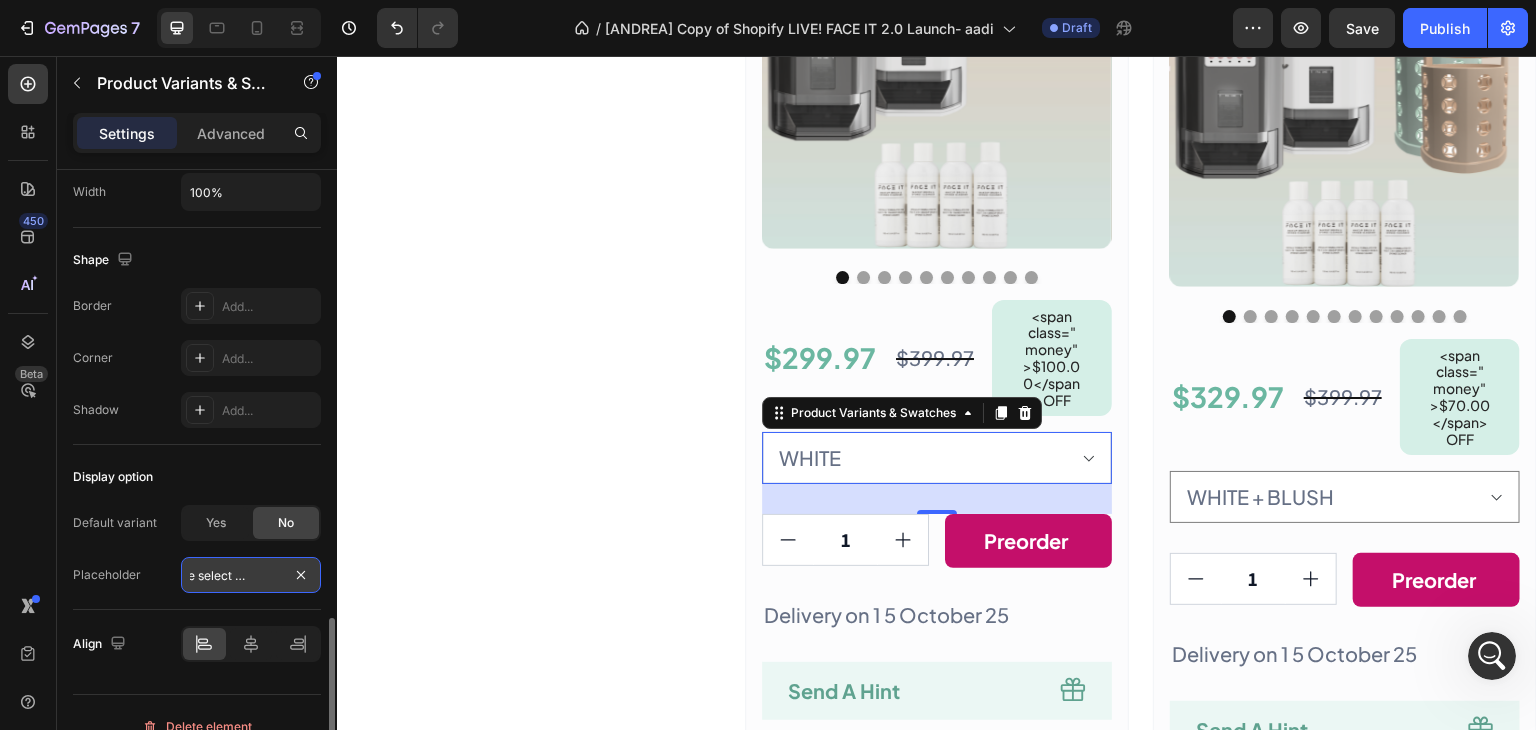 scroll, scrollTop: 0, scrollLeft: 40, axis: horizontal 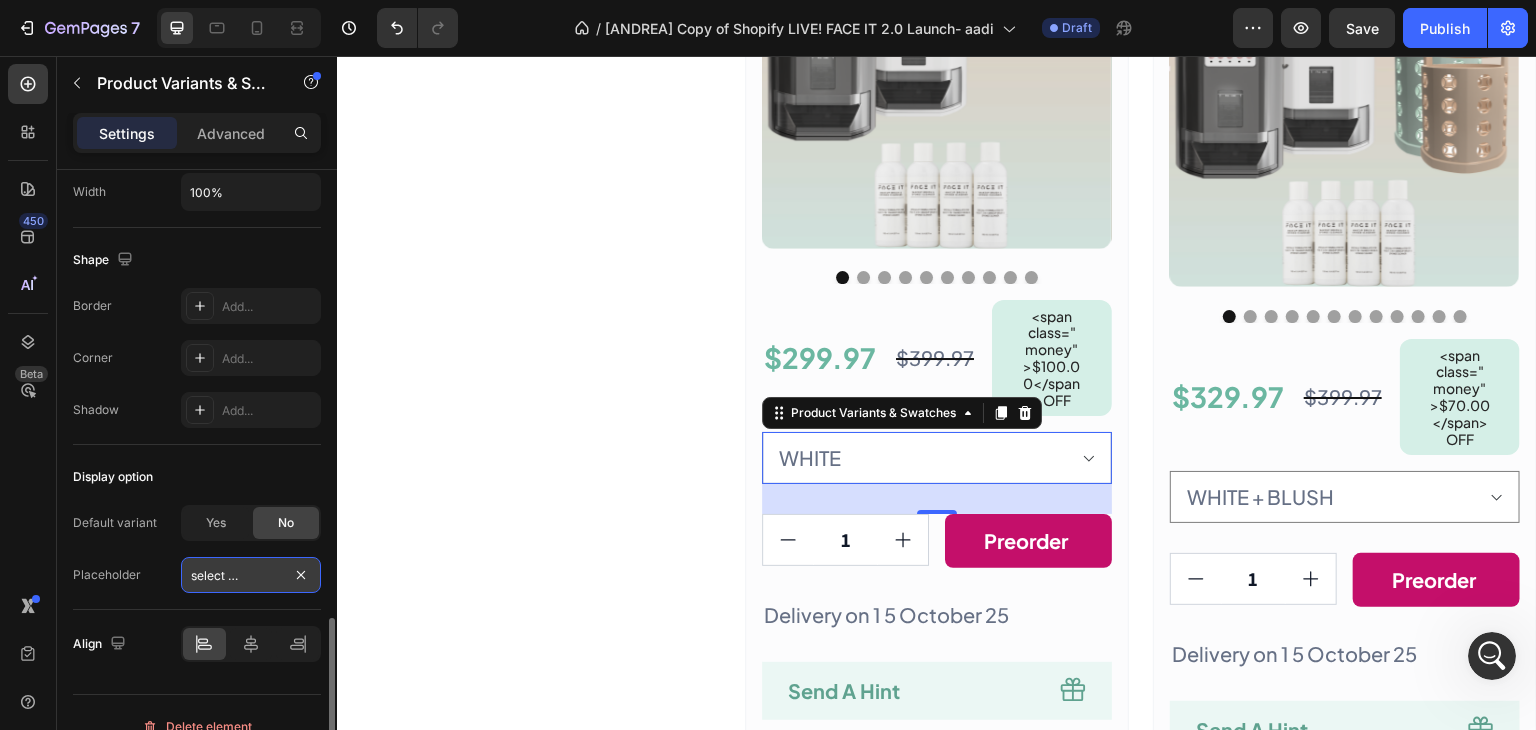 type on "Please select an option" 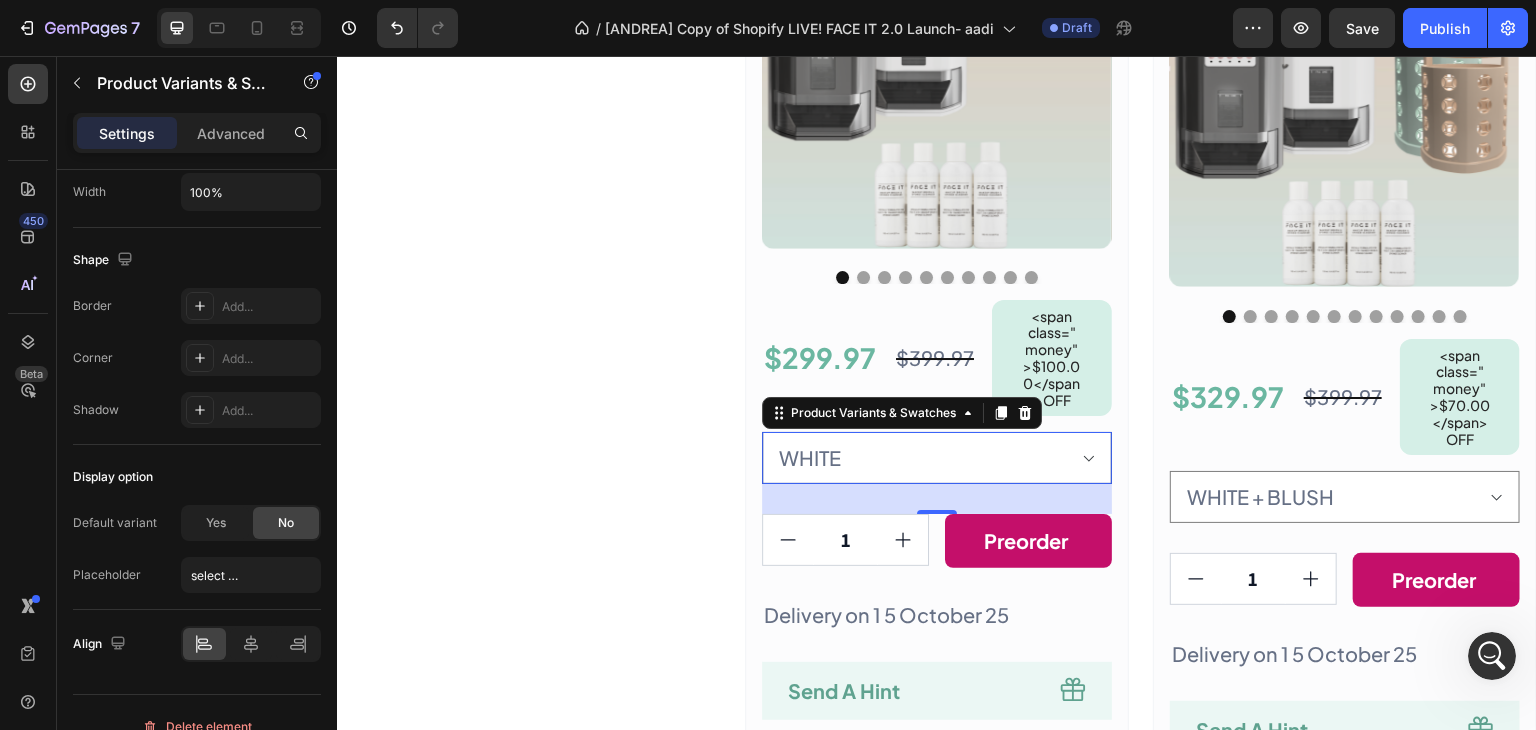 click on "Please select an option WHITE BLACK" at bounding box center [937, 458] 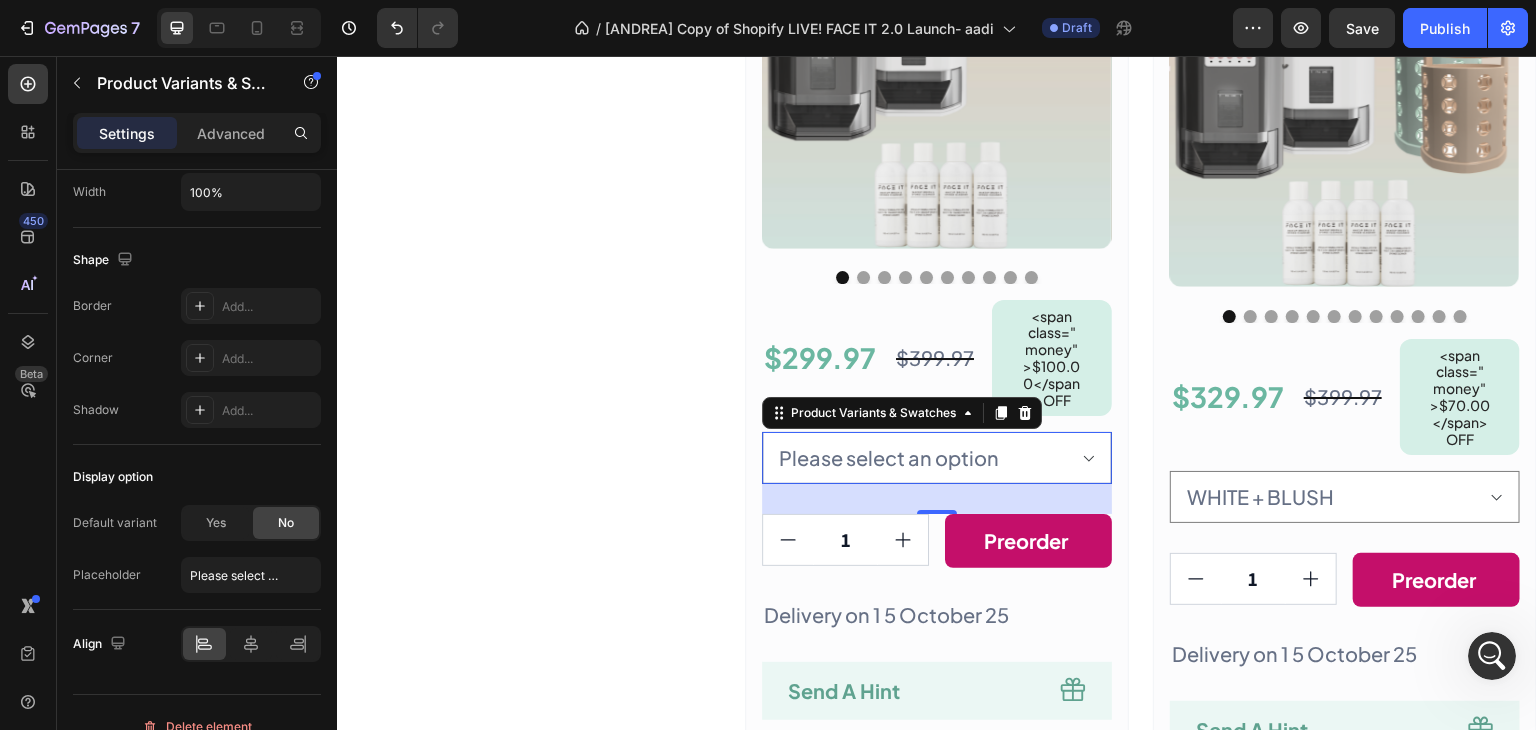 click on "Please select an option WHITE BLACK" at bounding box center [937, 458] 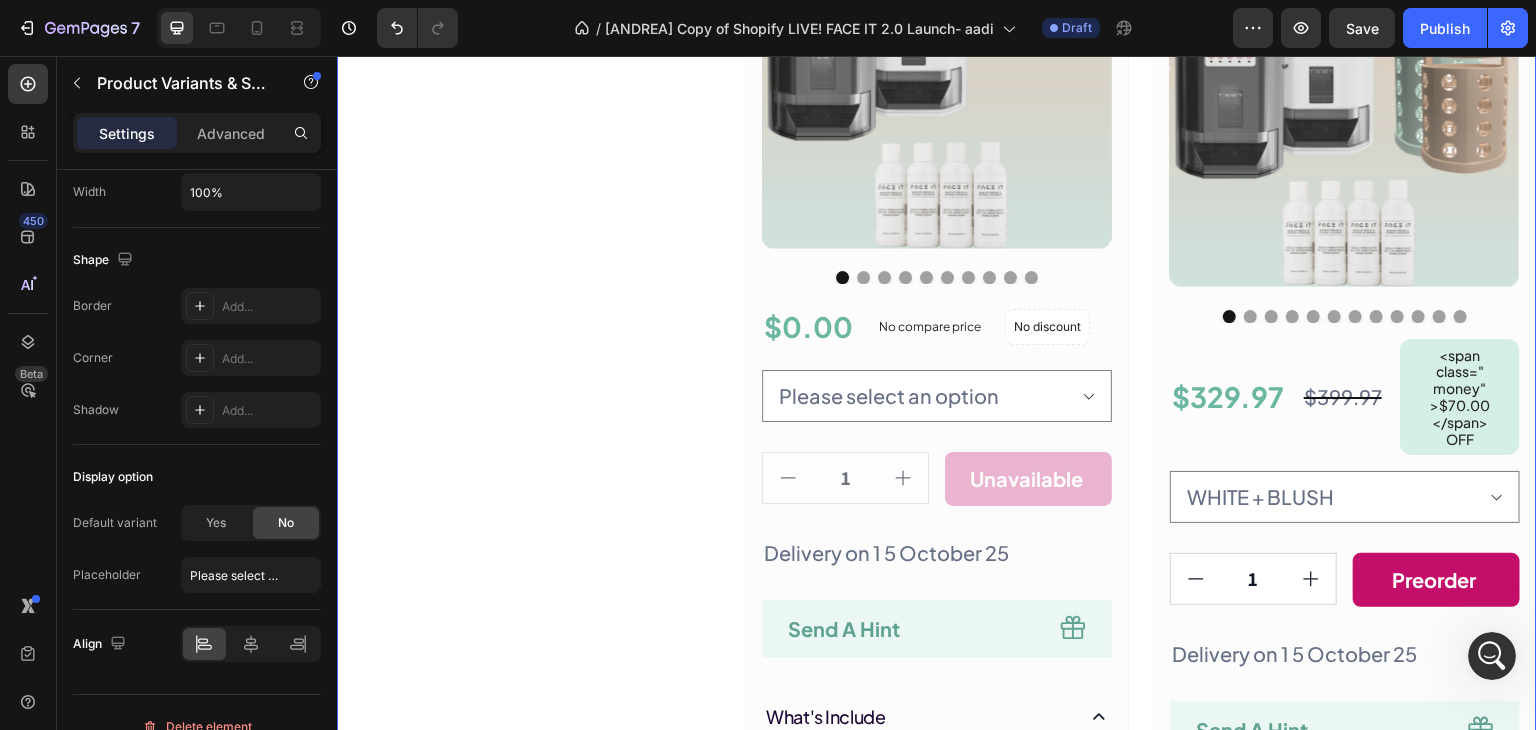 click on "save a maximum 40%on rrp when you reserve face it today at our special prelaunch price. this special discount will drop to 30% when we launch. stock is limited and running. out. so, secure your maximum 40% discount today by reserving yours  Text Block Row" at bounding box center (529, 499) 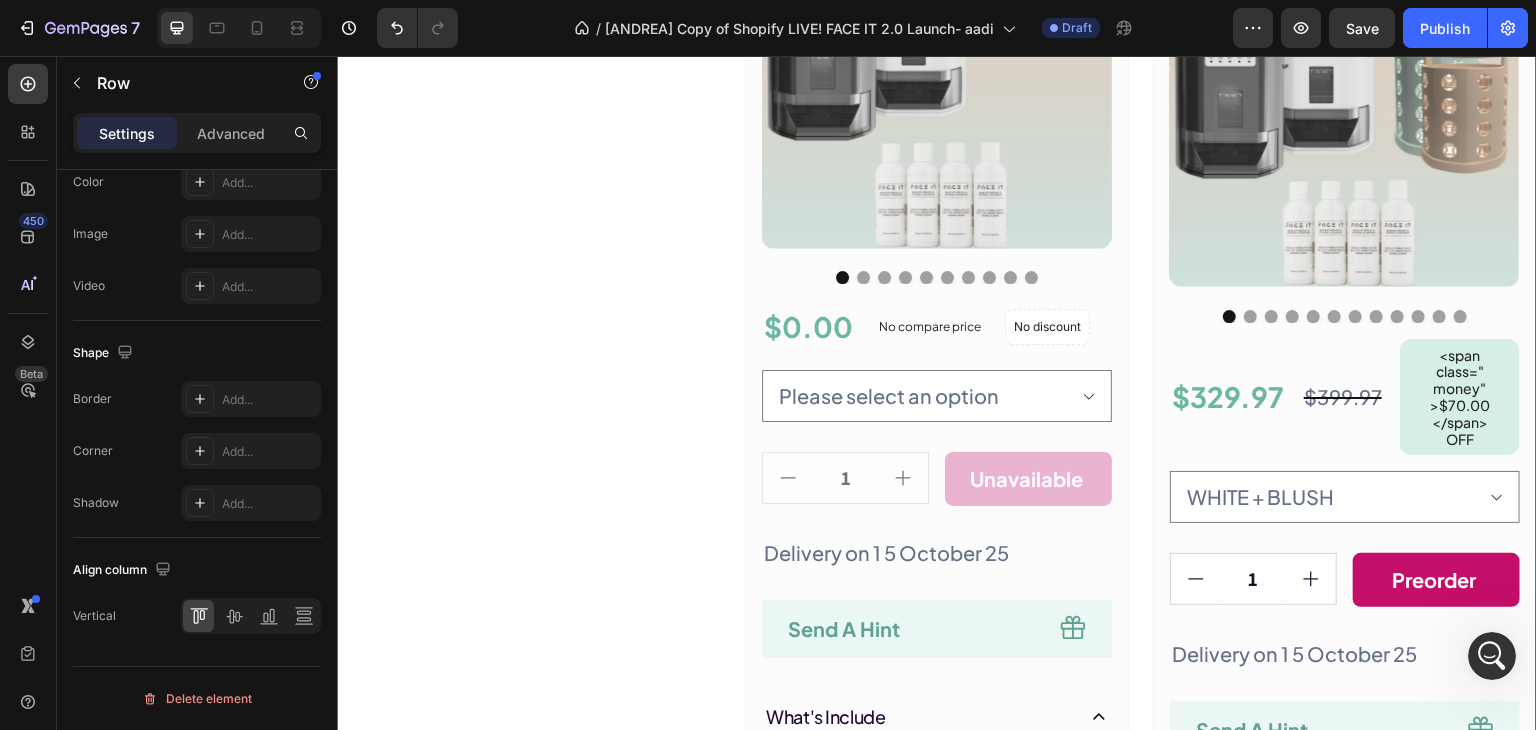 scroll, scrollTop: 0, scrollLeft: 0, axis: both 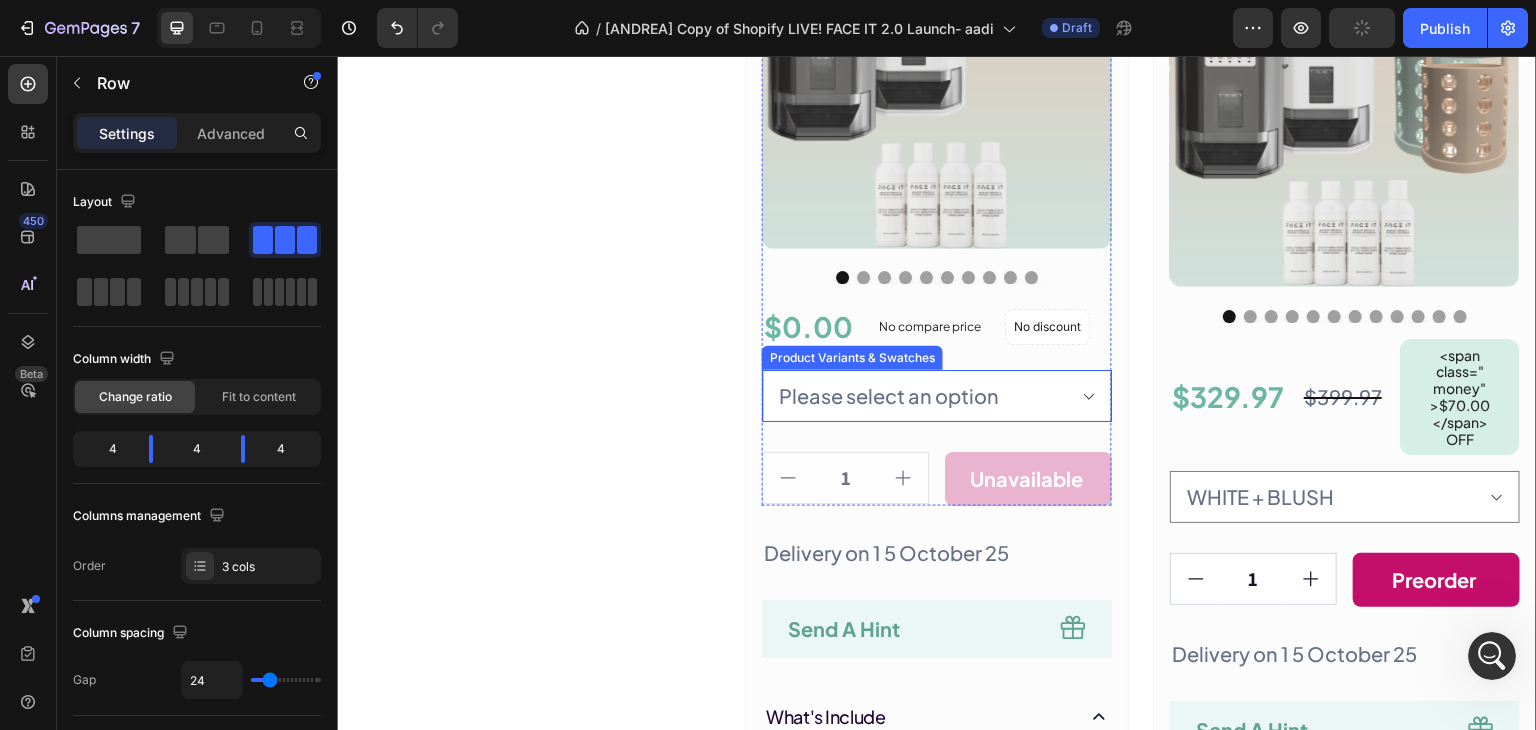 click on "Please select an option WHITE BLACK" at bounding box center [937, 396] 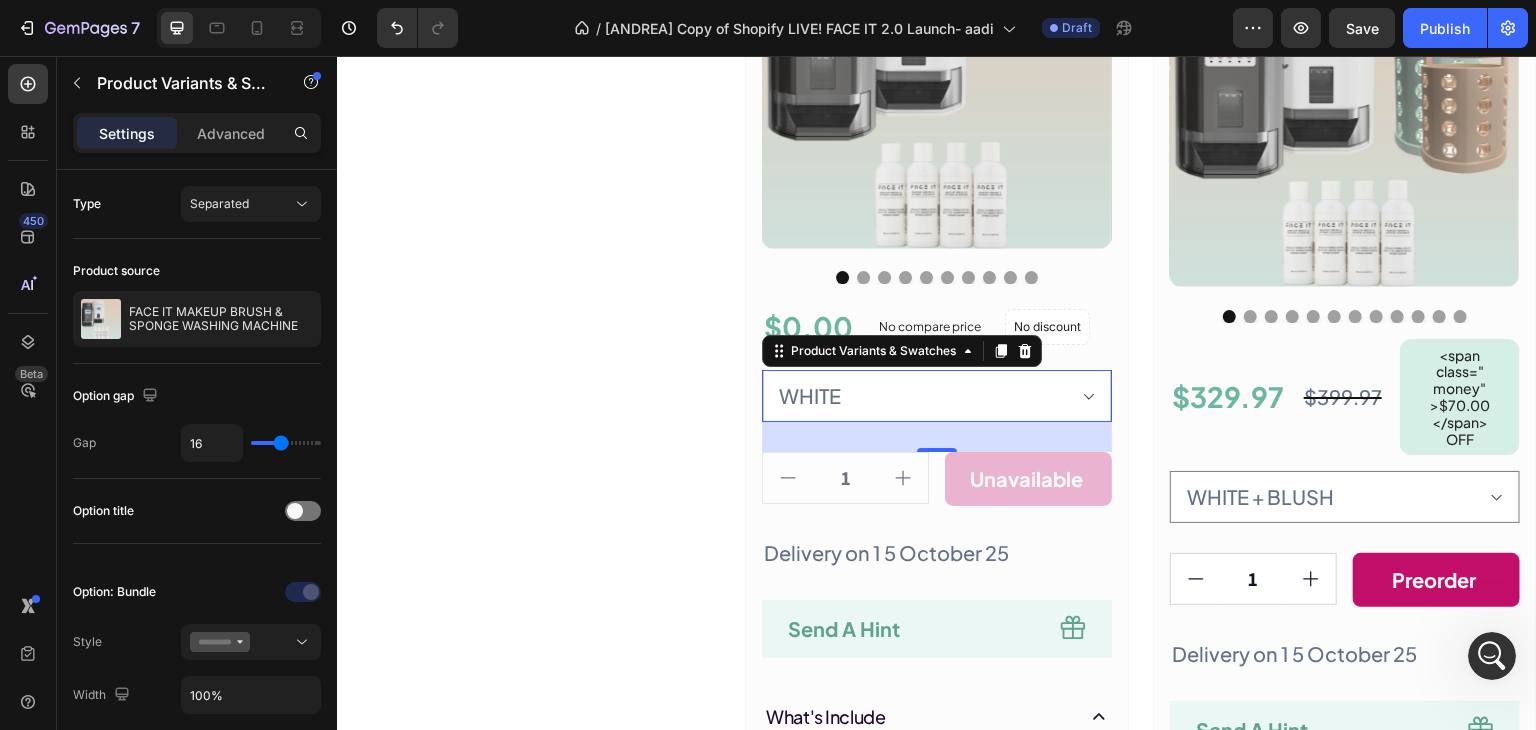 click on "Please select an option WHITE BLACK" at bounding box center (937, 396) 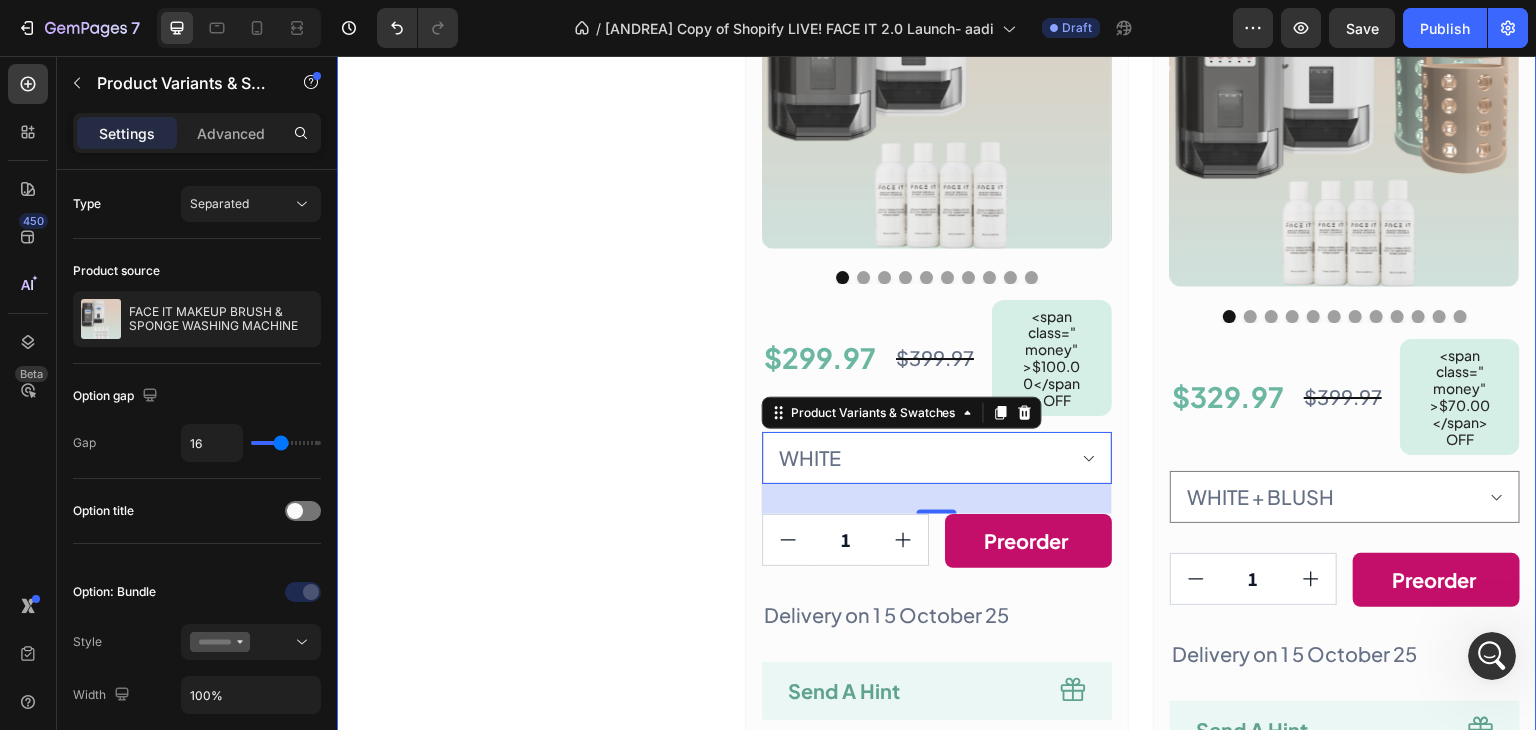 click on "save a maximum 40%on rrp when you reserve face it today at our special prelaunch price. this special discount will drop to 30% when we launch. stock is limited and running. out. so, secure your maximum 40% discount today by reserving yours  Text Block Row" at bounding box center [529, 499] 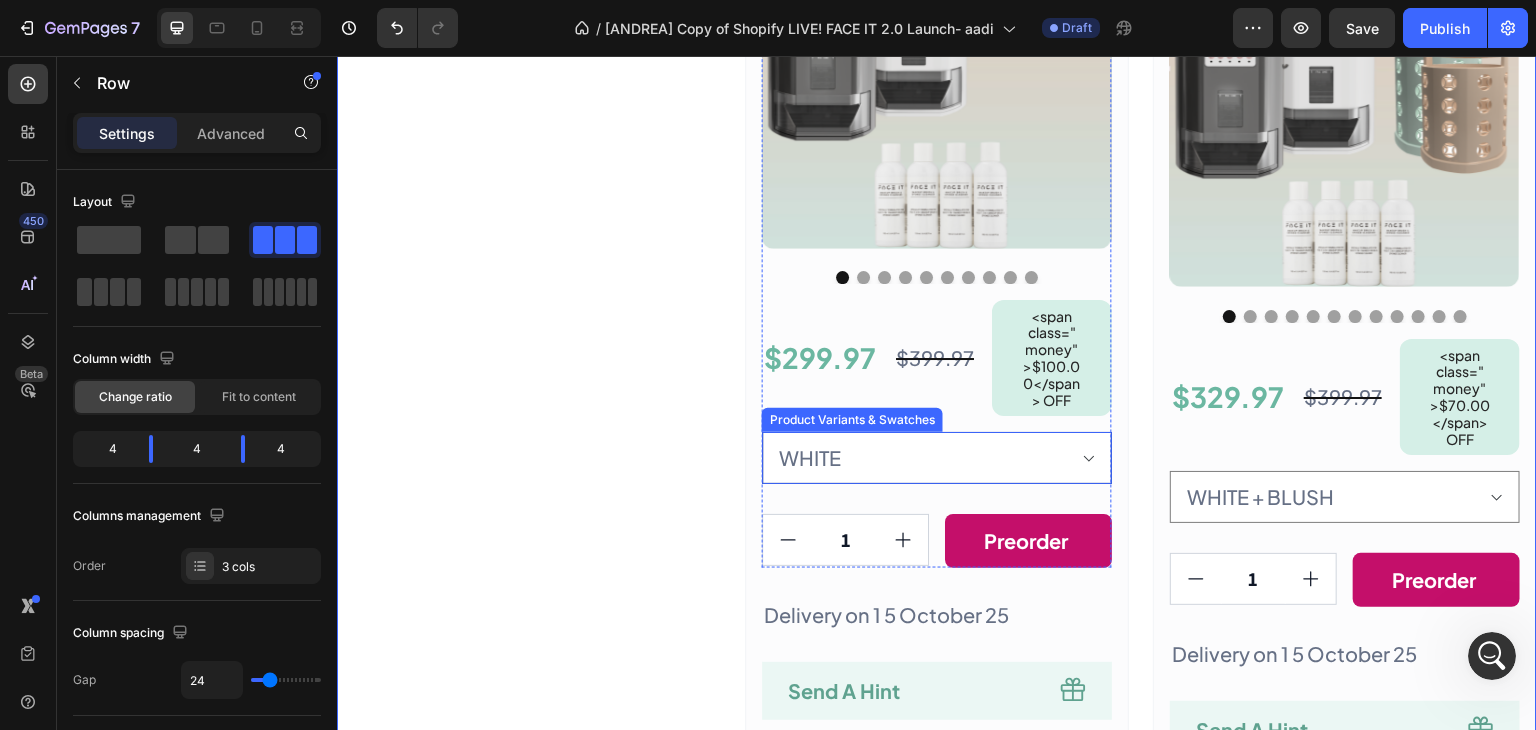 click on "Please select an option WHITE BLACK" at bounding box center (937, 458) 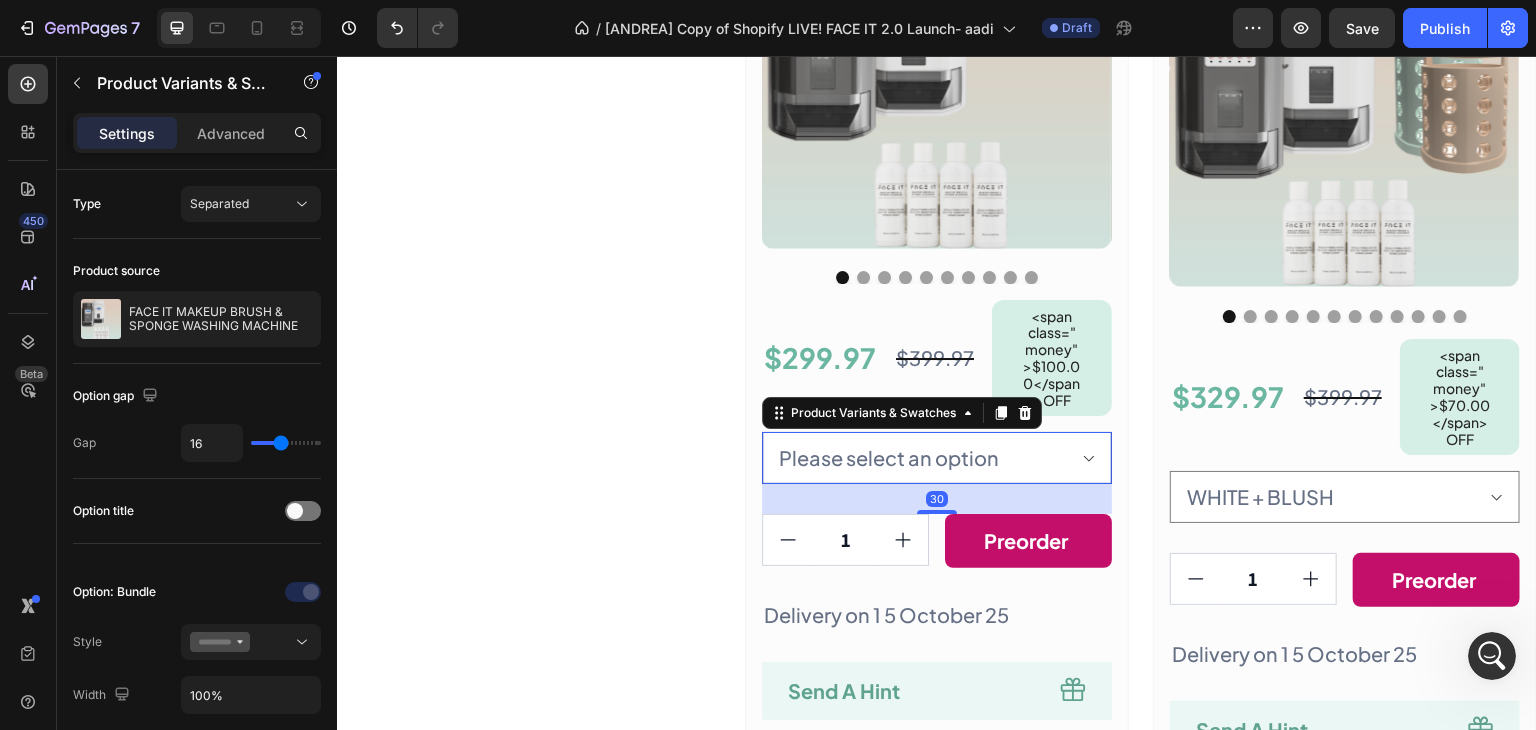 click on "Please select an option WHITE BLACK" at bounding box center [937, 458] 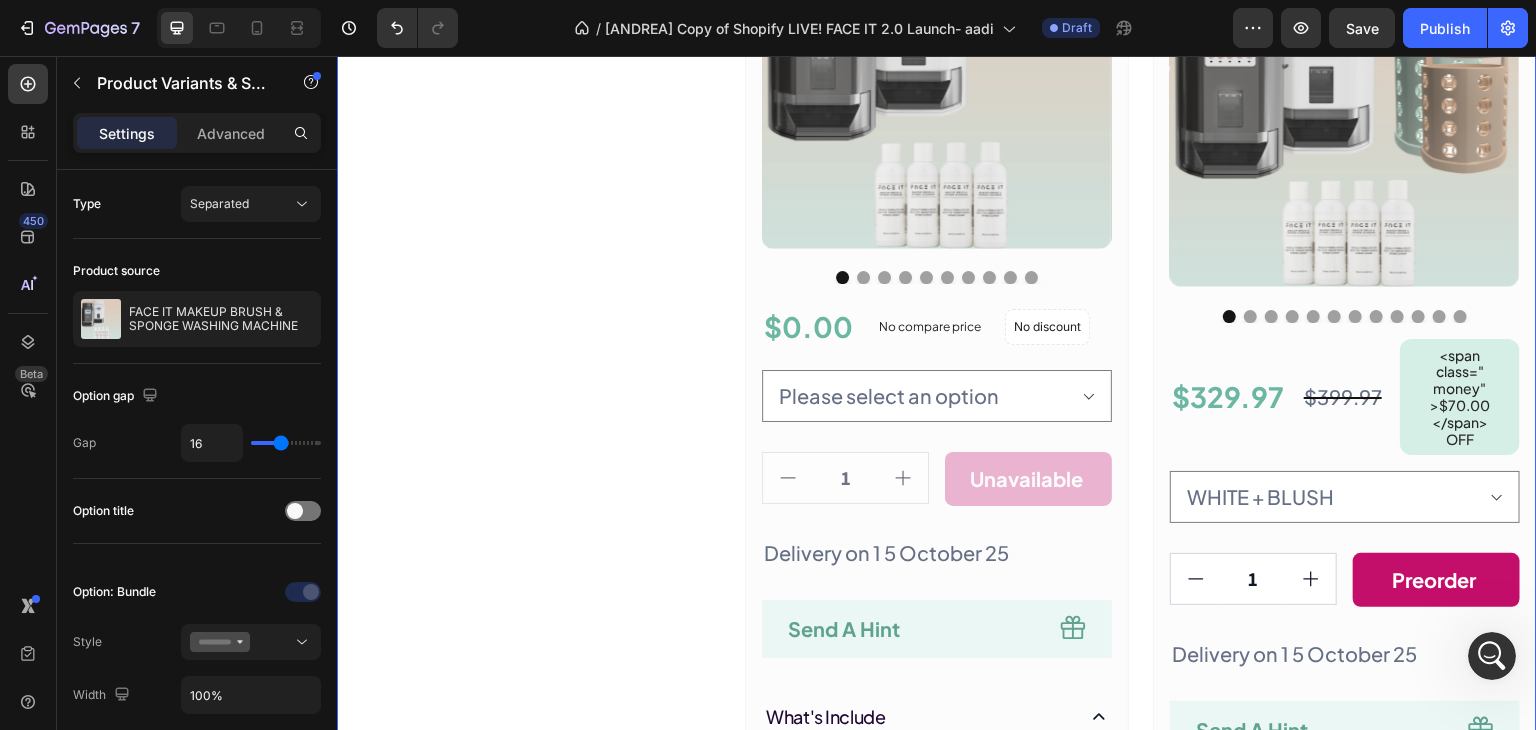 click on "save a maximum 40%on rrp when you reserve face it today at our special prelaunch price. this special discount will drop to 30% when we launch. stock is limited and running. out. so, secure your maximum 40% discount today by reserving yours  Text Block Row" at bounding box center [529, 499] 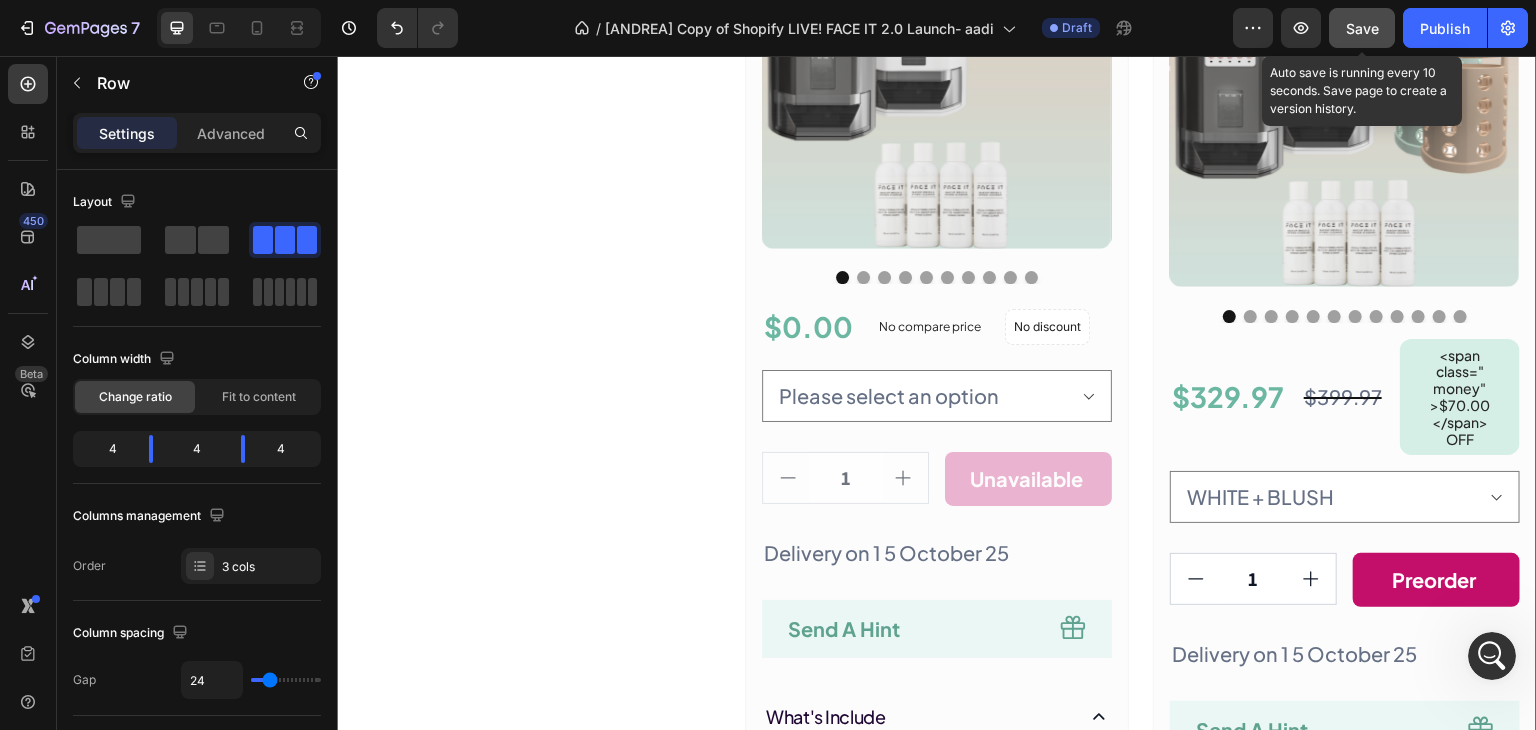 click on "Save" 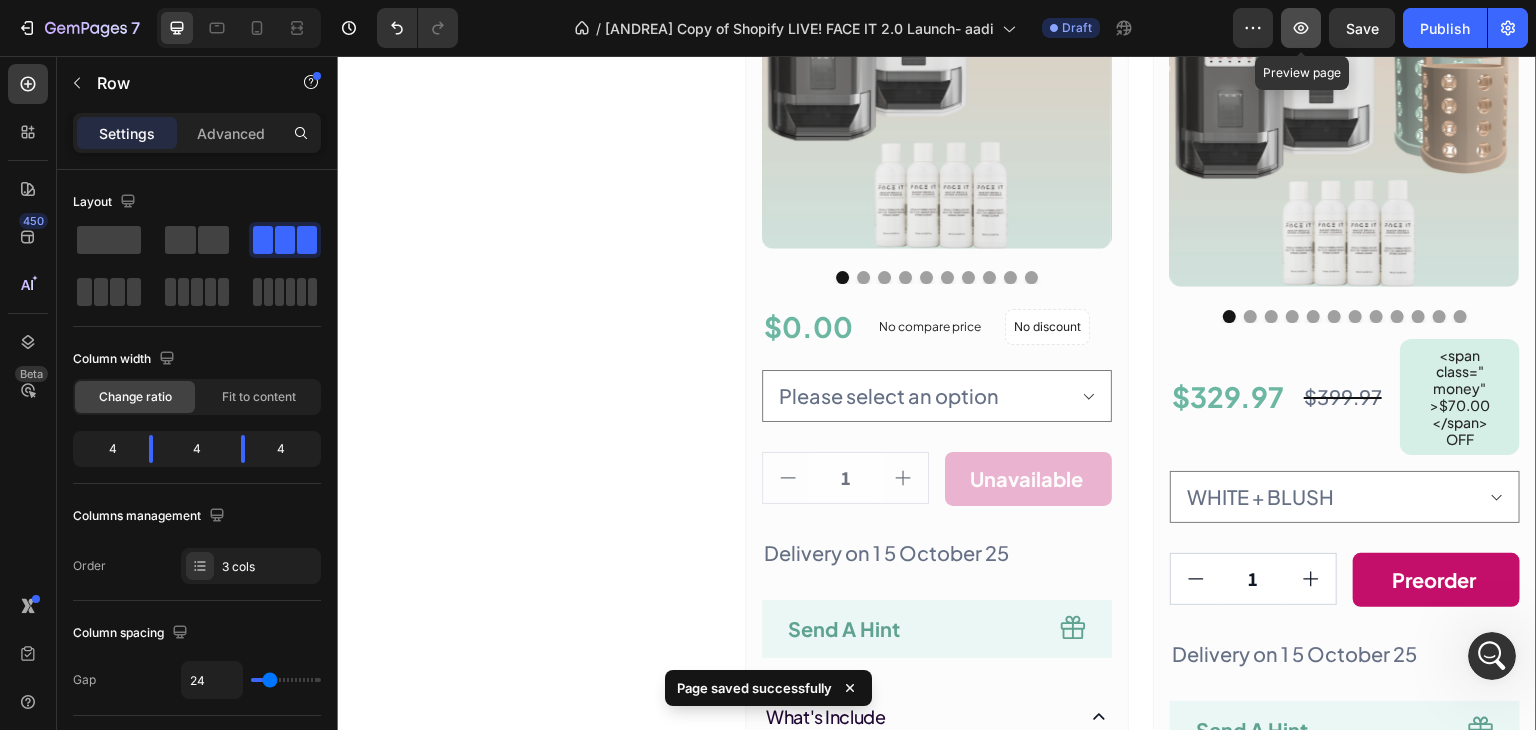 click 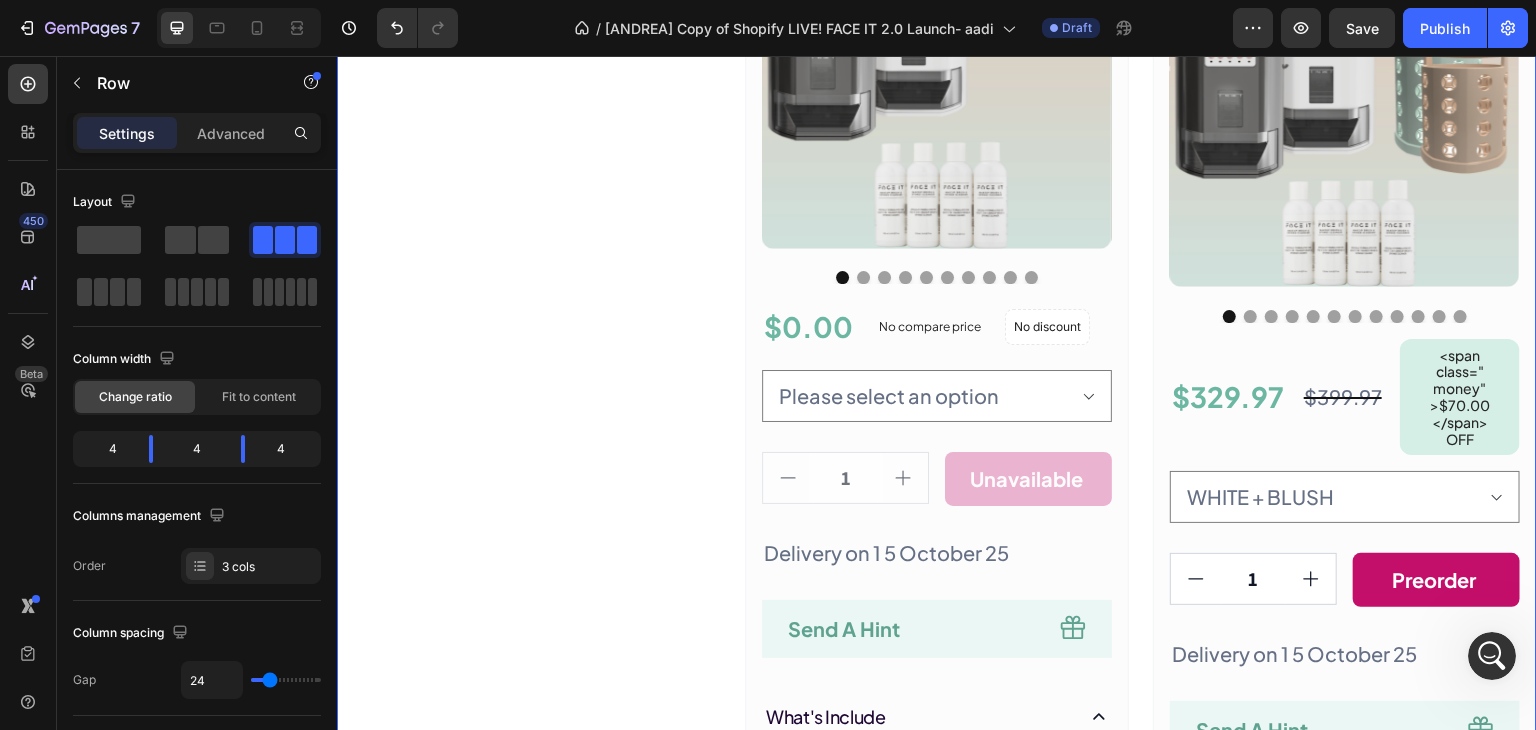 click on "save a maximum 40%on rrp when you reserve face it today at our special prelaunch price. this special discount will drop to 30% when we launch. stock is limited and running. out. so, secure your maximum 40% discount today by reserving yours  Text Block Row" at bounding box center (529, 499) 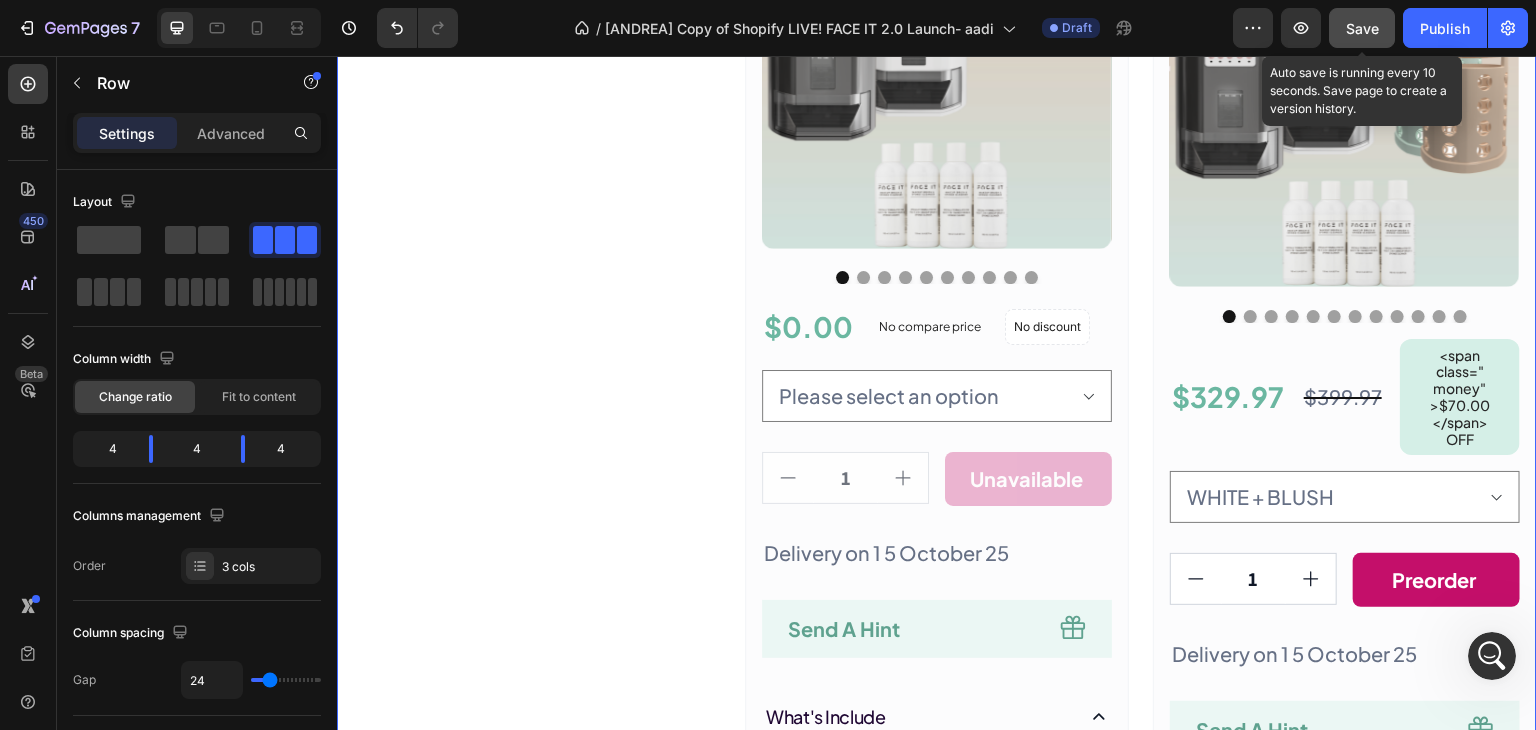 click on "Save" at bounding box center (1362, 28) 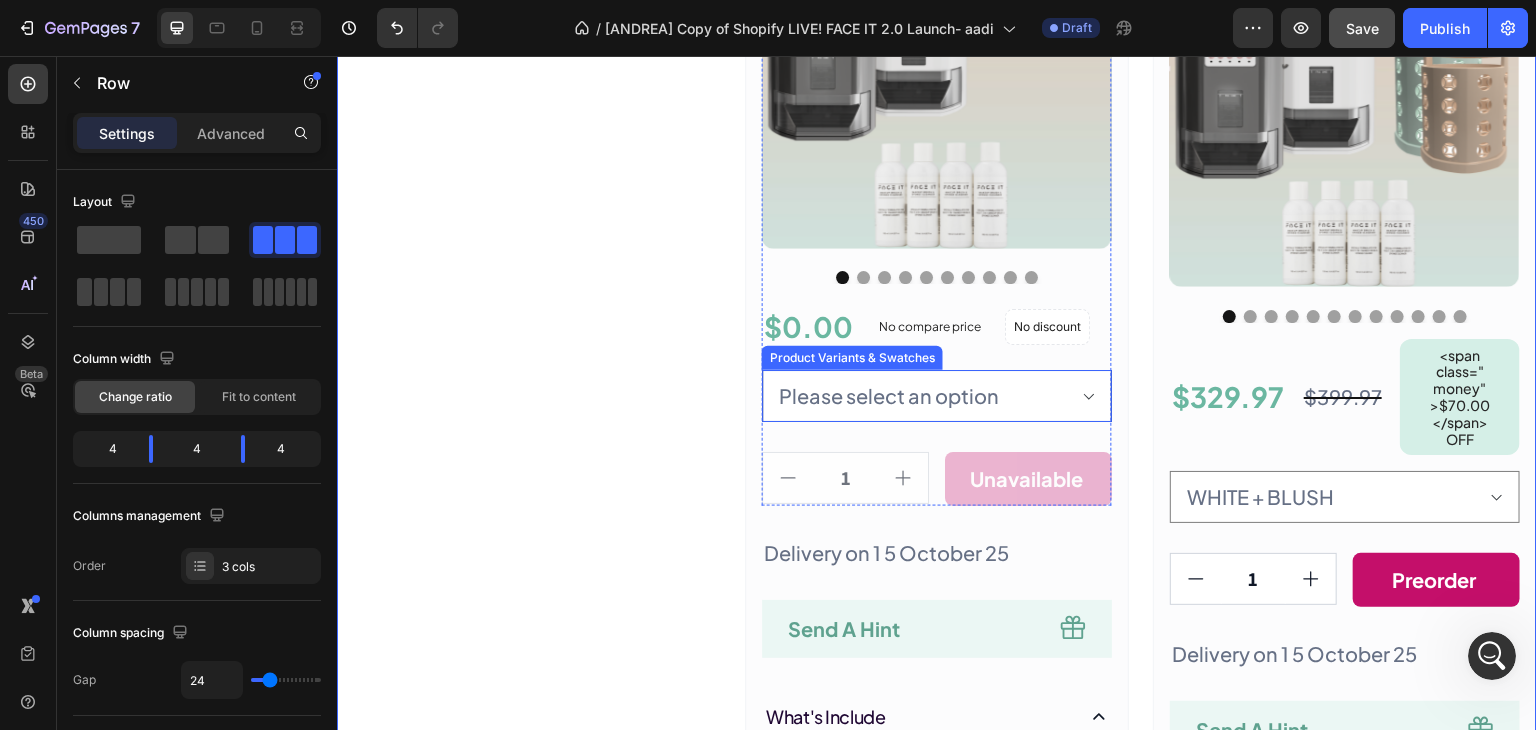 click on "Please select an option WHITE BLACK" at bounding box center (937, 396) 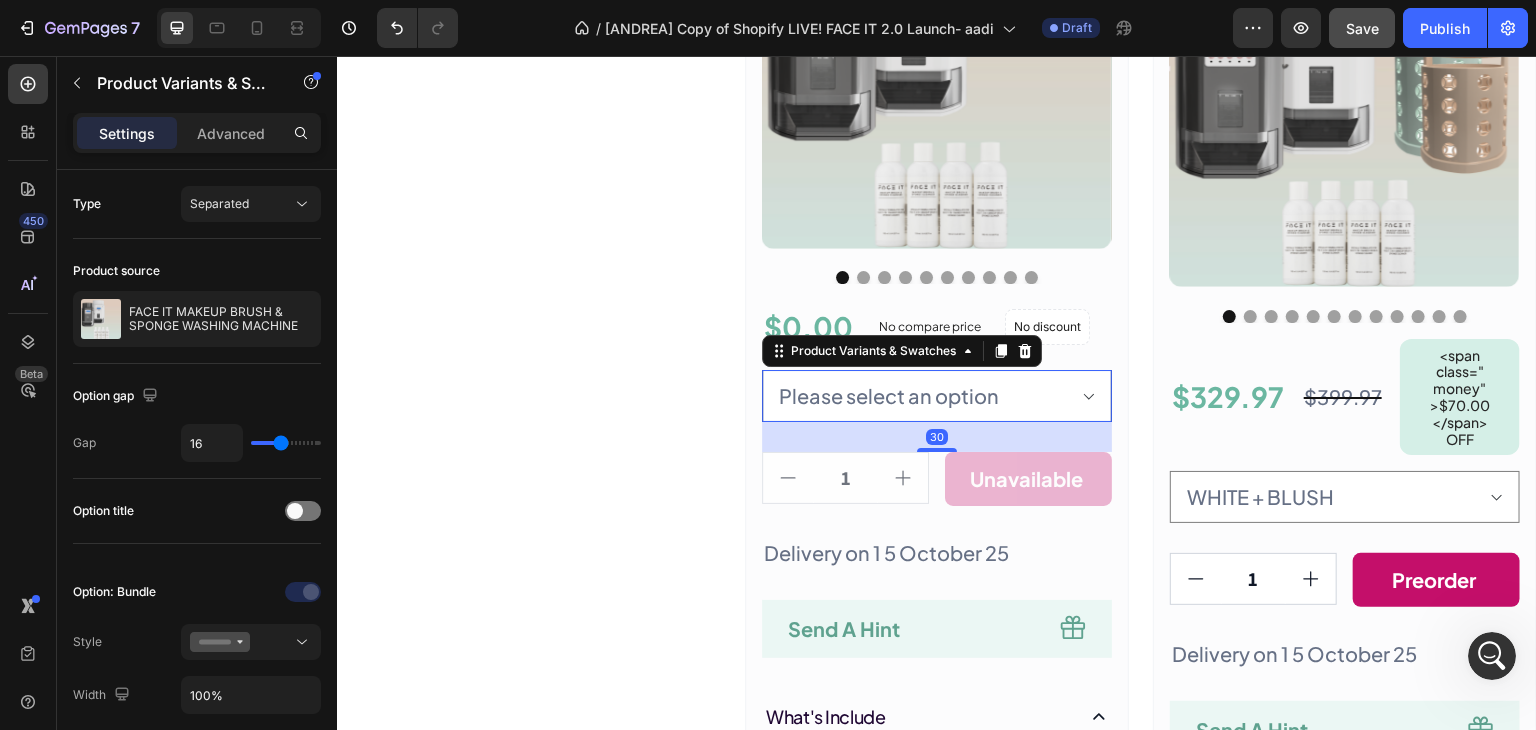 click on "Please select an option WHITE BLACK" at bounding box center (937, 396) 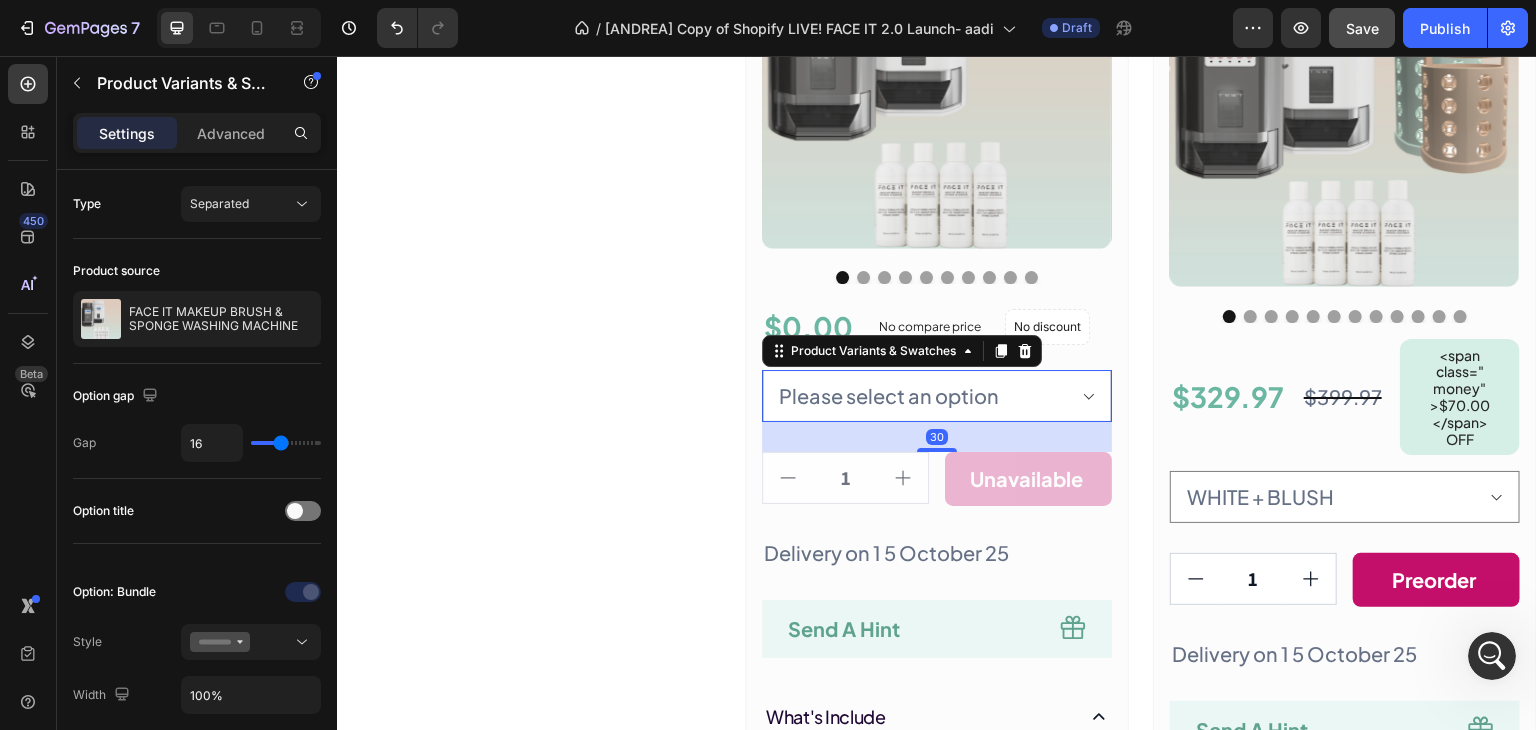 click on "Please select an option WHITE BLACK" at bounding box center (937, 396) 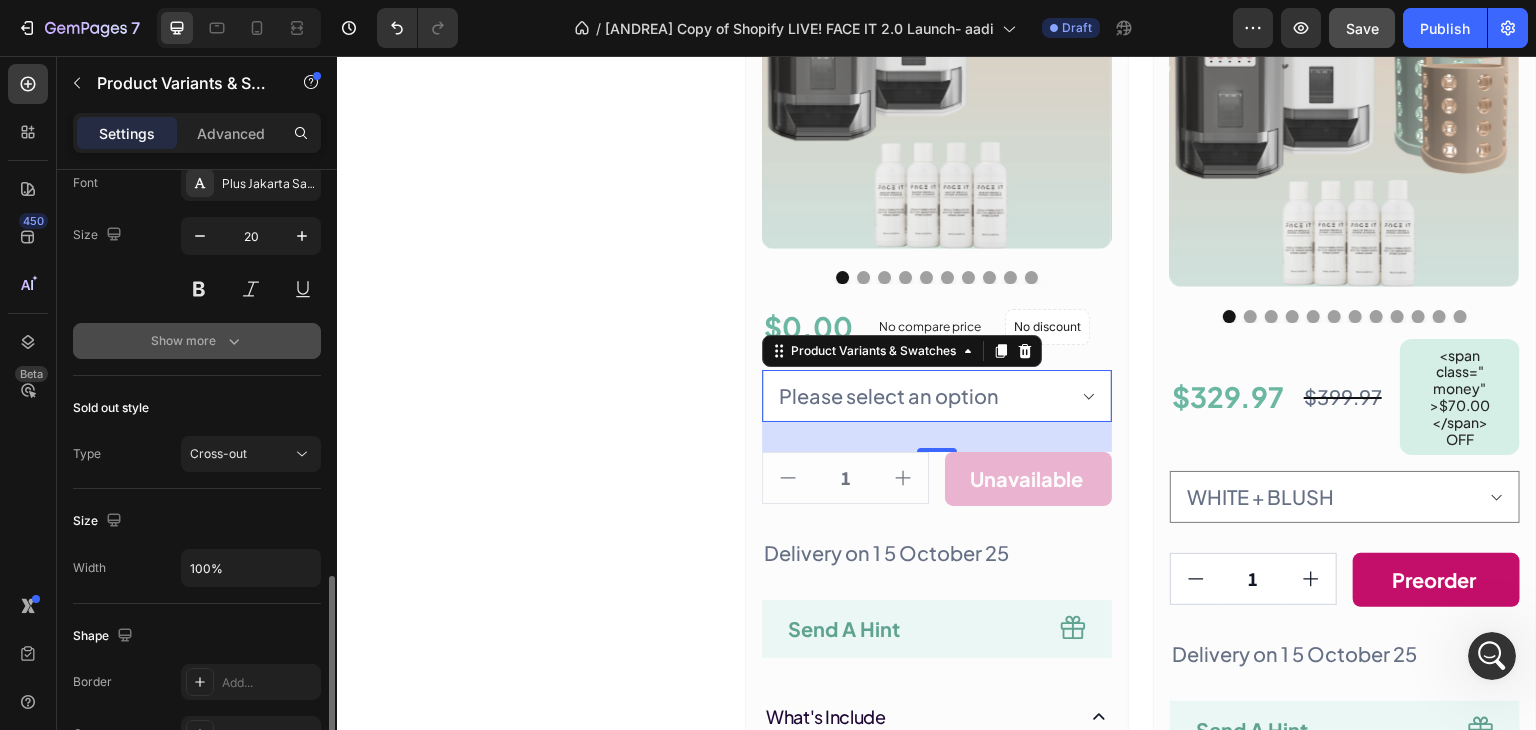 scroll, scrollTop: 1200, scrollLeft: 0, axis: vertical 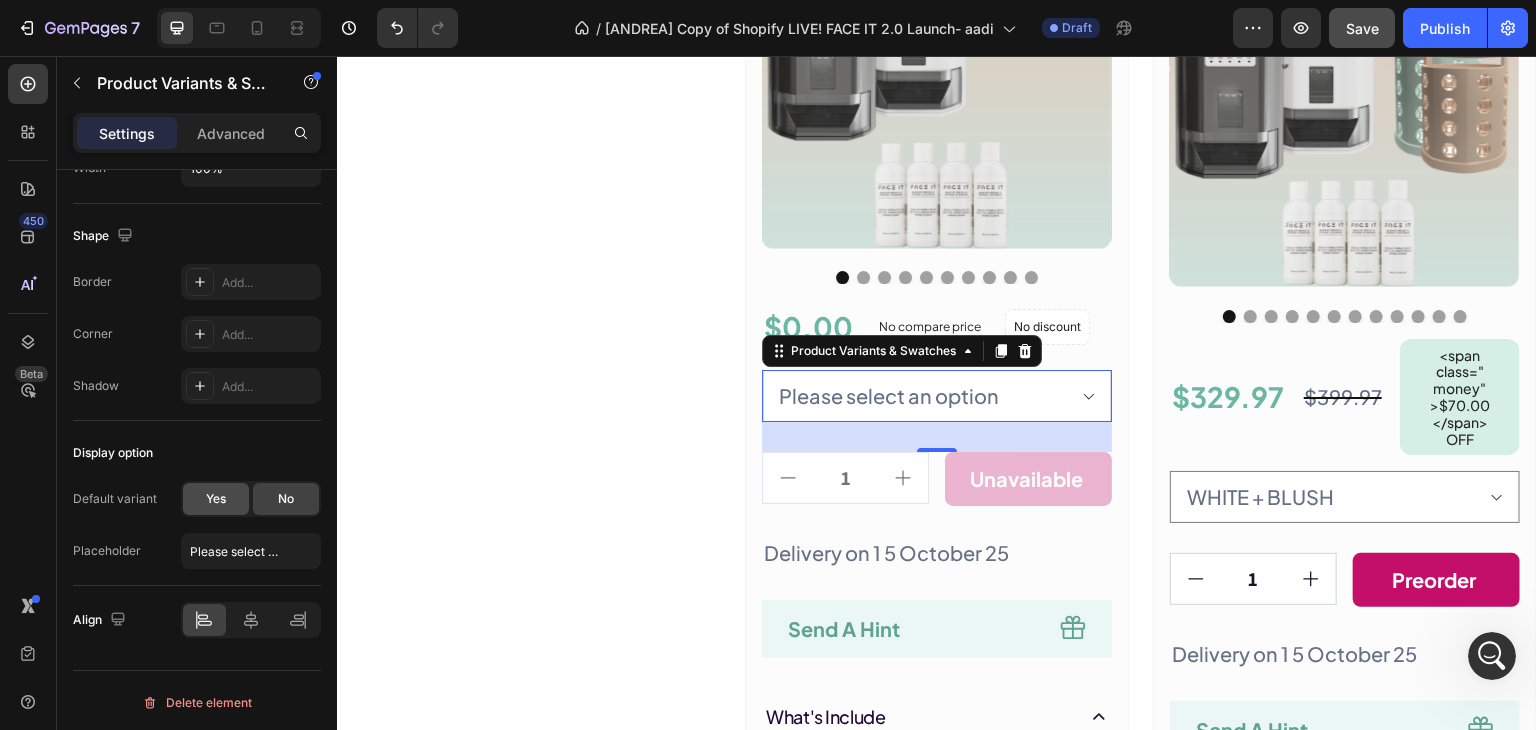 click on "Yes" 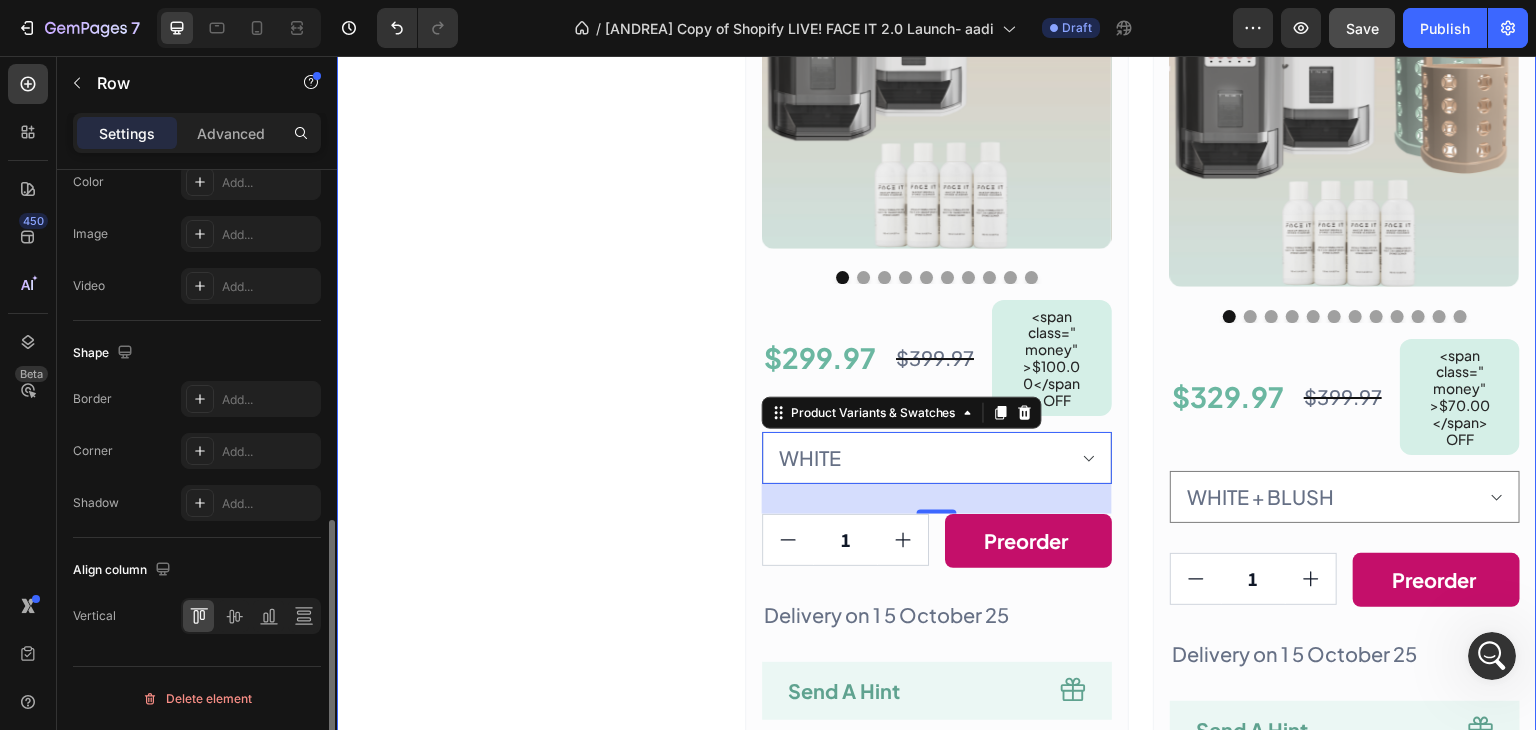 click on "save a maximum 40%on rrp when you reserve face it today at our special prelaunch price. this special discount will drop to 30% when we launch. stock is limited and running. out. so, secure your maximum 40% discount today by reserving yours  Text Block Row" at bounding box center (529, 499) 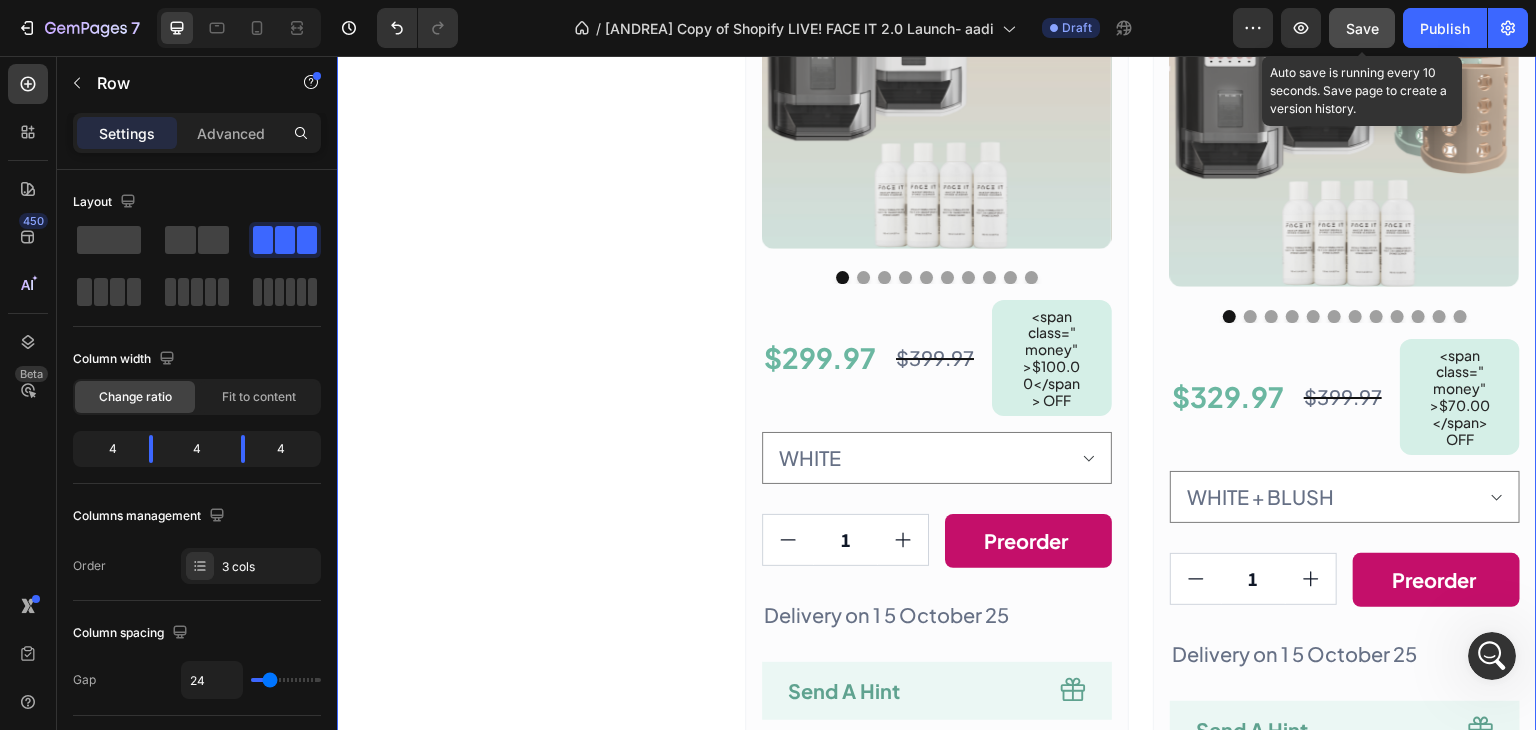 click on "Save" at bounding box center (1362, 28) 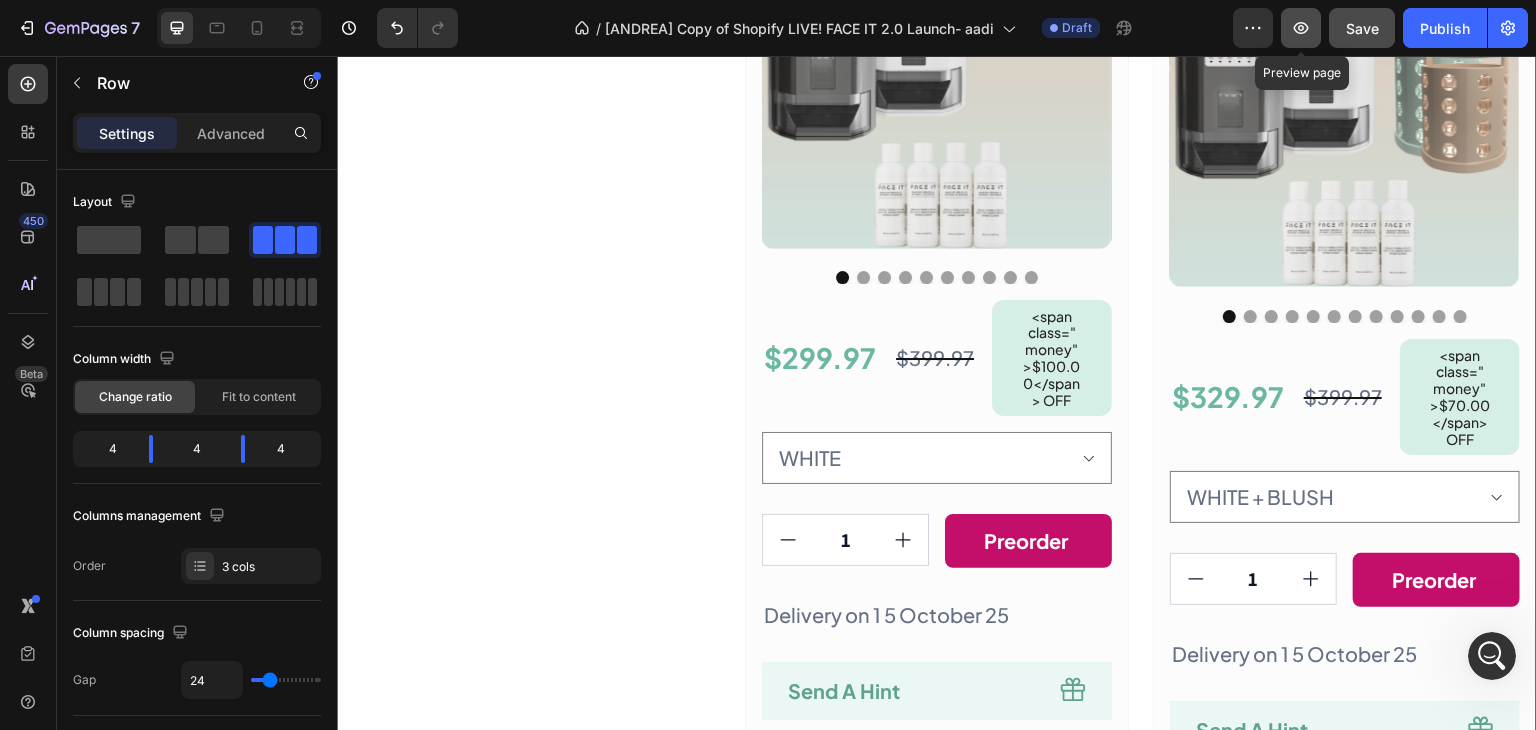 click 